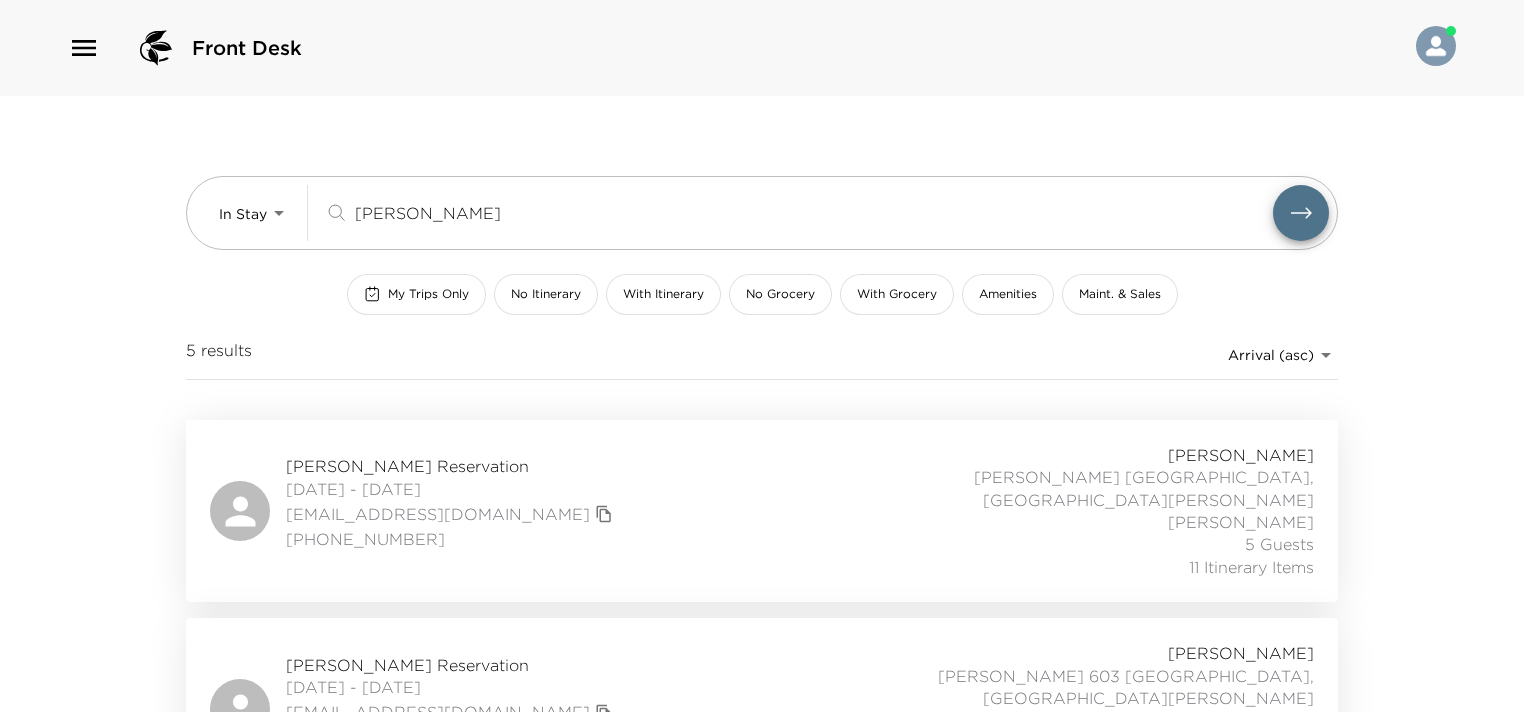 scroll, scrollTop: 570, scrollLeft: 0, axis: vertical 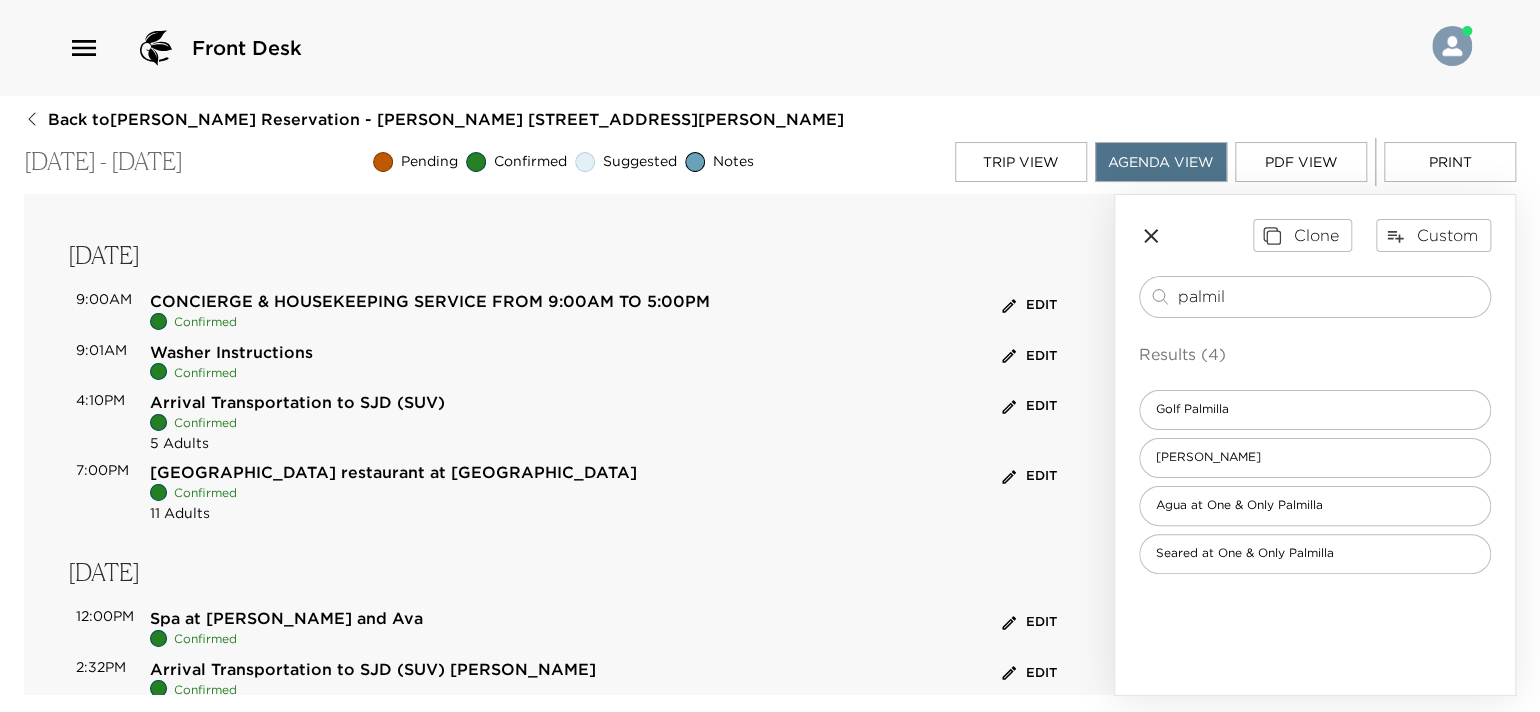 drag, startPoint x: 1229, startPoint y: 296, endPoint x: 1130, endPoint y: 294, distance: 99.0202 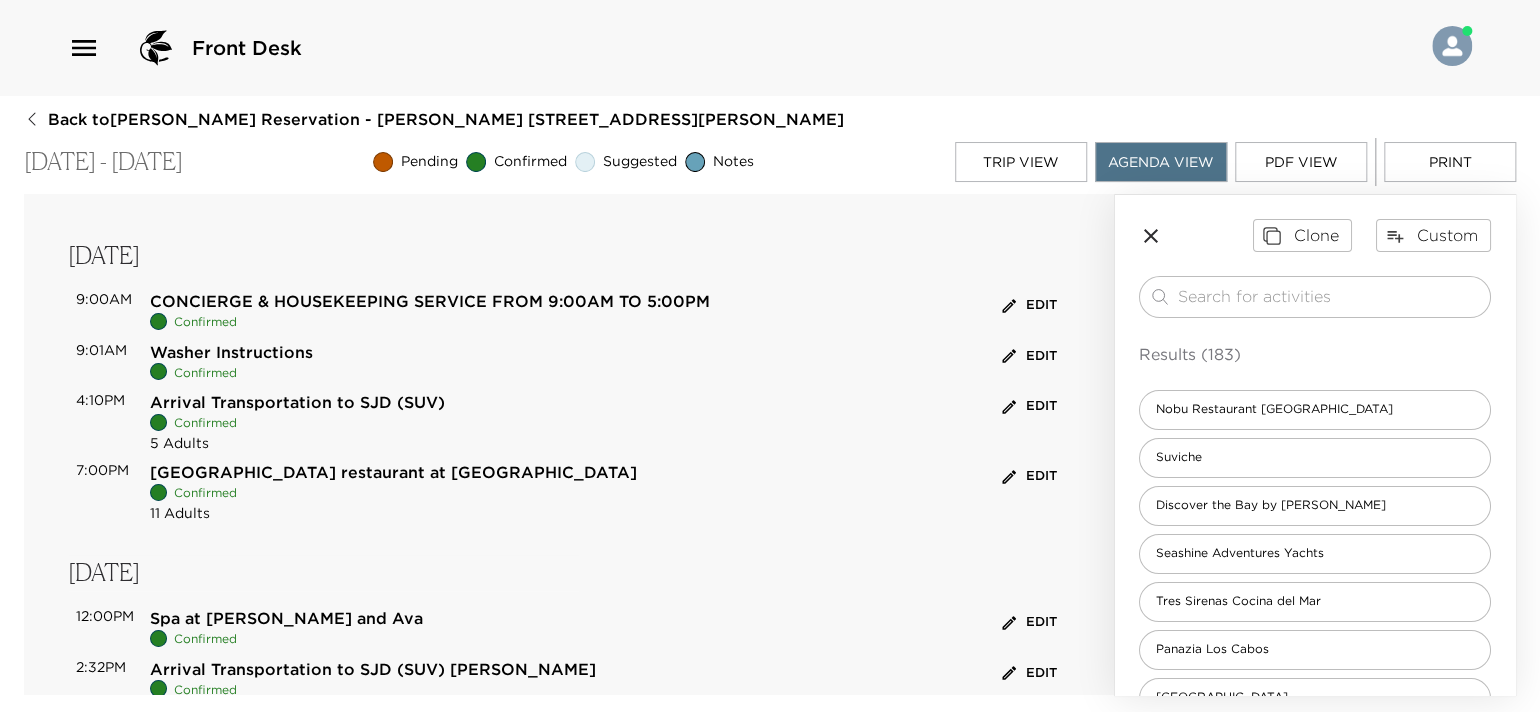 click on "Trip View" at bounding box center [1021, 162] 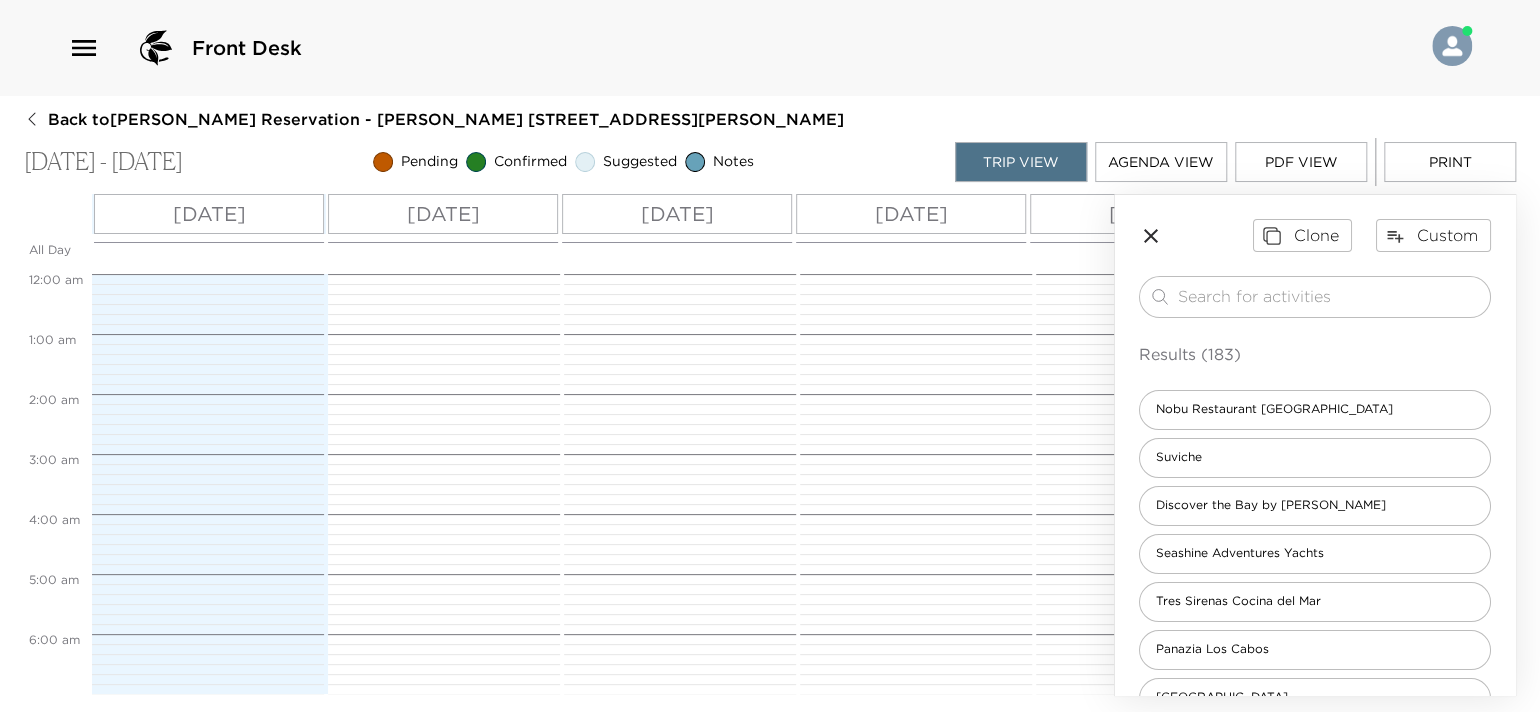 scroll, scrollTop: 540, scrollLeft: 0, axis: vertical 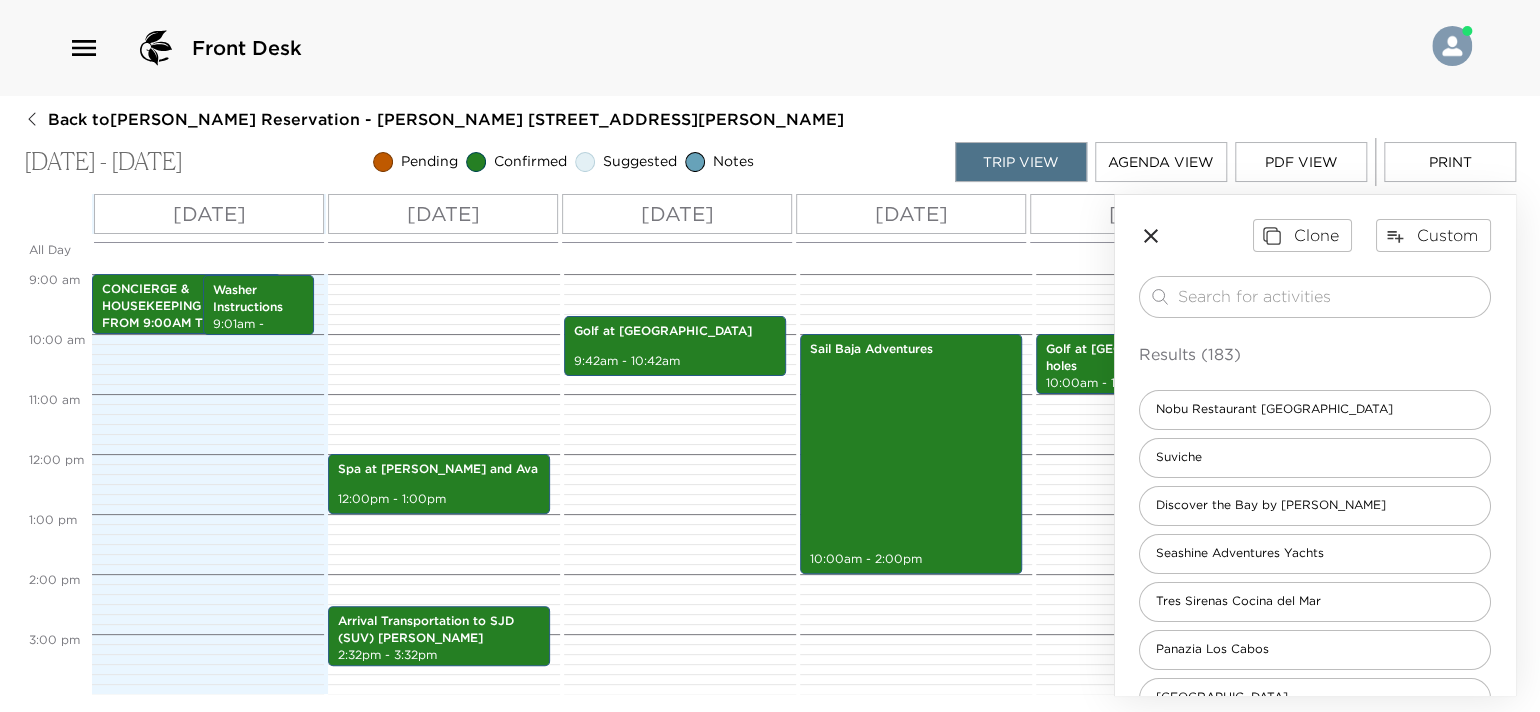 click on "Sun 07/13" at bounding box center (209, 214) 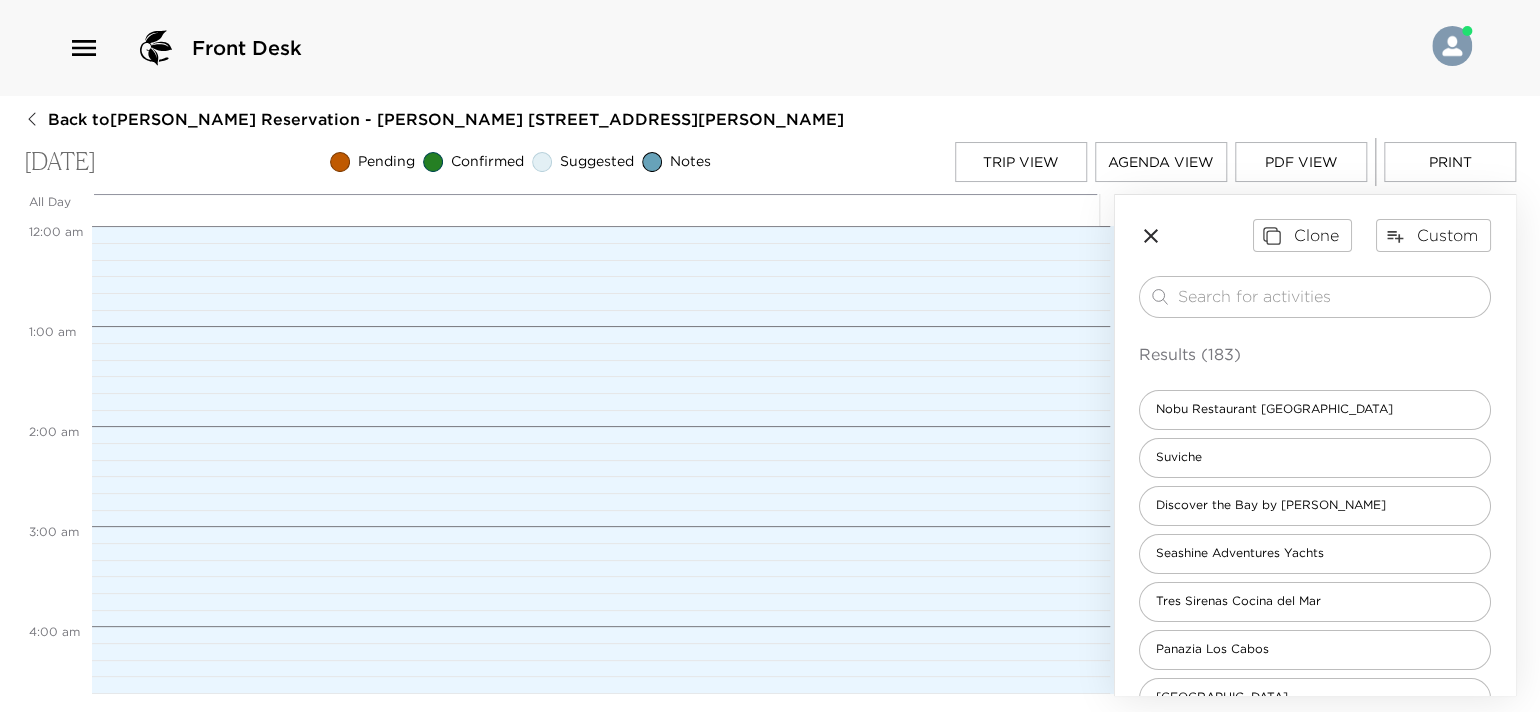scroll, scrollTop: 900, scrollLeft: 0, axis: vertical 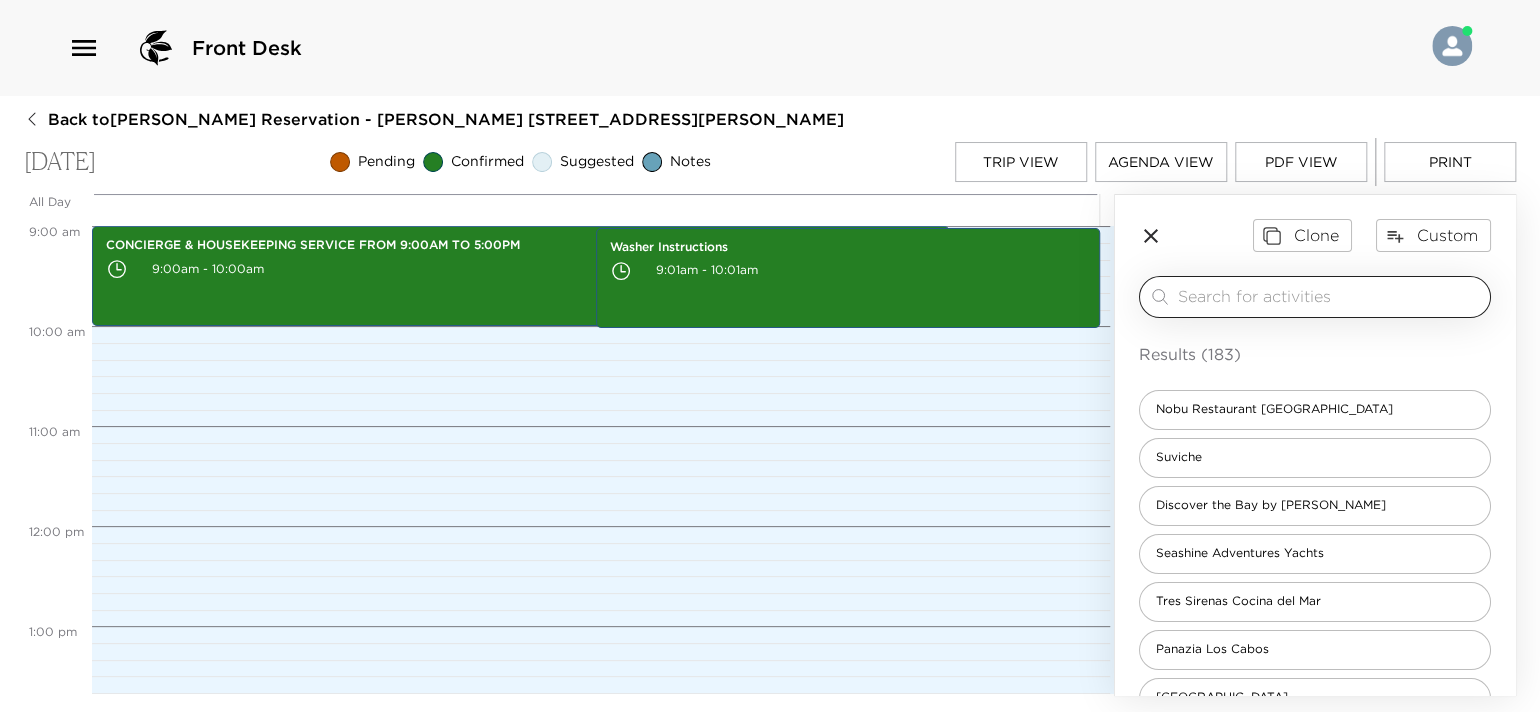 click at bounding box center [1330, 296] 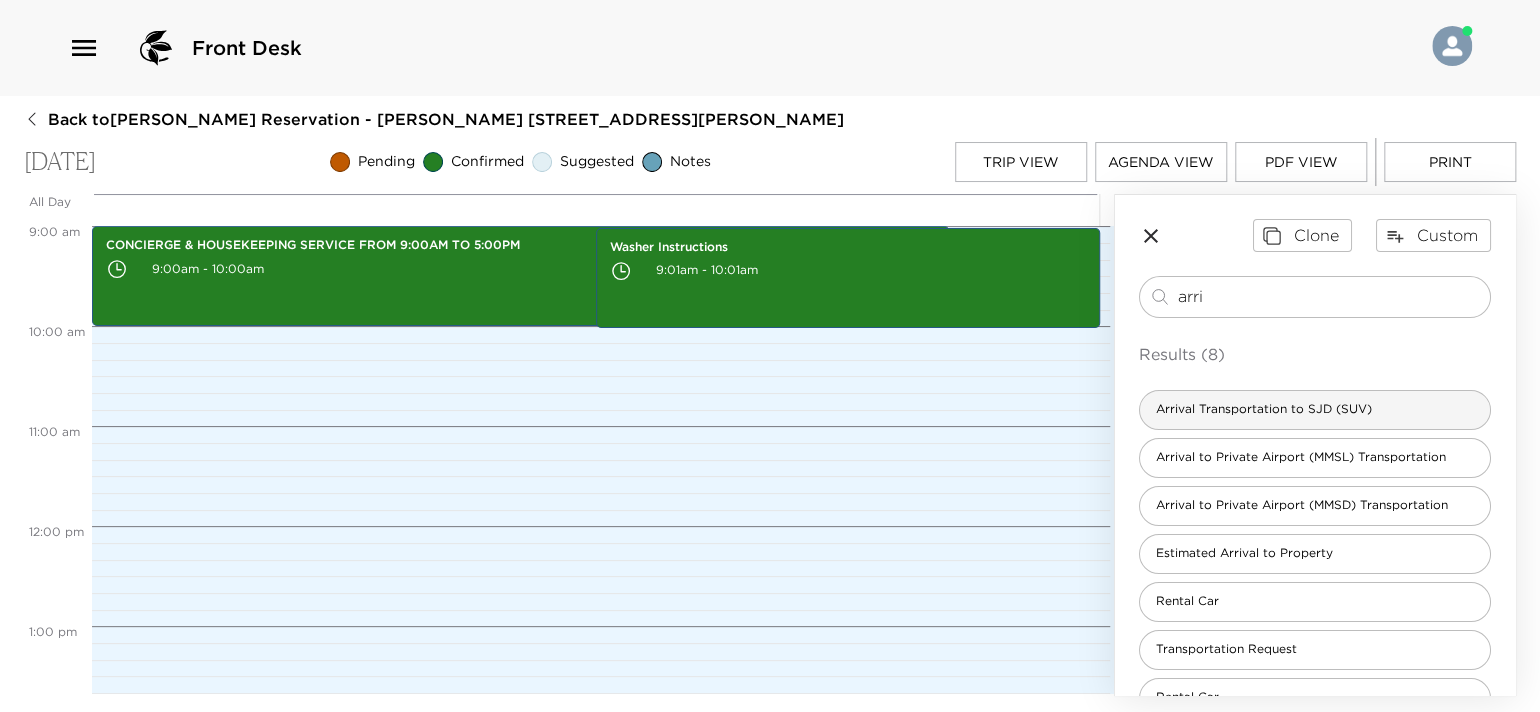 type on "arri" 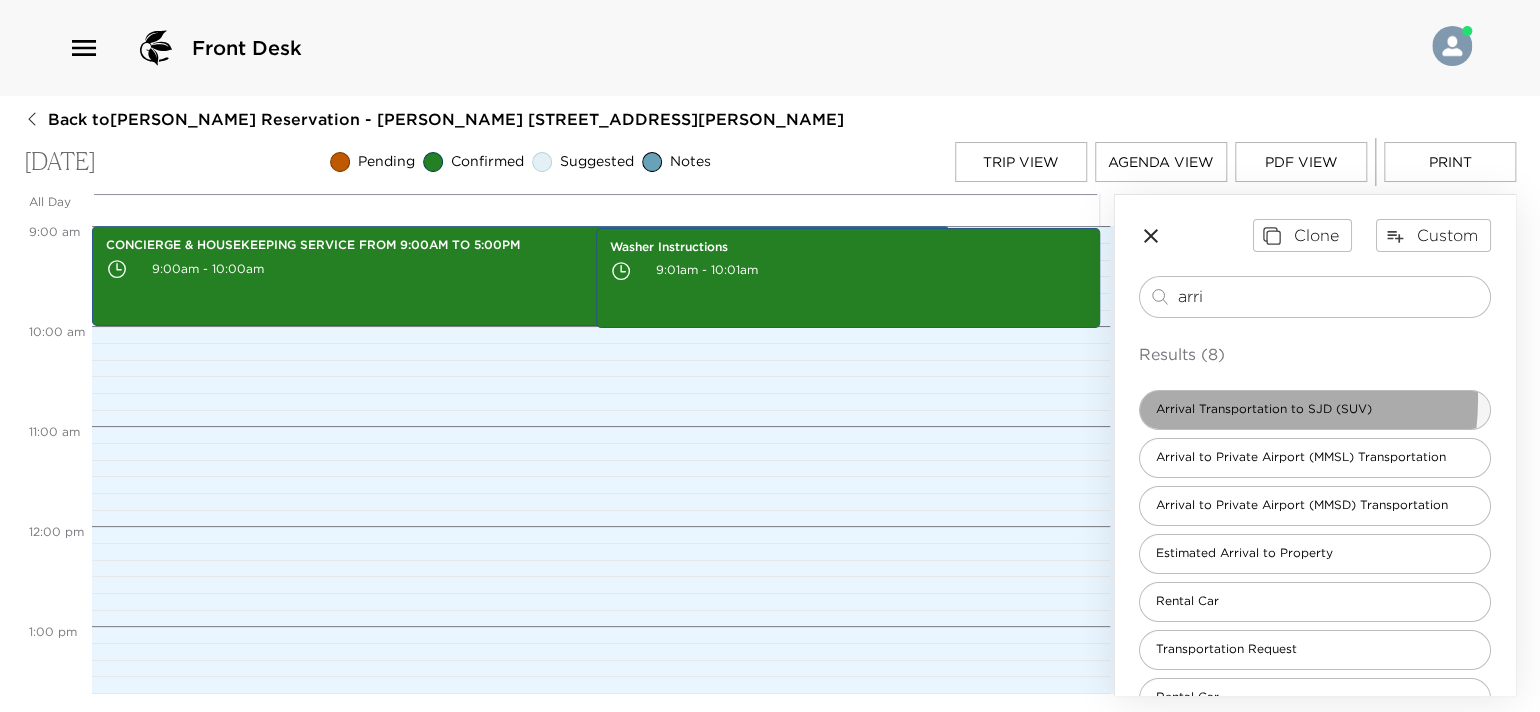 click on "Arrival Transportation to SJD (SUV)" at bounding box center [1315, 410] 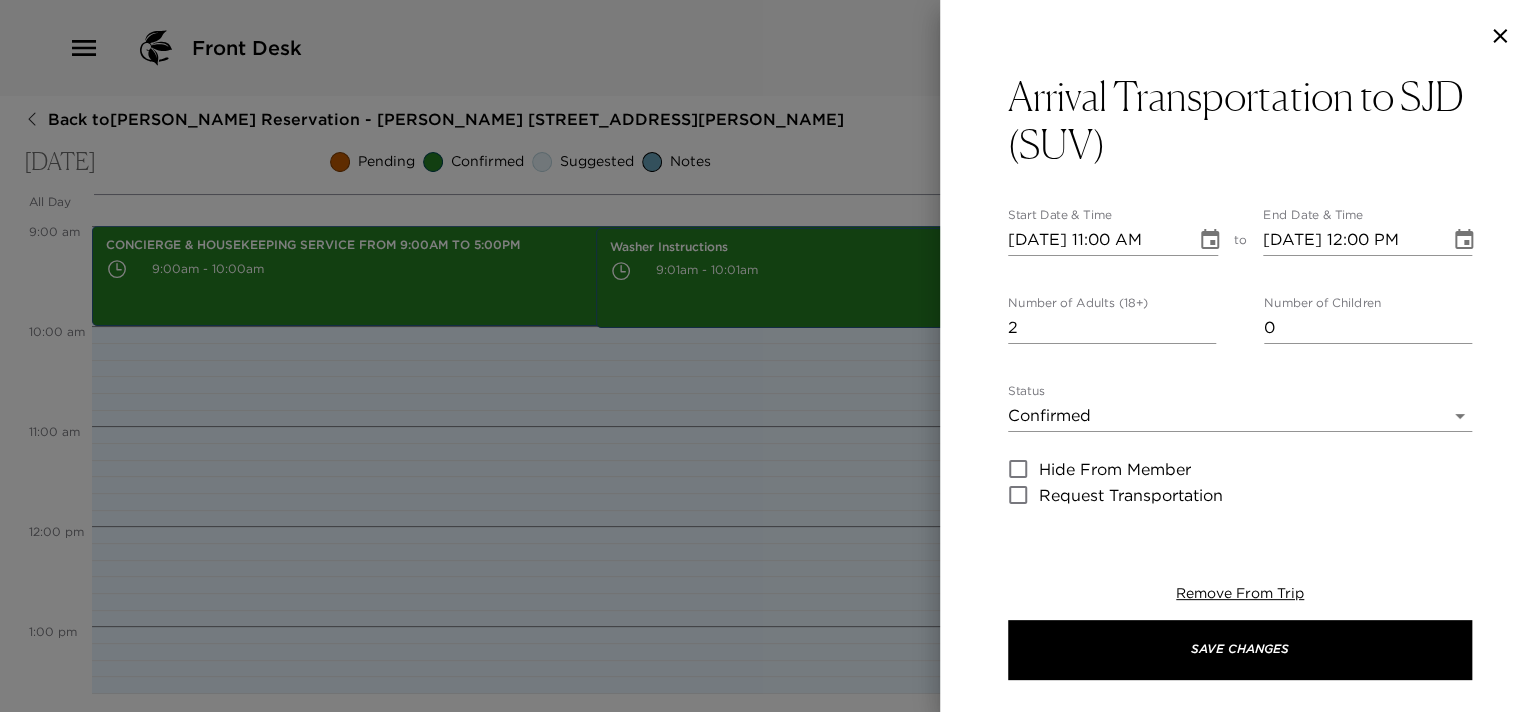 click on "2" at bounding box center (1112, 328) 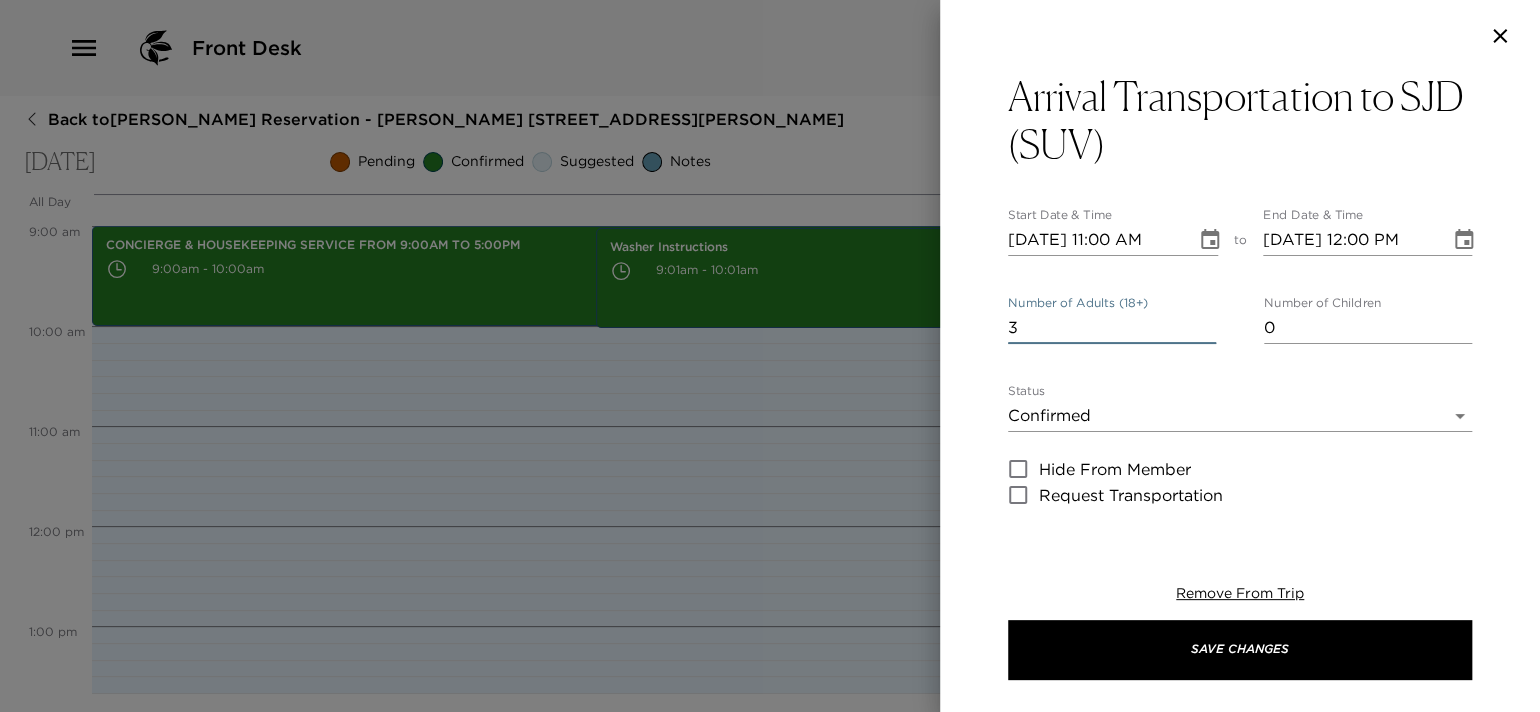 click on "3" at bounding box center (1112, 328) 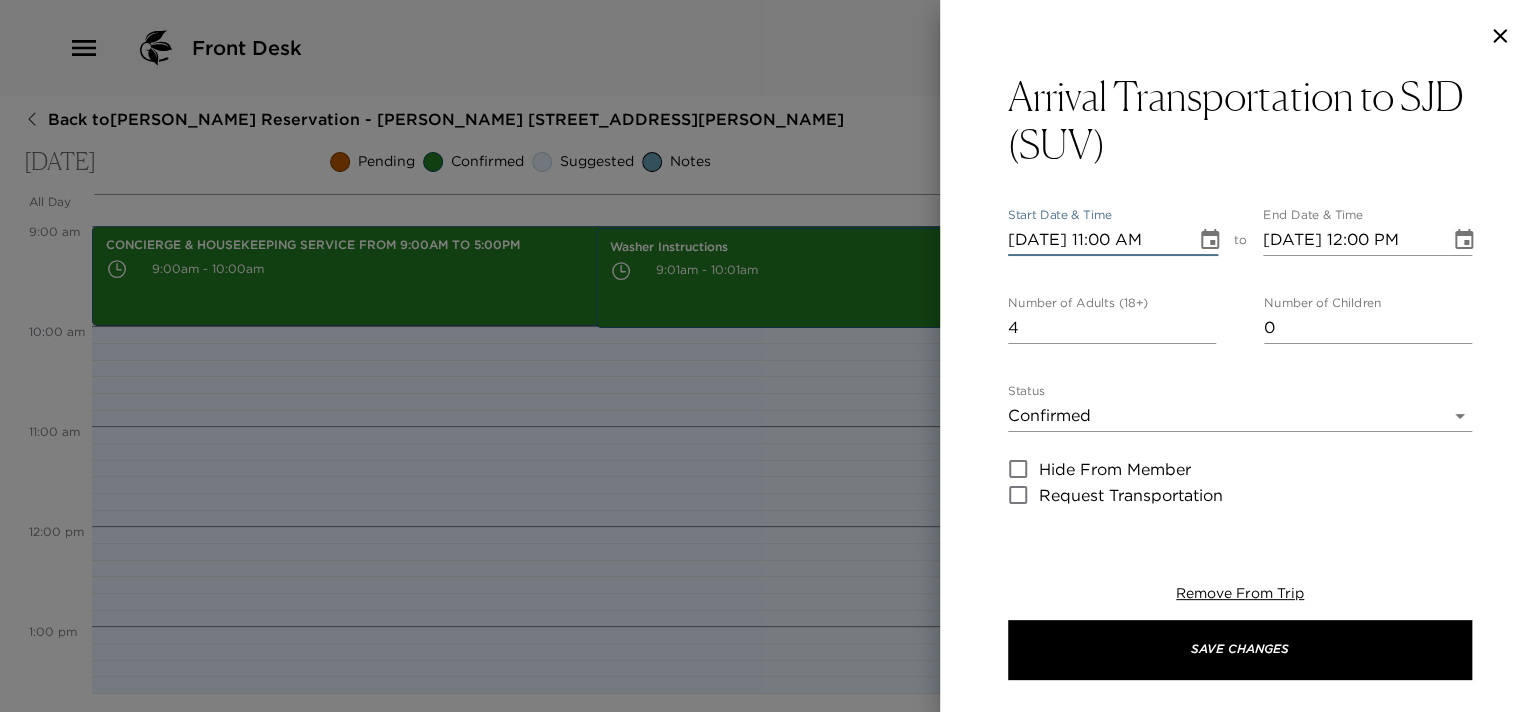 click on "[DATE] 11:00 AM" at bounding box center [1095, 240] 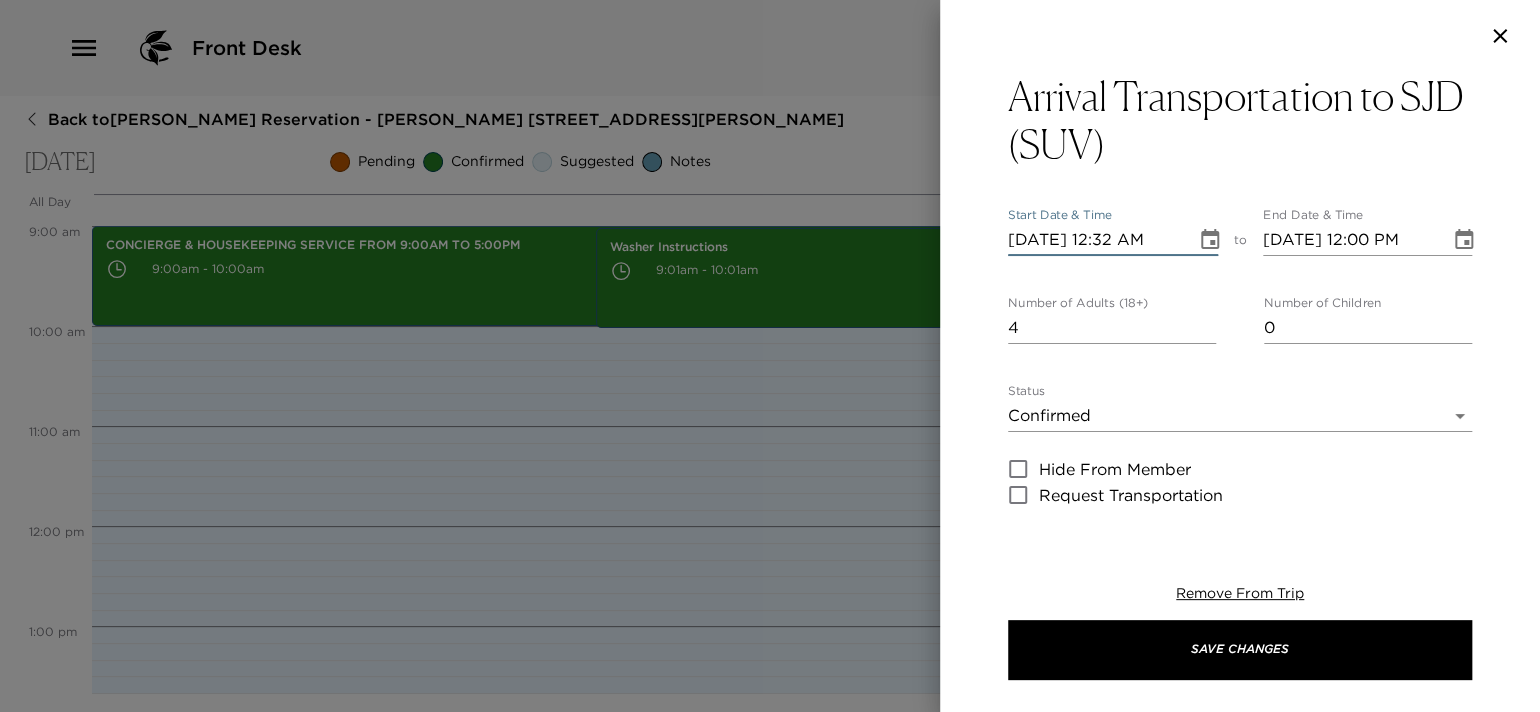 type on "07/13/2025 12:32 PM" 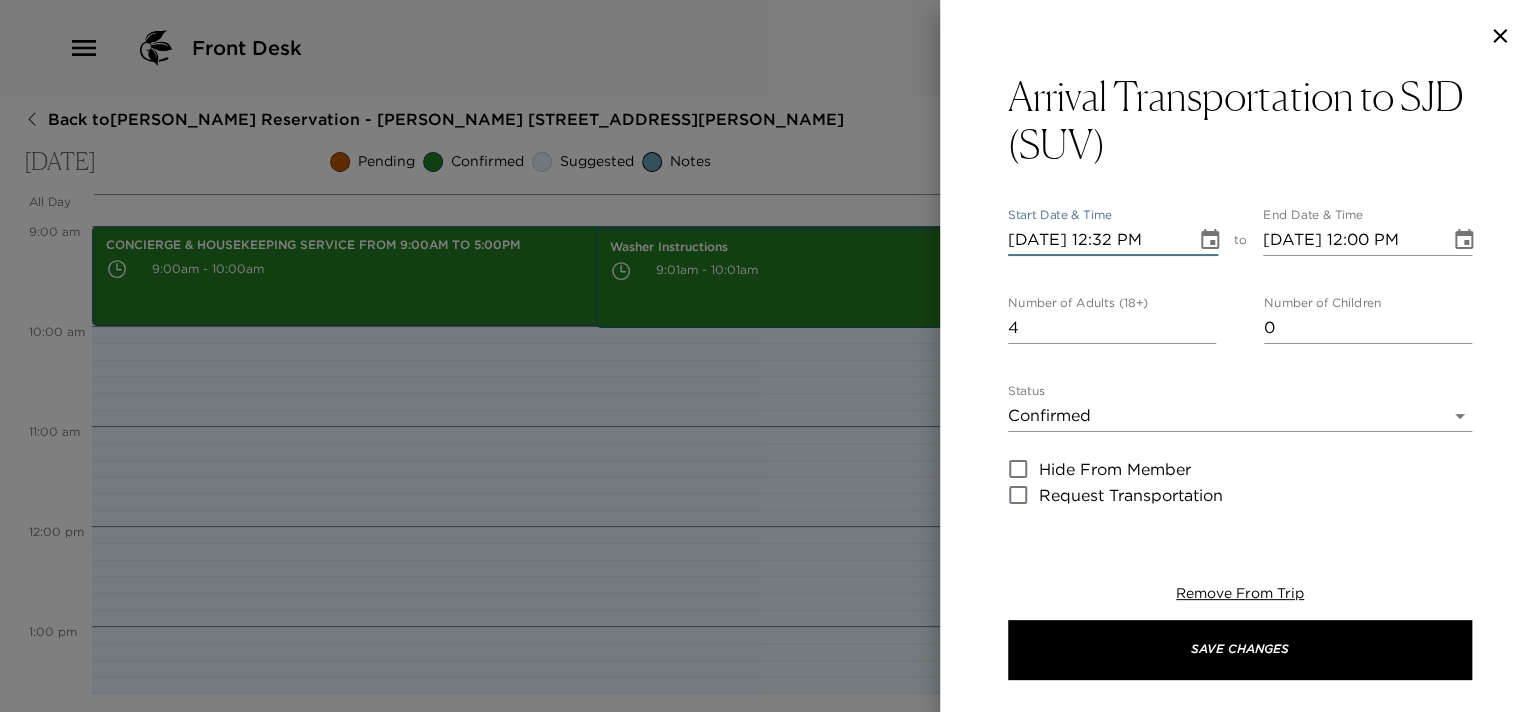 type on "07/13/2025 01:32 PM" 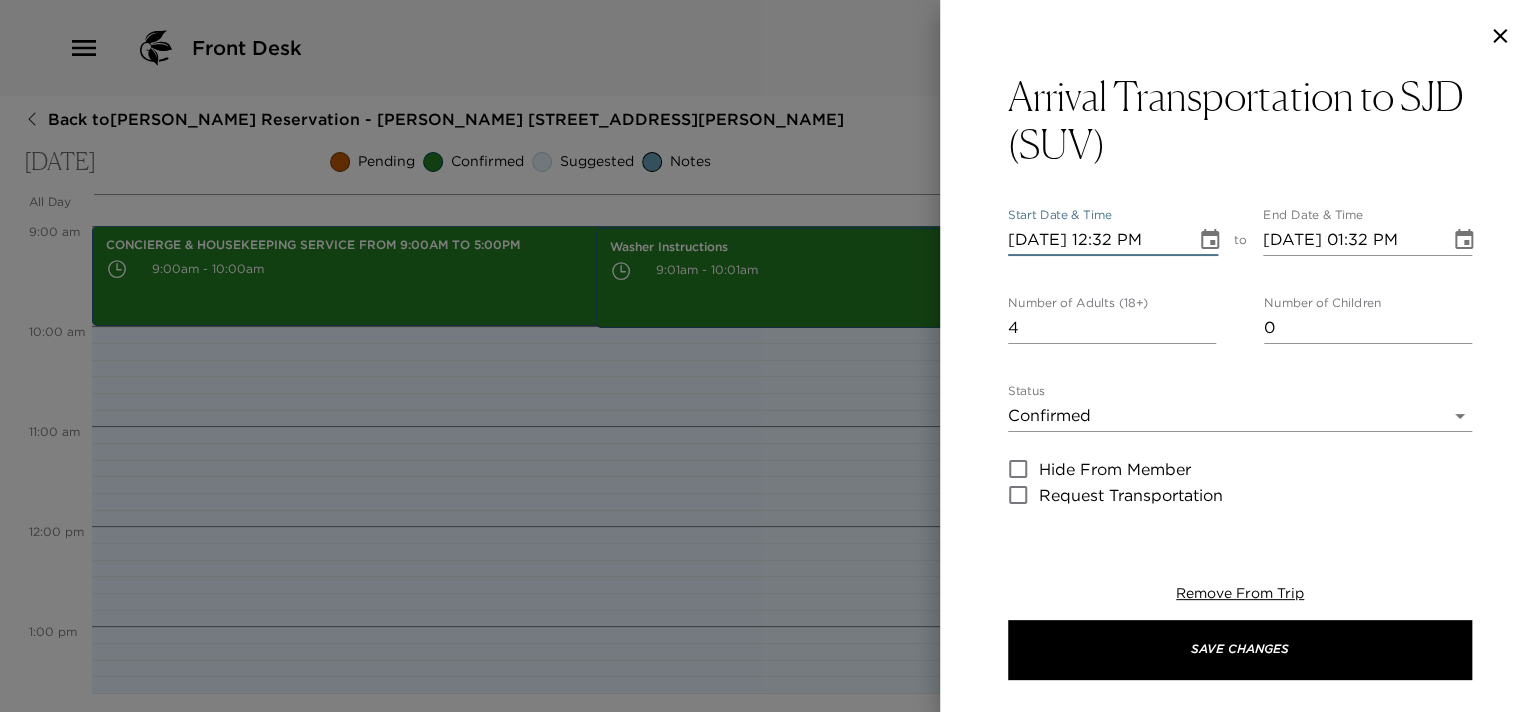 type on "07/13/2025 12:32 PM" 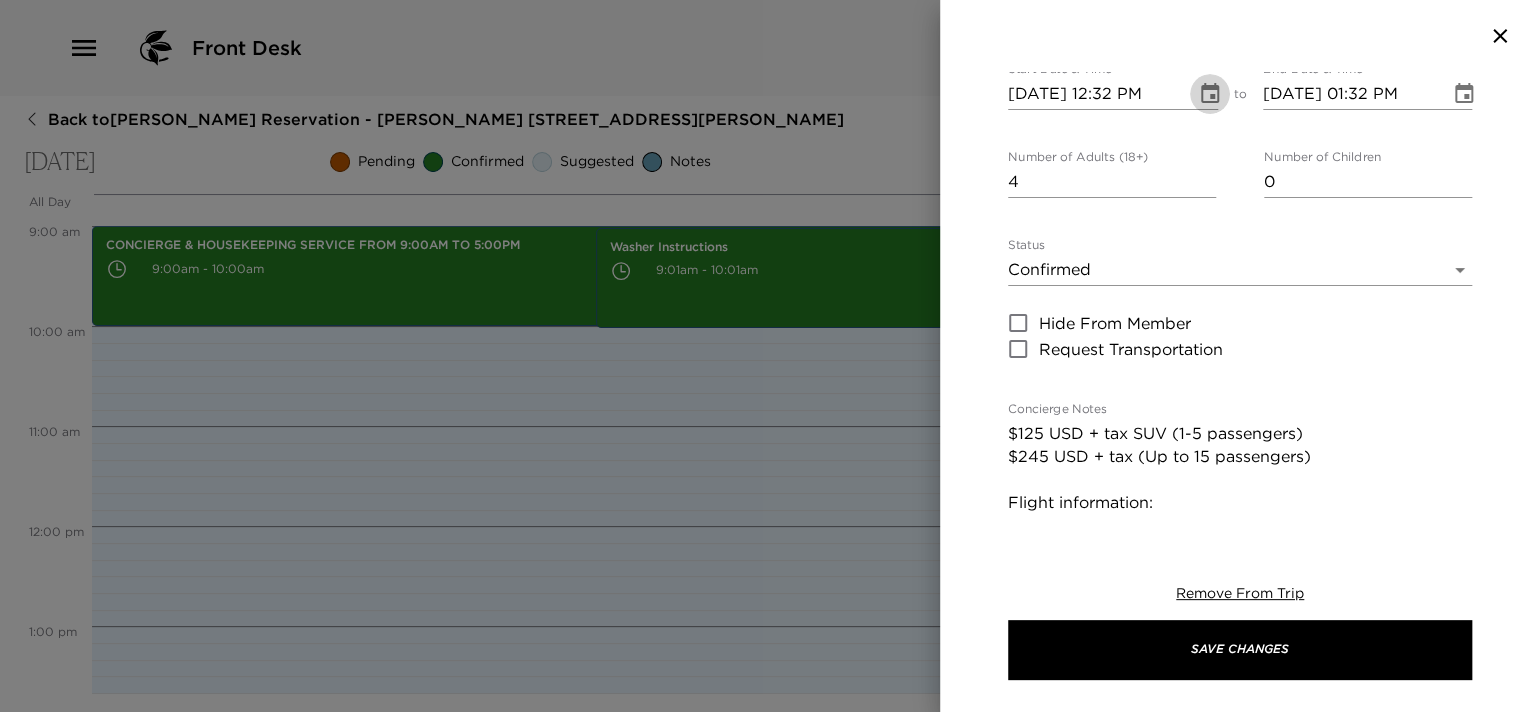 scroll, scrollTop: 299, scrollLeft: 0, axis: vertical 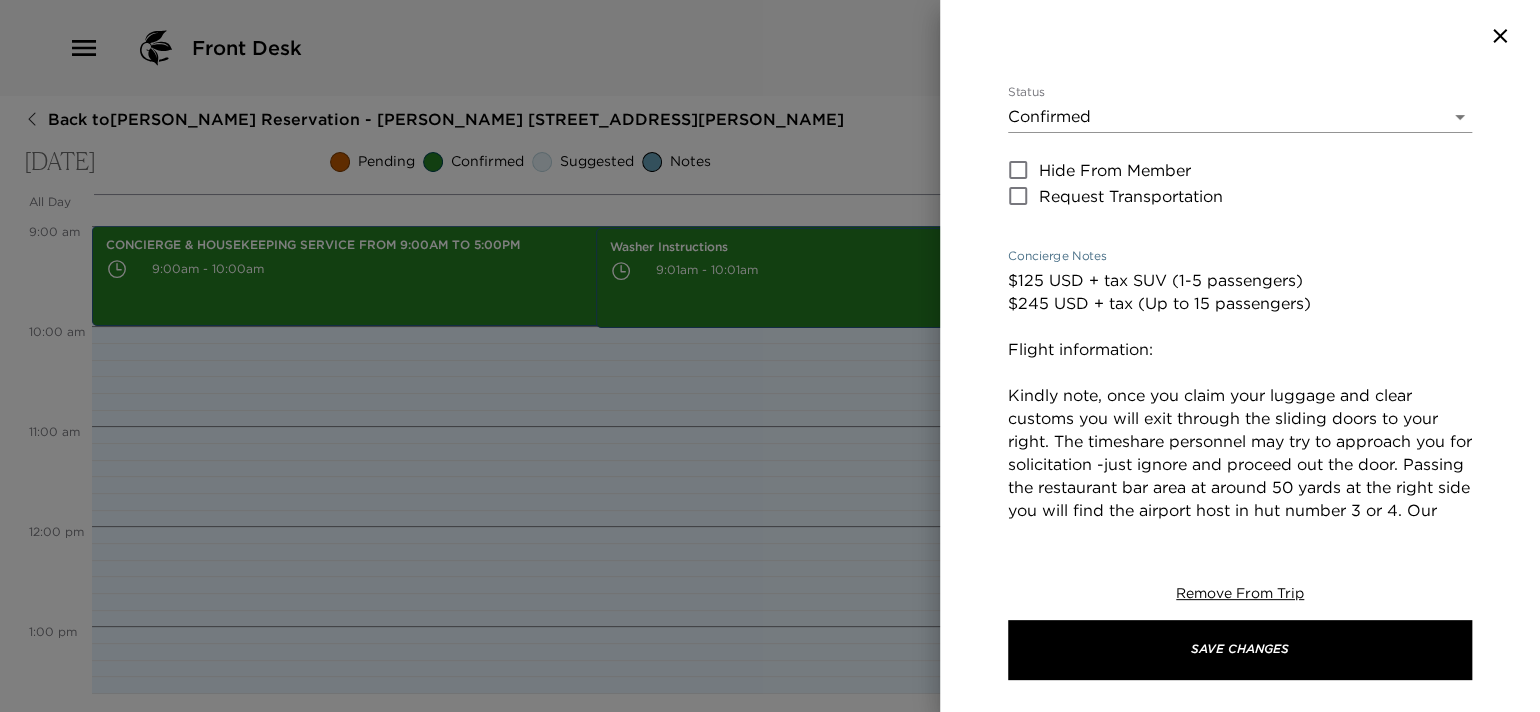 click on "$125 USD + tax SUV (1-5 passengers)
$245 USD + tax (Up to 15 passengers)
Flight information:
Kindly note, once you claim your luggage and clear customs you will exit through the sliding doors to your right. The timeshare personnel may try to approach you for solicitation -just ignore and proceed out the door. Passing the restaurant bar area at around 50 yards at the right side you will find the airport host in hut number 3 or 4. Our airport hosts are not allowed to enter the terminal for security reasons but will receive you outside the terminal. They are dressed in a lilac shirt and beige pants and will be holding a sign that says '[PERSON_NAME]'.
Should you wish to cancel the service, please give us a 24-hour notice to avoid being charged your service in full." at bounding box center (1240, 499) 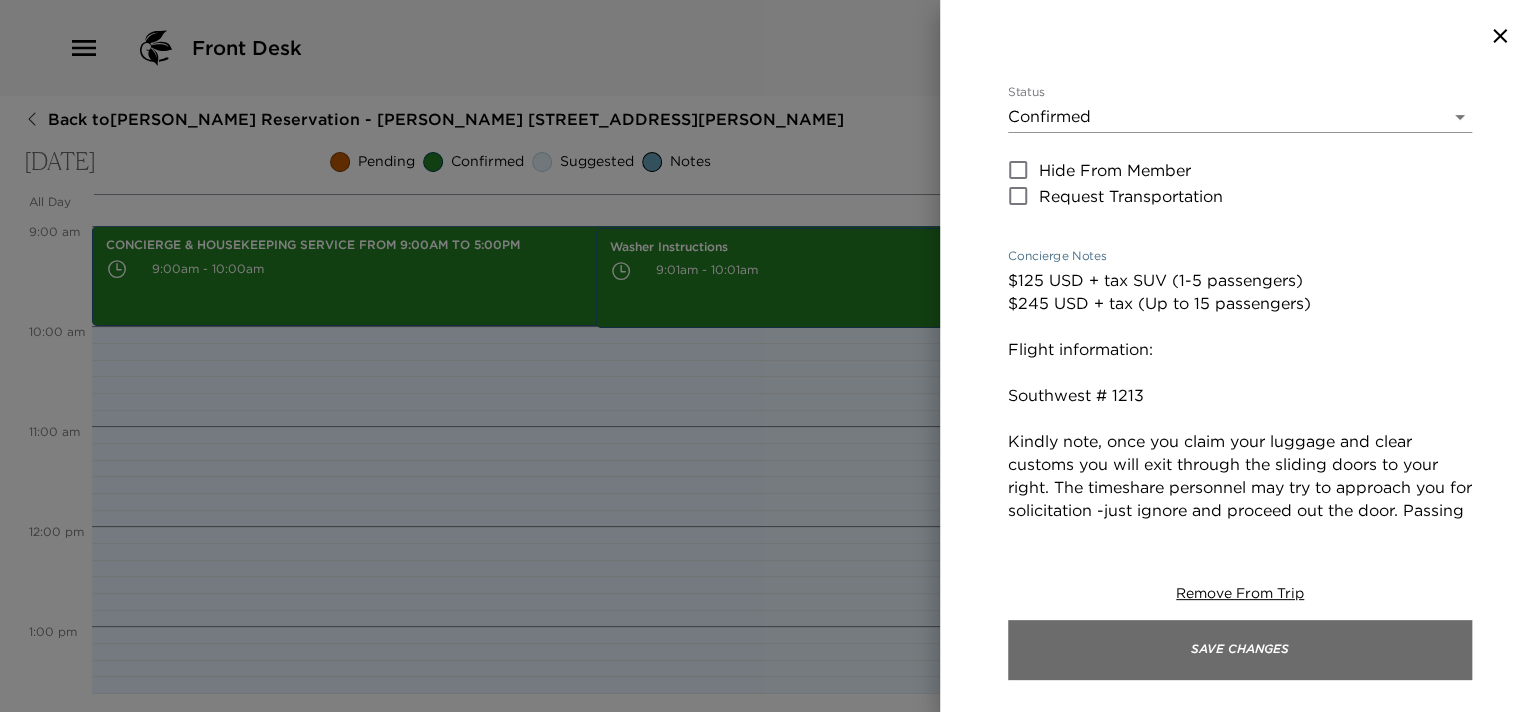 type on "$125 USD + tax SUV (1-5 passengers)
$245 USD + tax (Up to 15 passengers)
Flight information:
Southwest # 1213
Kindly note, once you claim your luggage and clear customs you will exit through the sliding doors to your right. The timeshare personnel may try to approach you for solicitation -just ignore and proceed out the door. Passing the restaurant bar area at around 50 yards at the right side you will find the airport host in hut number 3 or 4. Our airport hosts are not allowed to enter the terminal for security reasons but will receive you outside the terminal. They are dressed in a lilac shirt and beige pants and will be holding a sign that says 'Esperanza'.
Should you wish to cancel the service, please give us a 24-hour notice to avoid being charged your service in full." 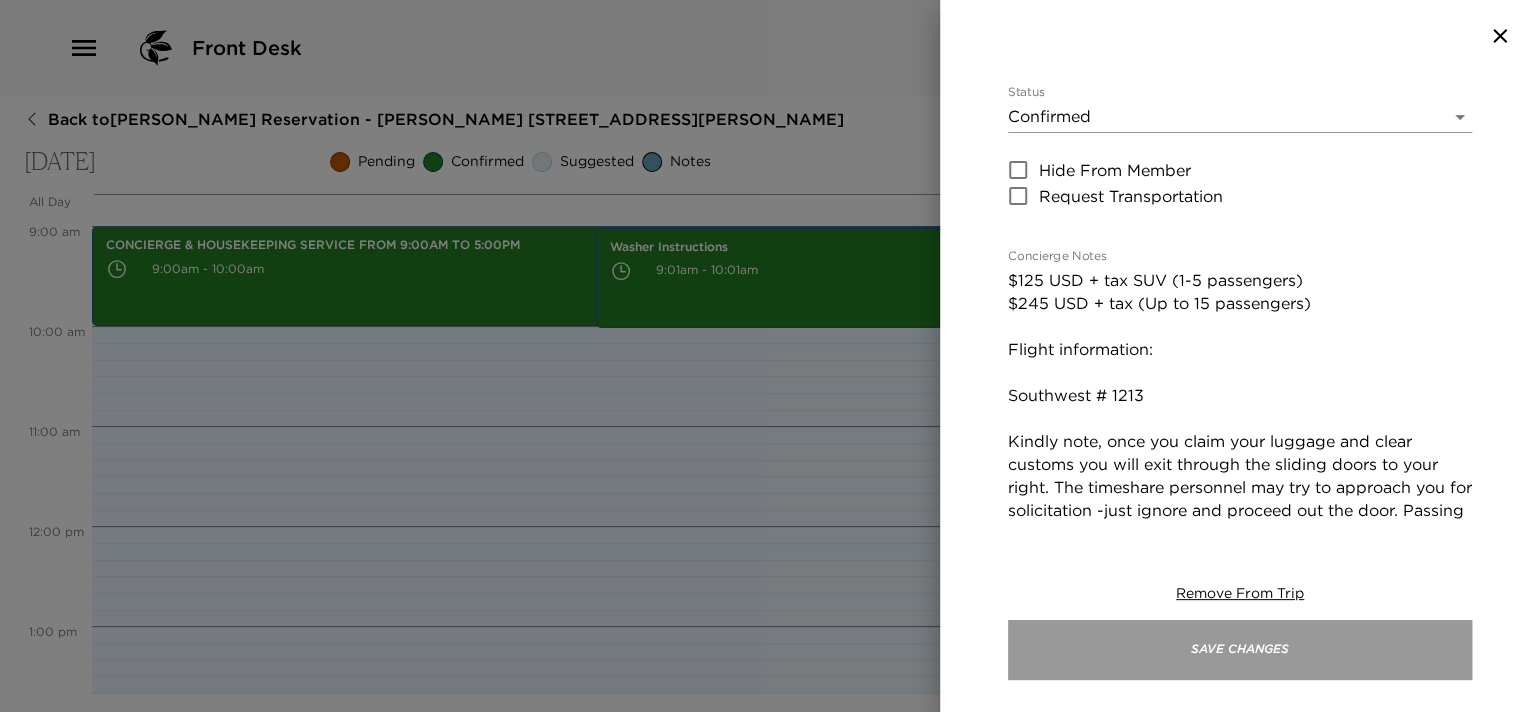 click on "Save Changes" at bounding box center [1240, 650] 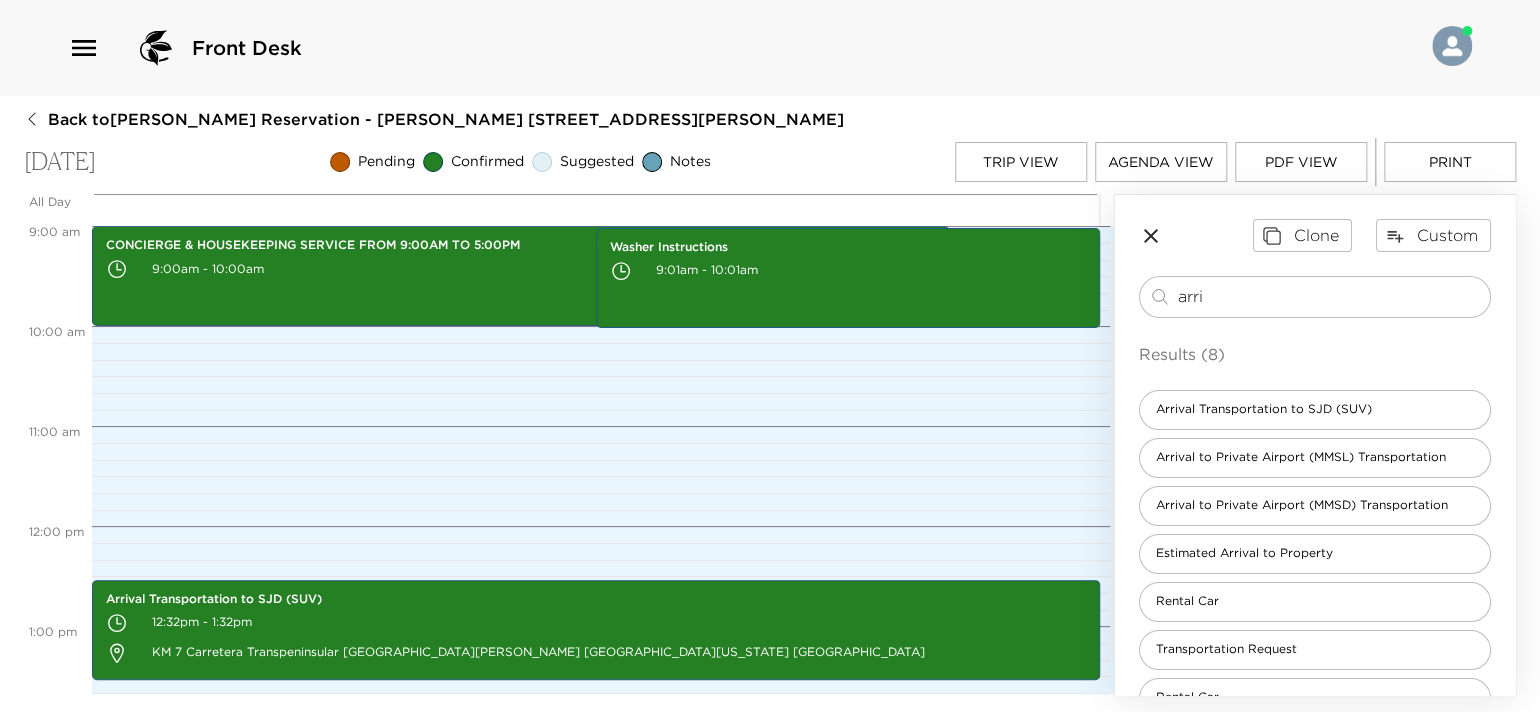 click on "Agenda View" at bounding box center (1161, 162) 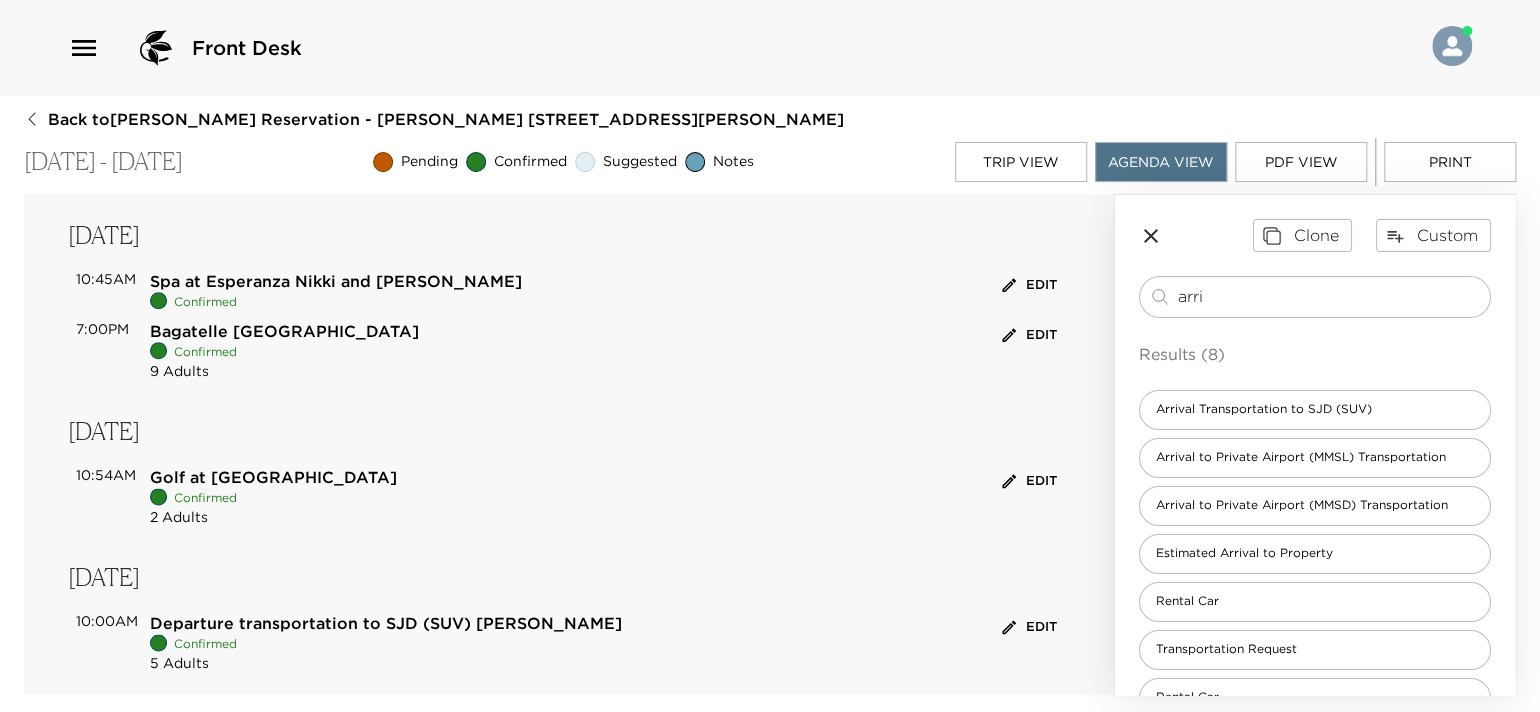 scroll, scrollTop: 1275, scrollLeft: 0, axis: vertical 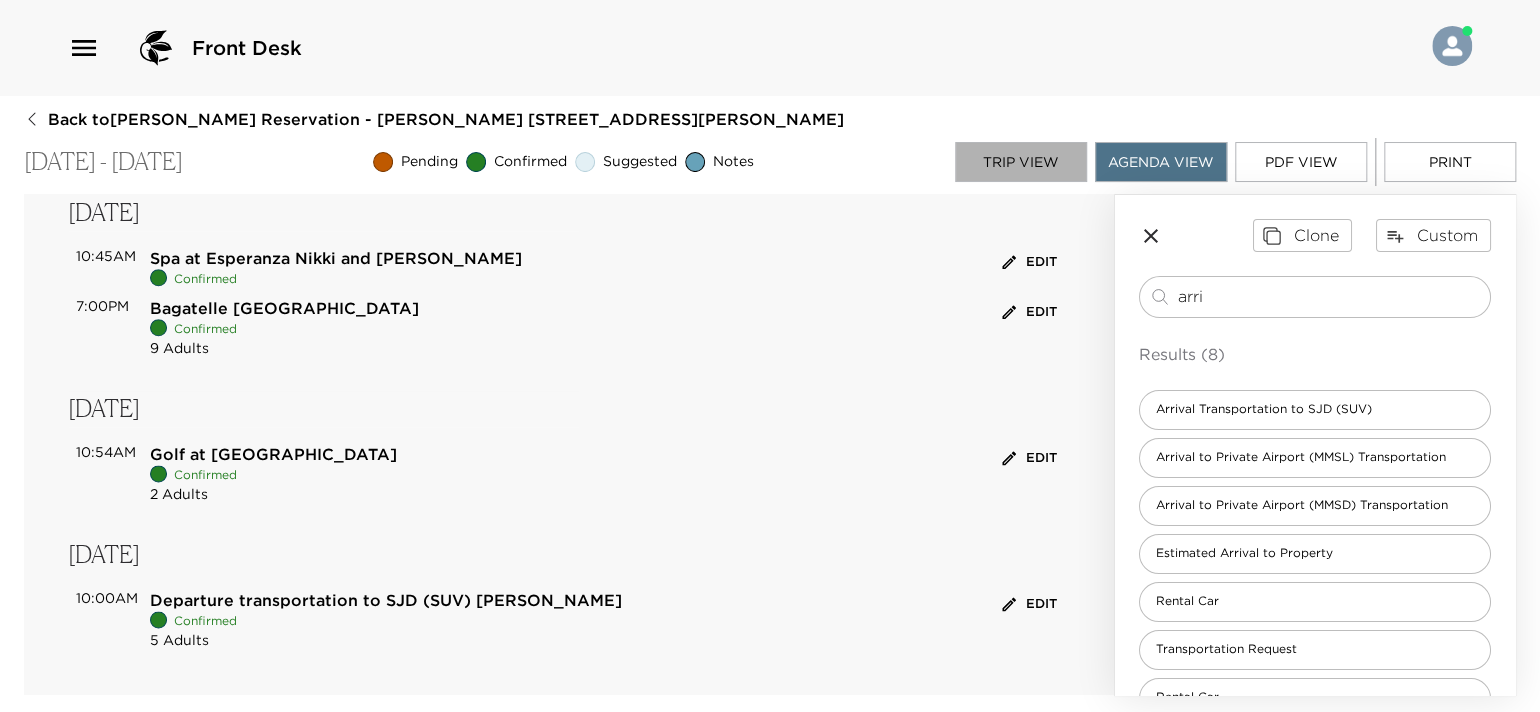 click on "Trip View" at bounding box center (1021, 162) 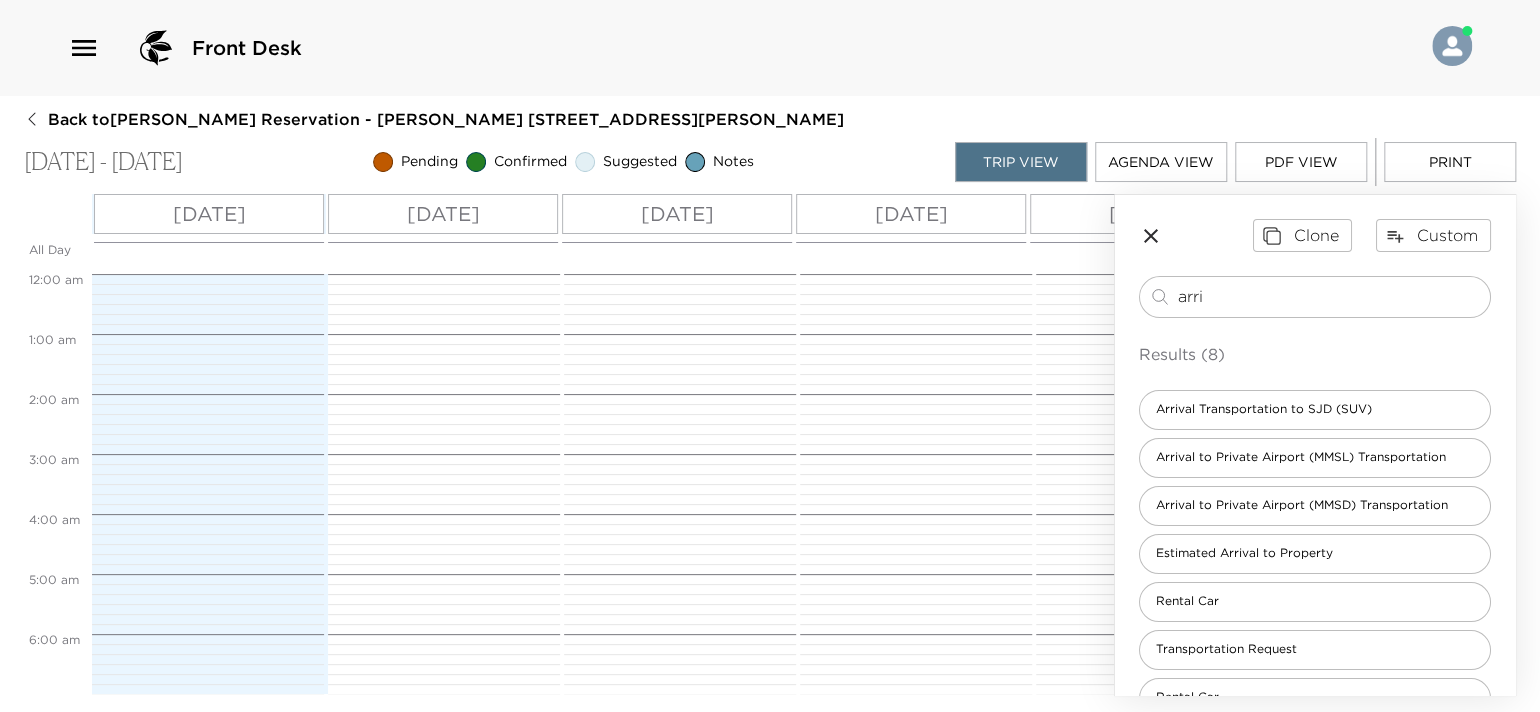 scroll, scrollTop: 540, scrollLeft: 0, axis: vertical 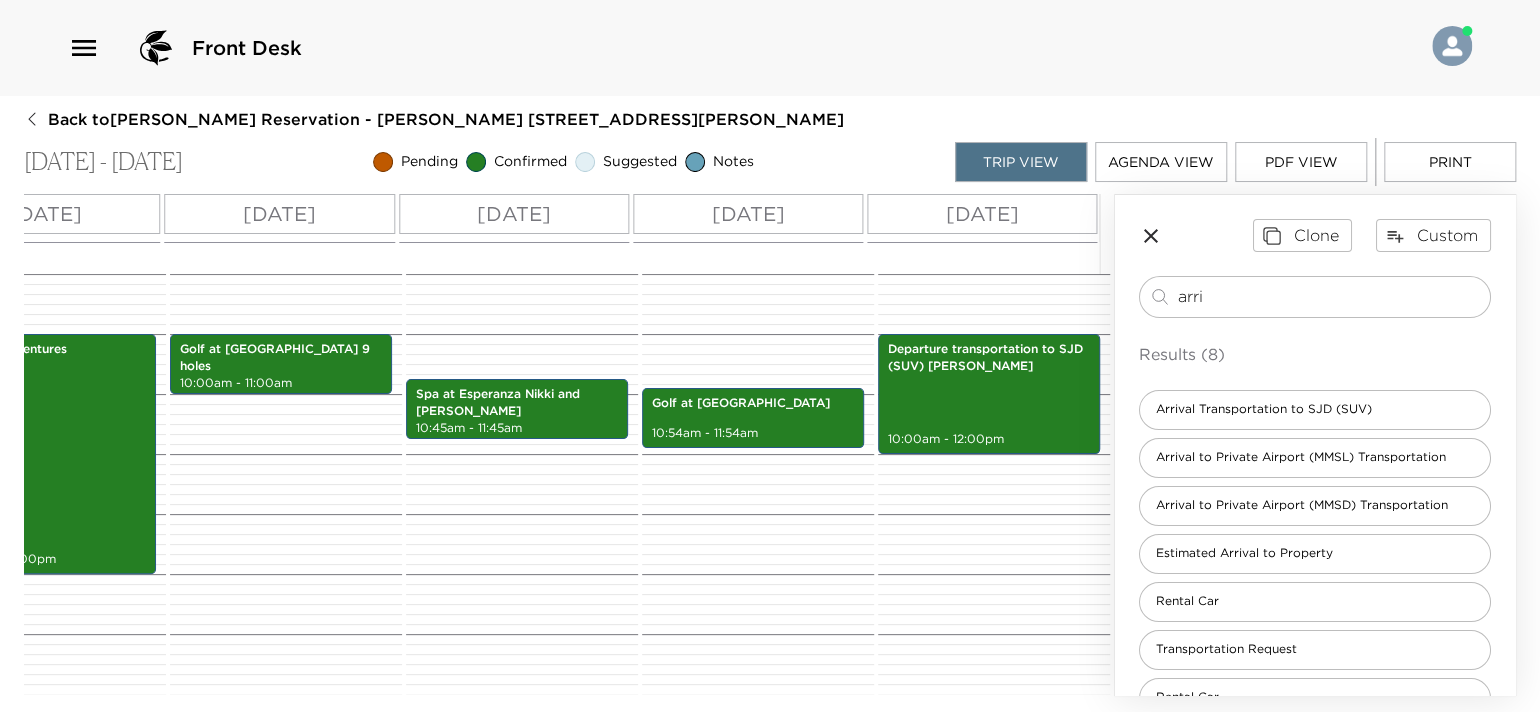 click on "[DATE]" at bounding box center [747, 214] 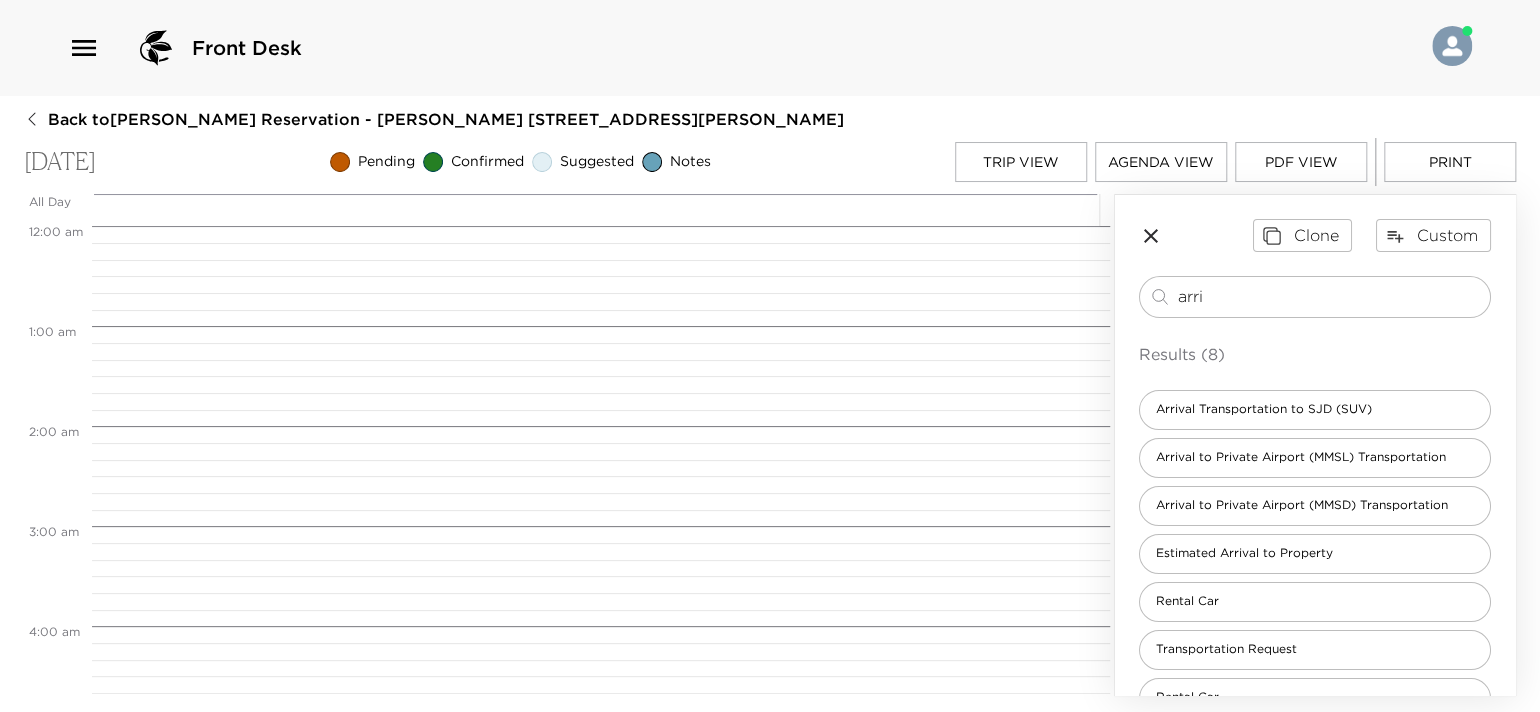 scroll, scrollTop: 0, scrollLeft: 0, axis: both 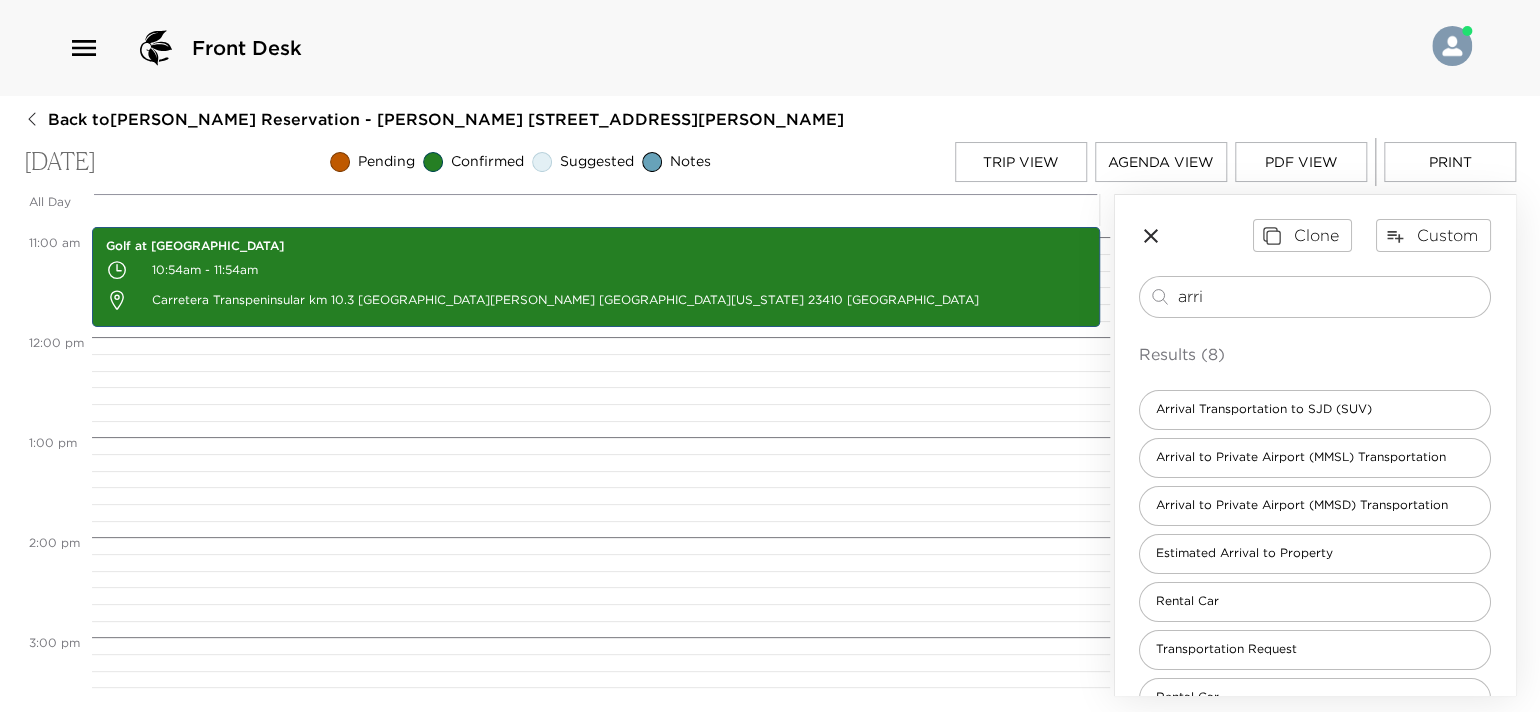 drag, startPoint x: 1230, startPoint y: 294, endPoint x: 1121, endPoint y: 295, distance: 109.004585 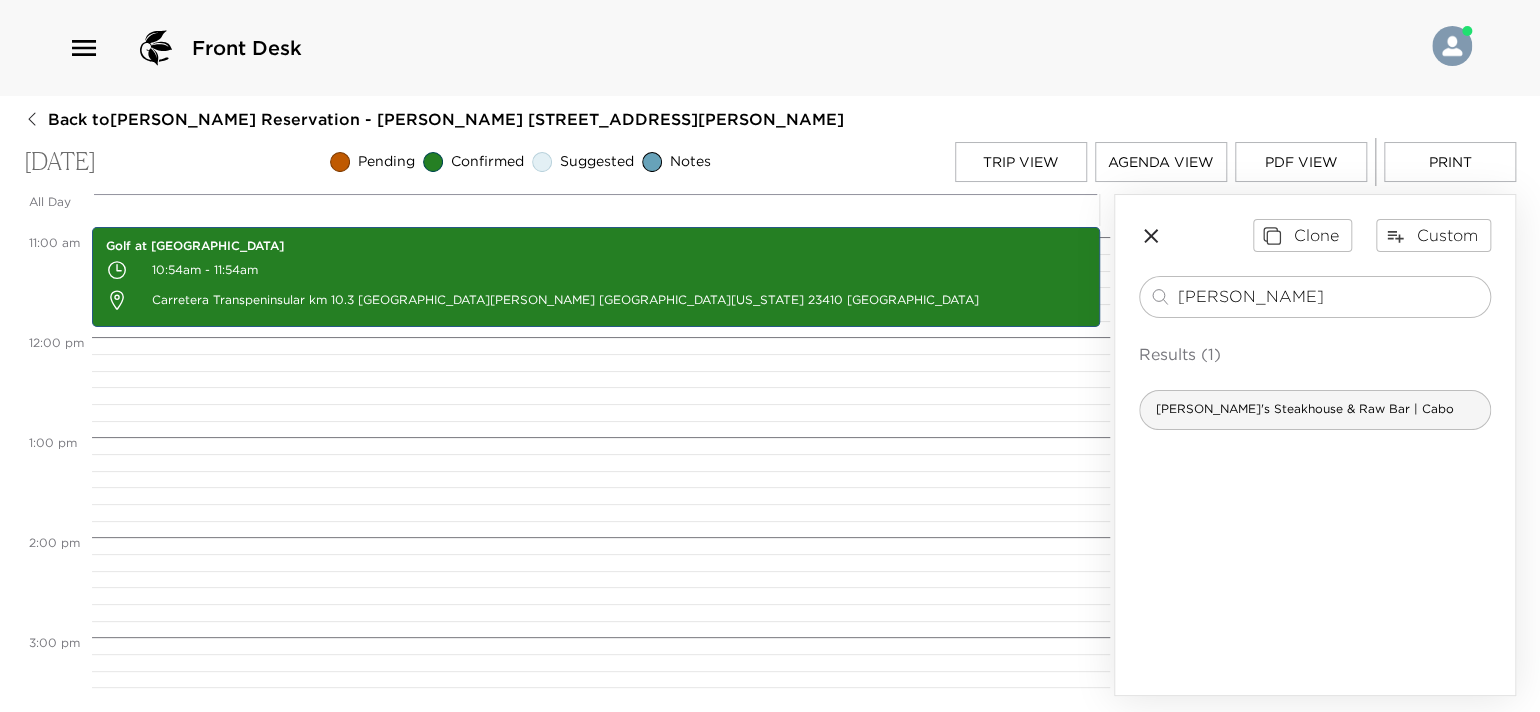 type on "harr" 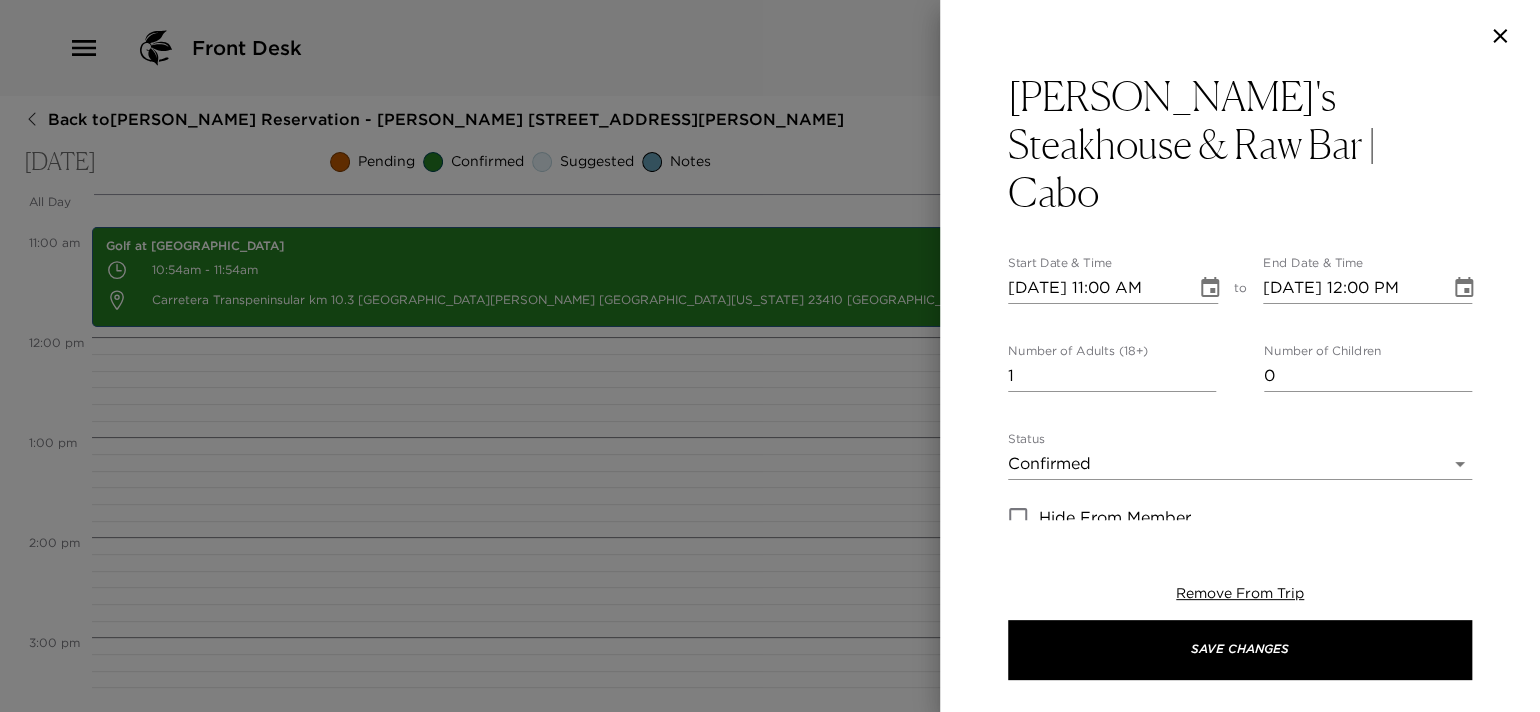 type on "Reservation at Harry's Steakhouse & Raw Bar is confirmed." 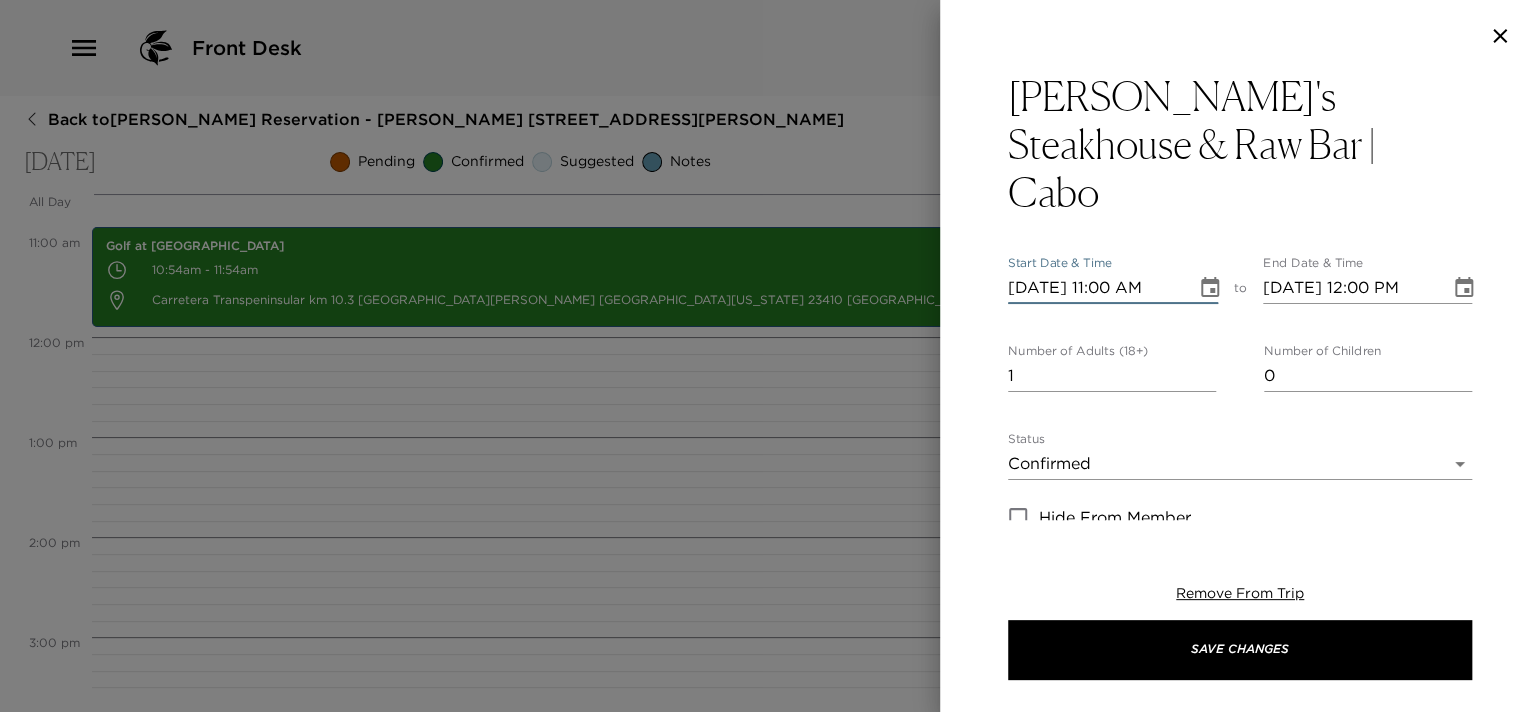 click on "07/19/2025 11:00 AM" at bounding box center (1095, 288) 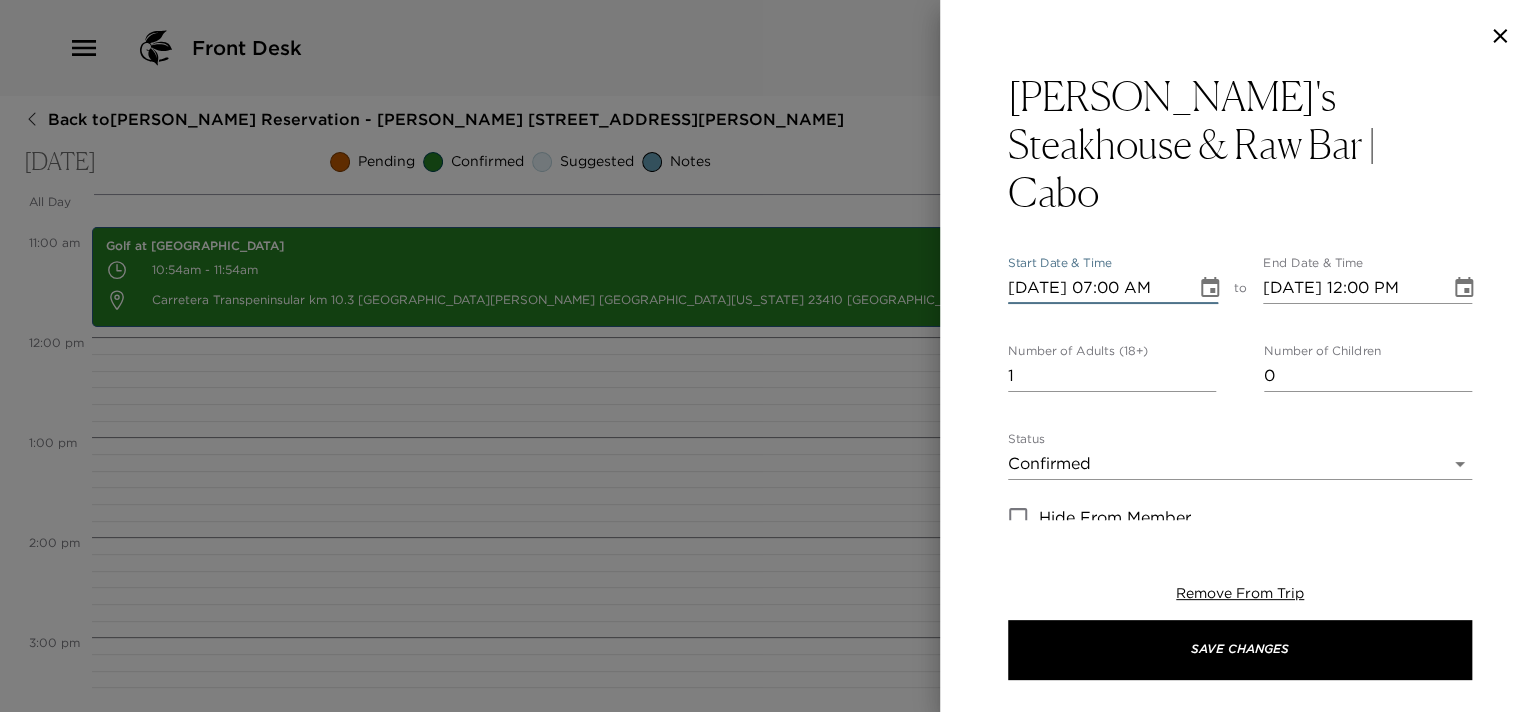 click on "07/19/2025 07:00 AM" at bounding box center (1095, 288) 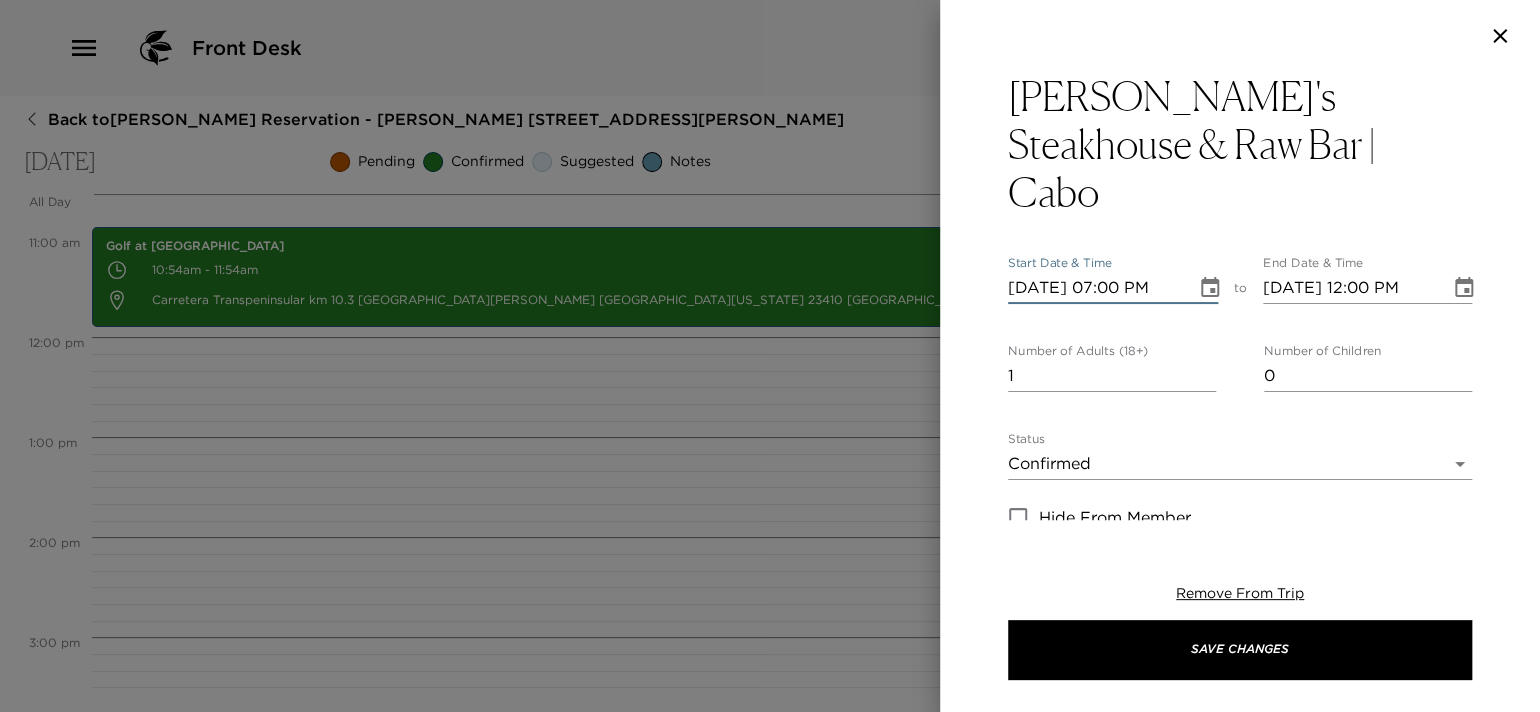 type on "07/19/2025 08:00 PM" 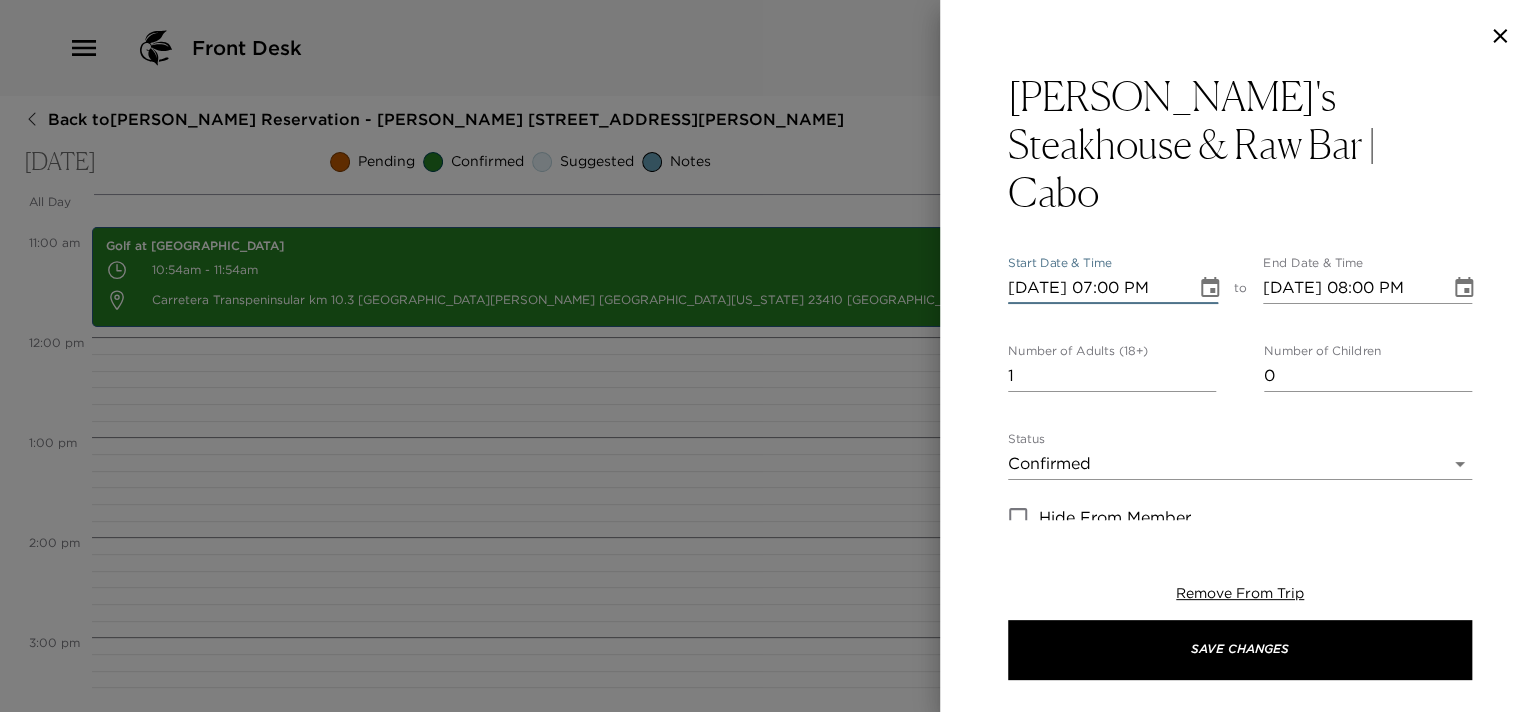 type on "07/19/2025 07:00 PM" 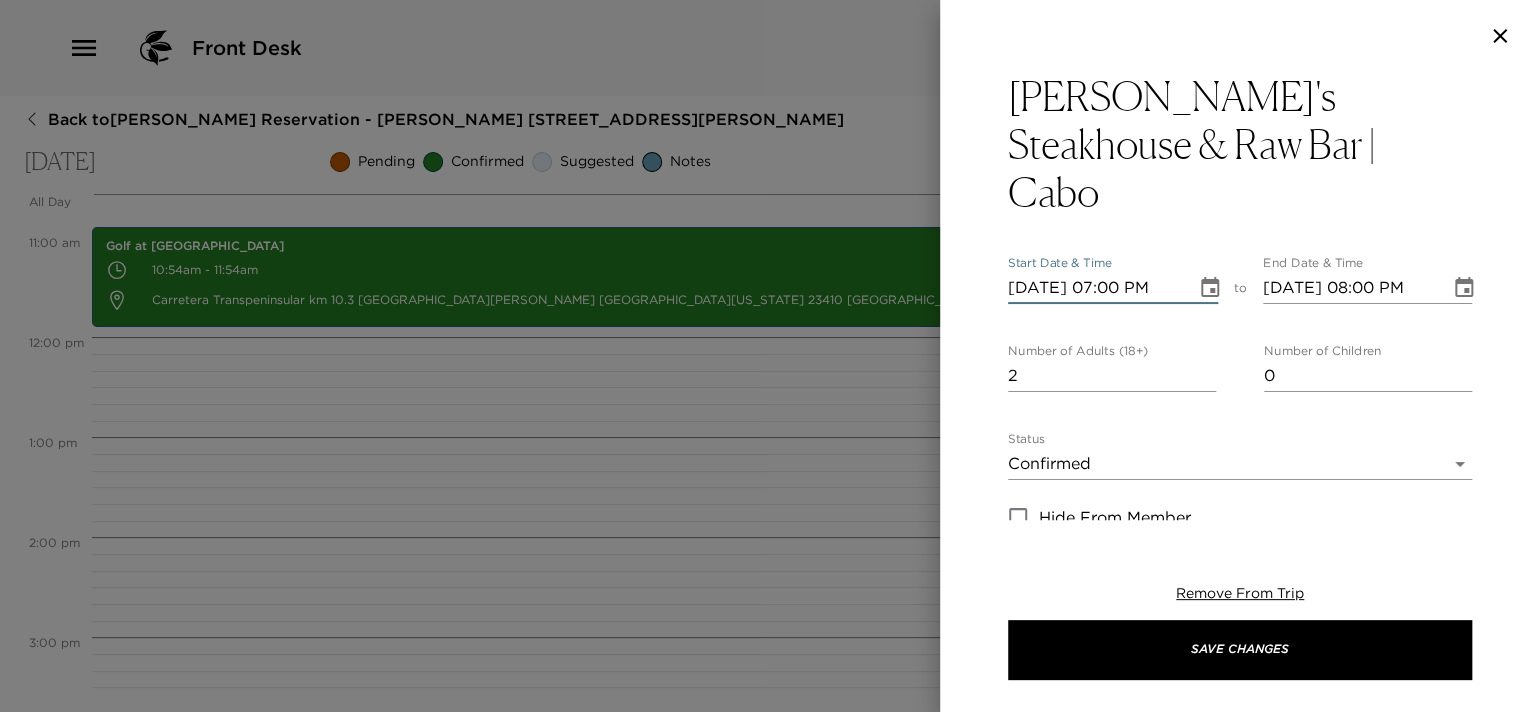 click on "2" at bounding box center [1112, 376] 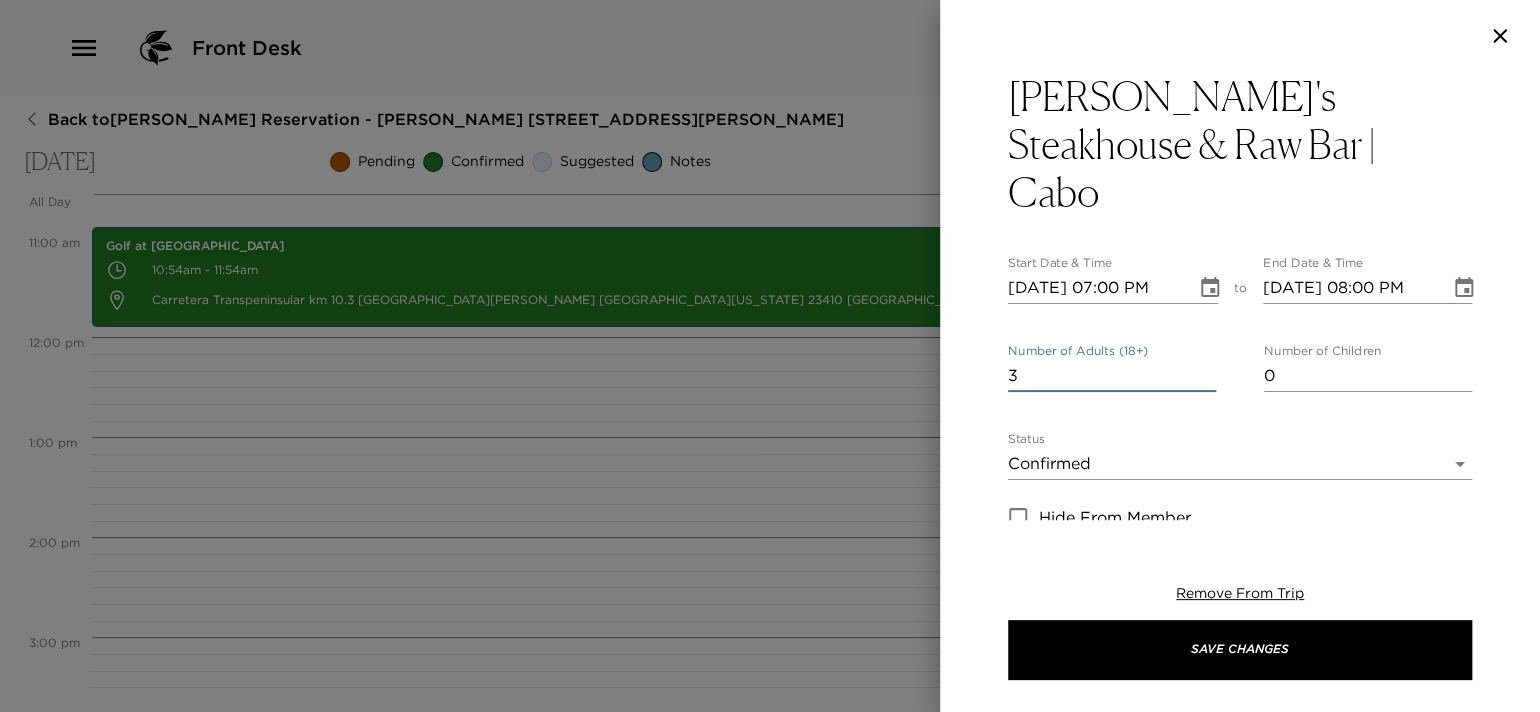 click on "3" at bounding box center (1112, 376) 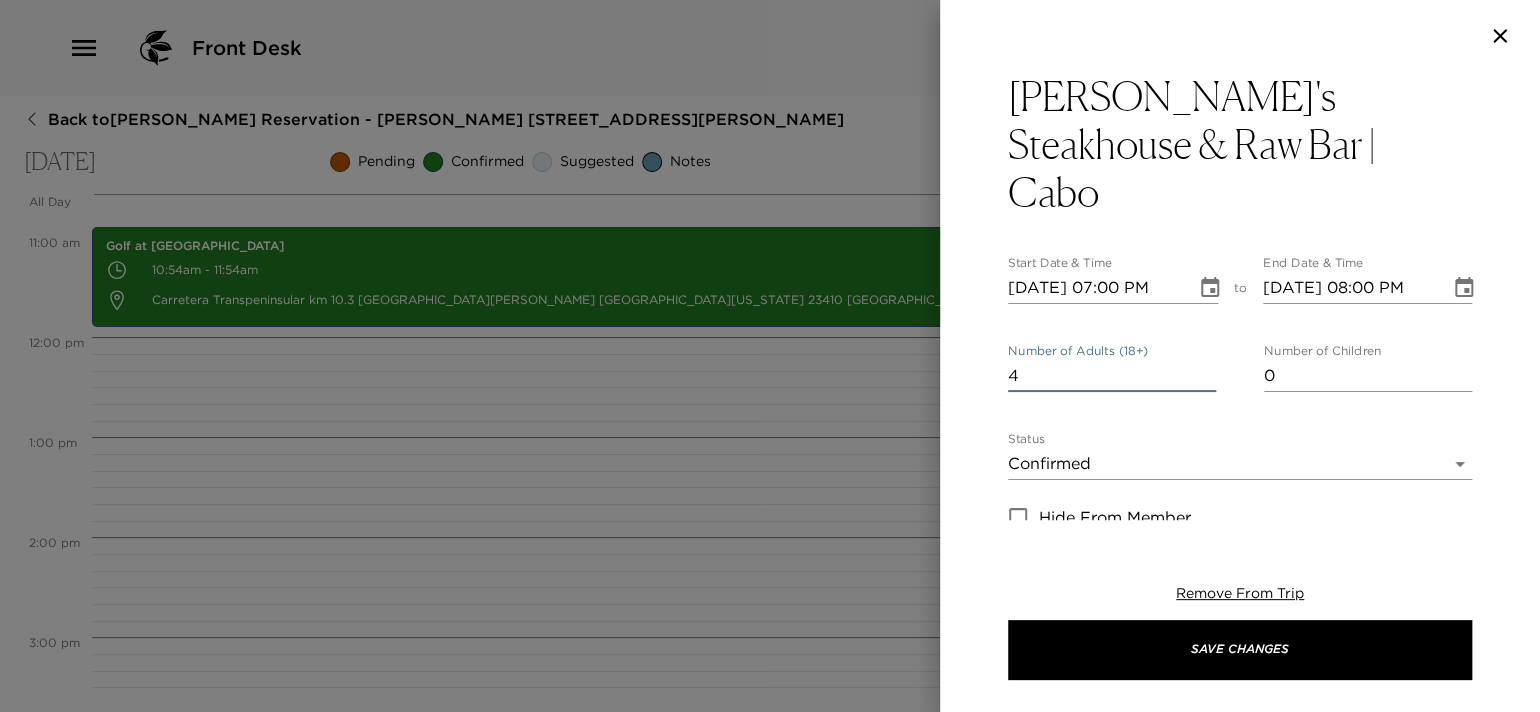 click on "4" at bounding box center [1112, 376] 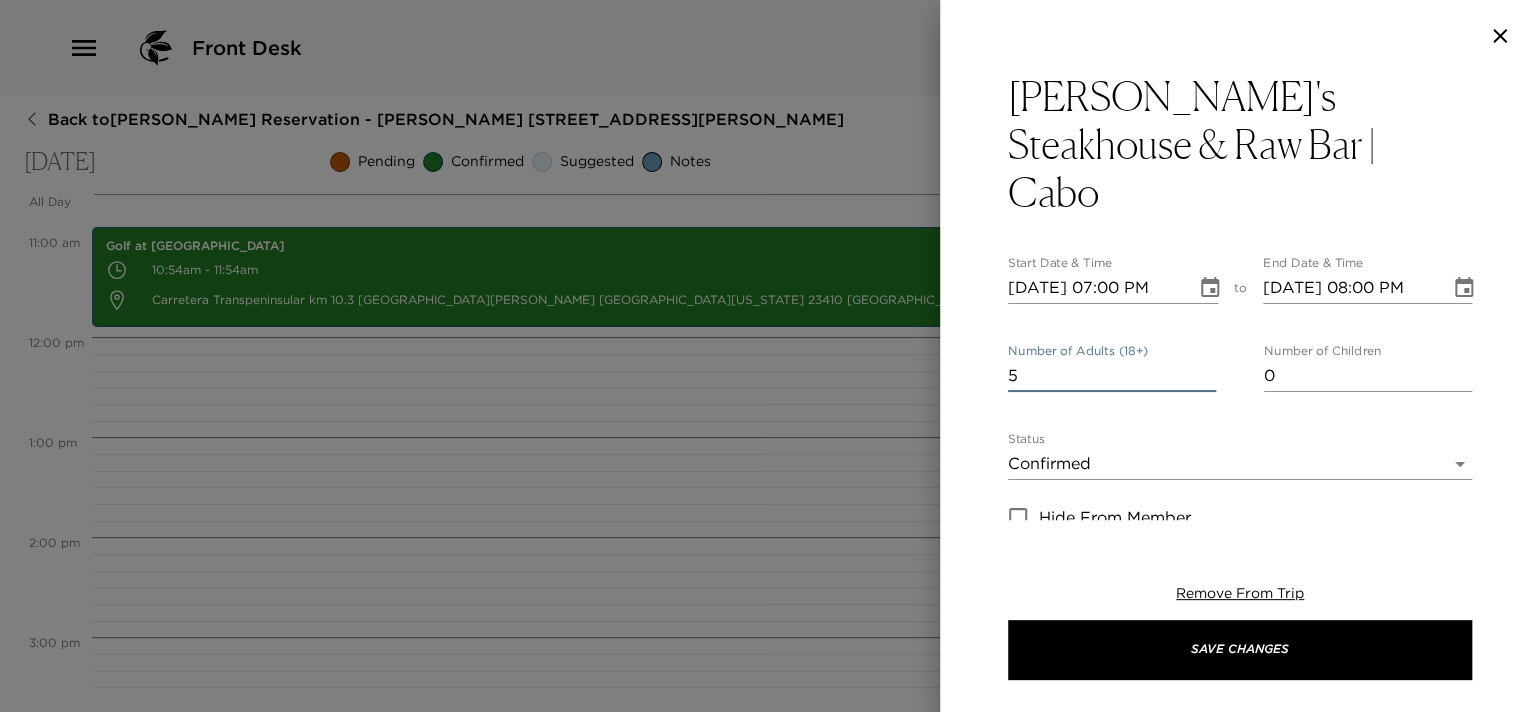 click on "5" at bounding box center [1112, 376] 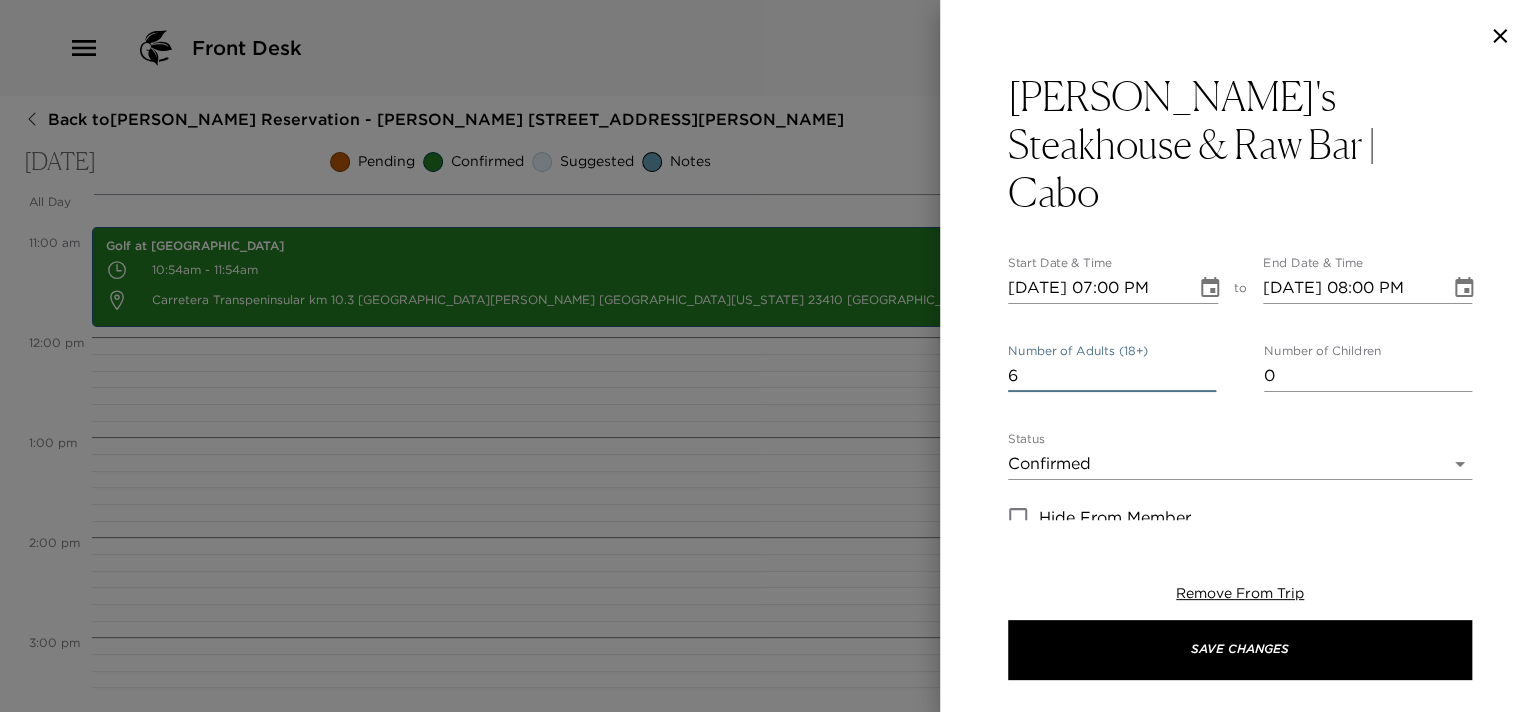 click on "6" at bounding box center (1112, 376) 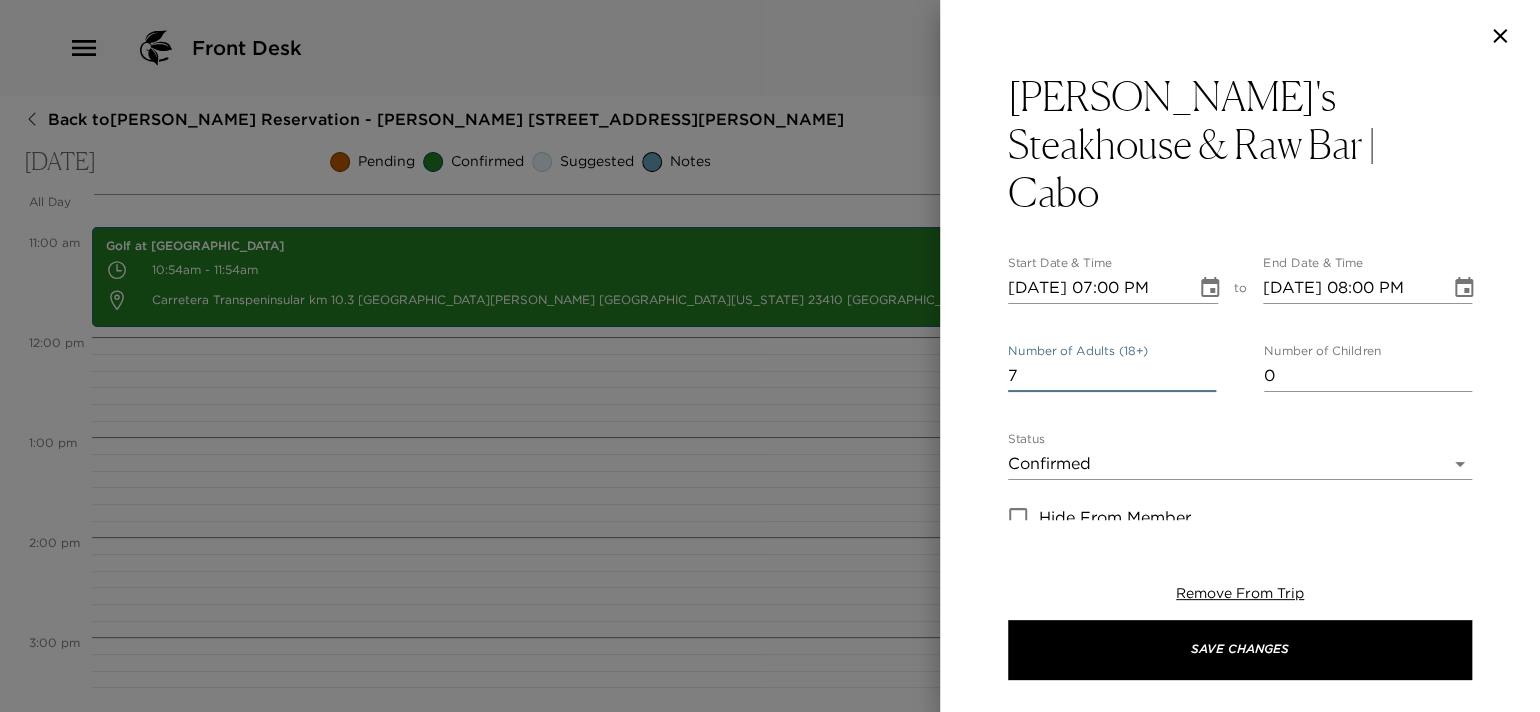 click on "7" at bounding box center [1112, 376] 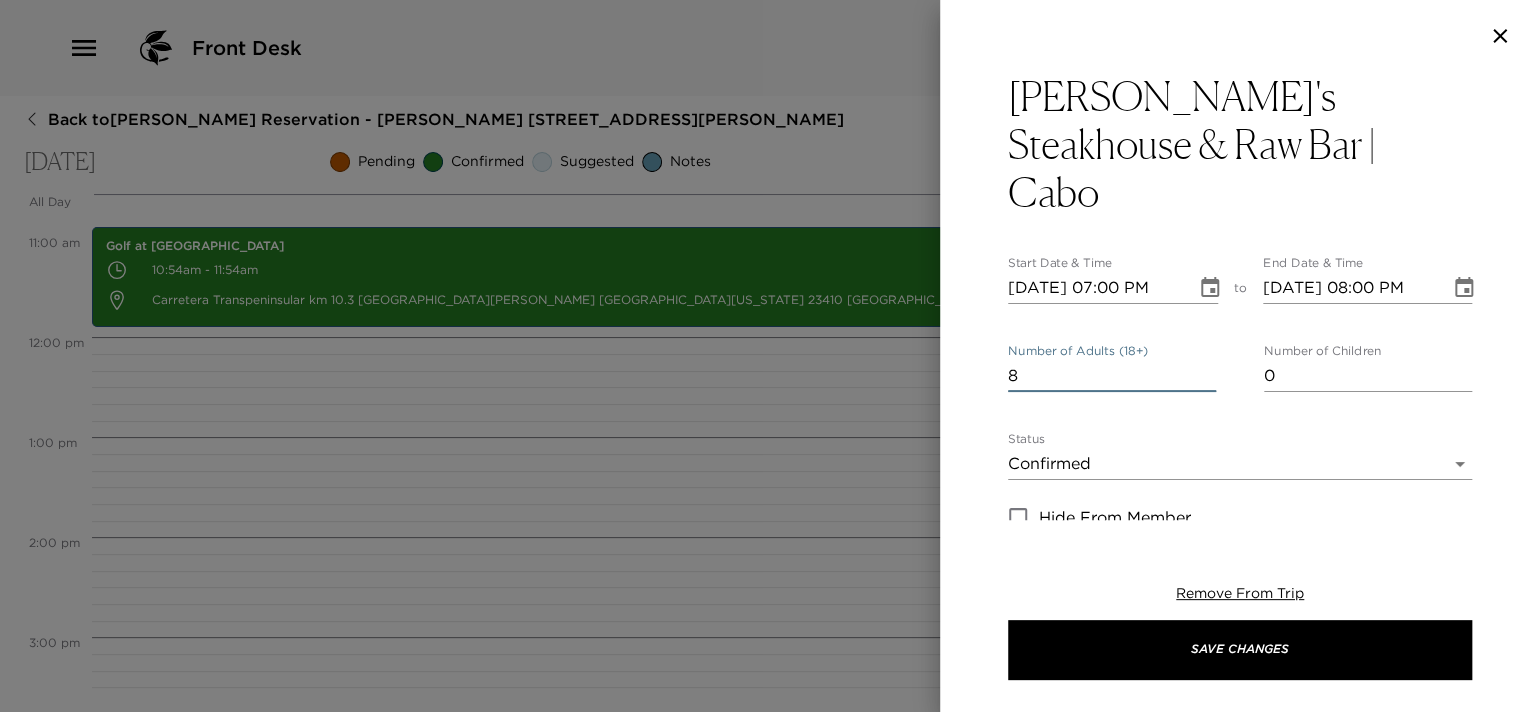 click on "8" at bounding box center [1112, 376] 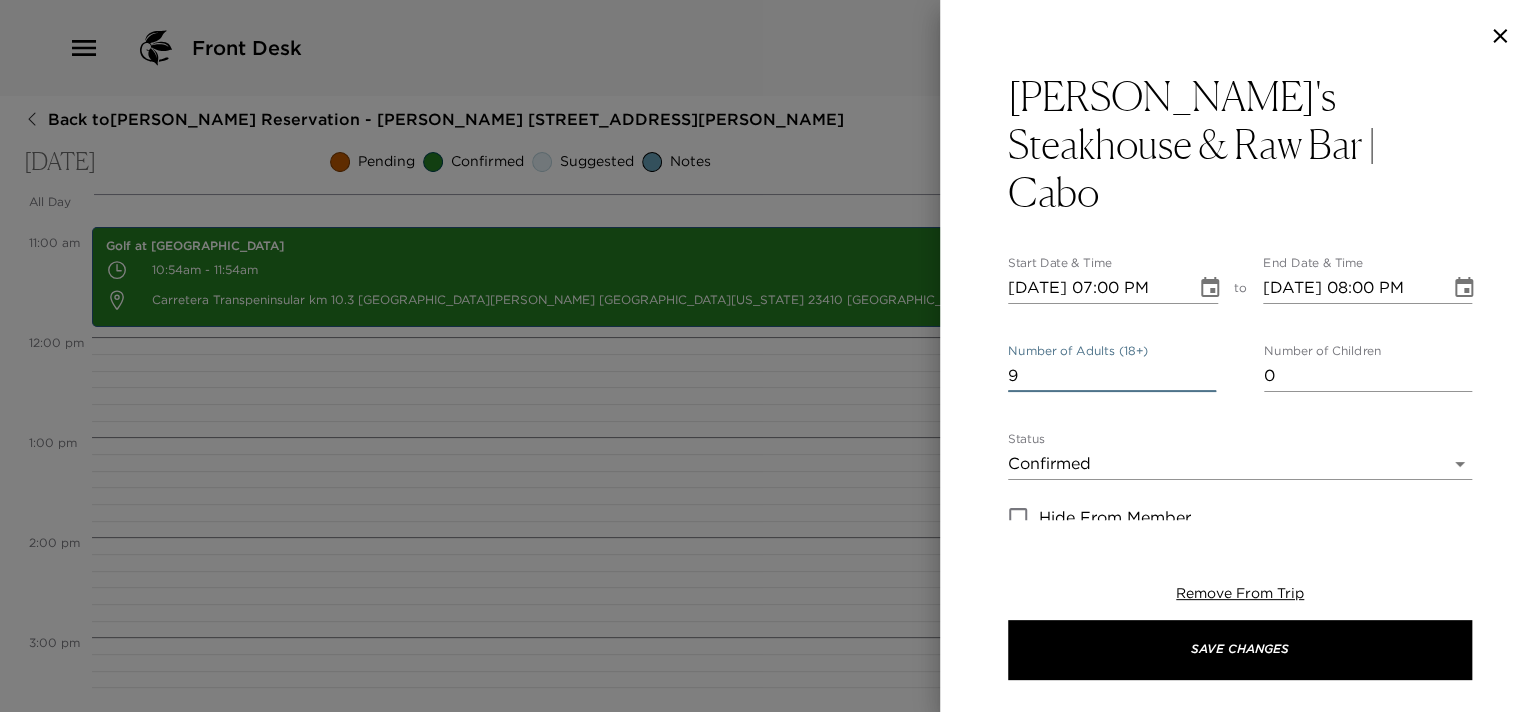 type on "9" 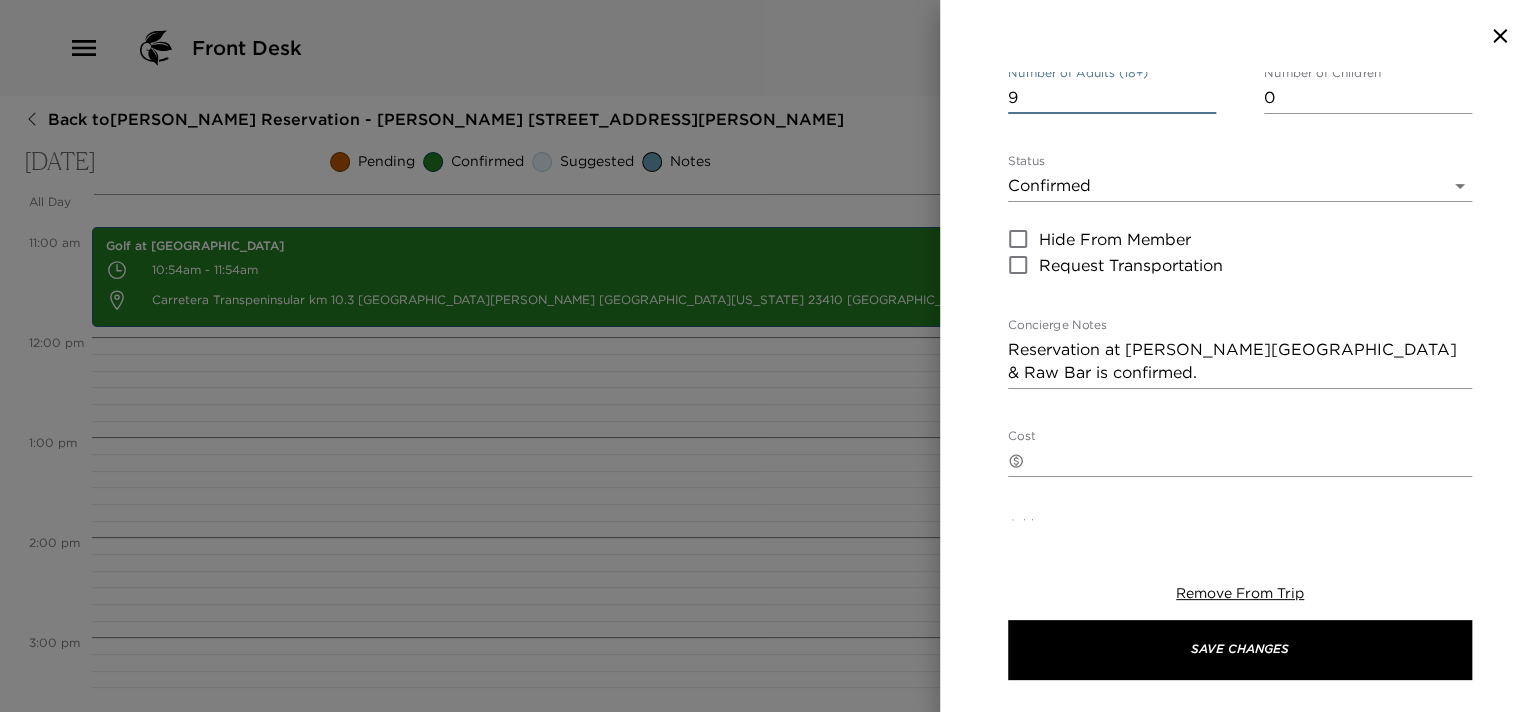 scroll, scrollTop: 399, scrollLeft: 0, axis: vertical 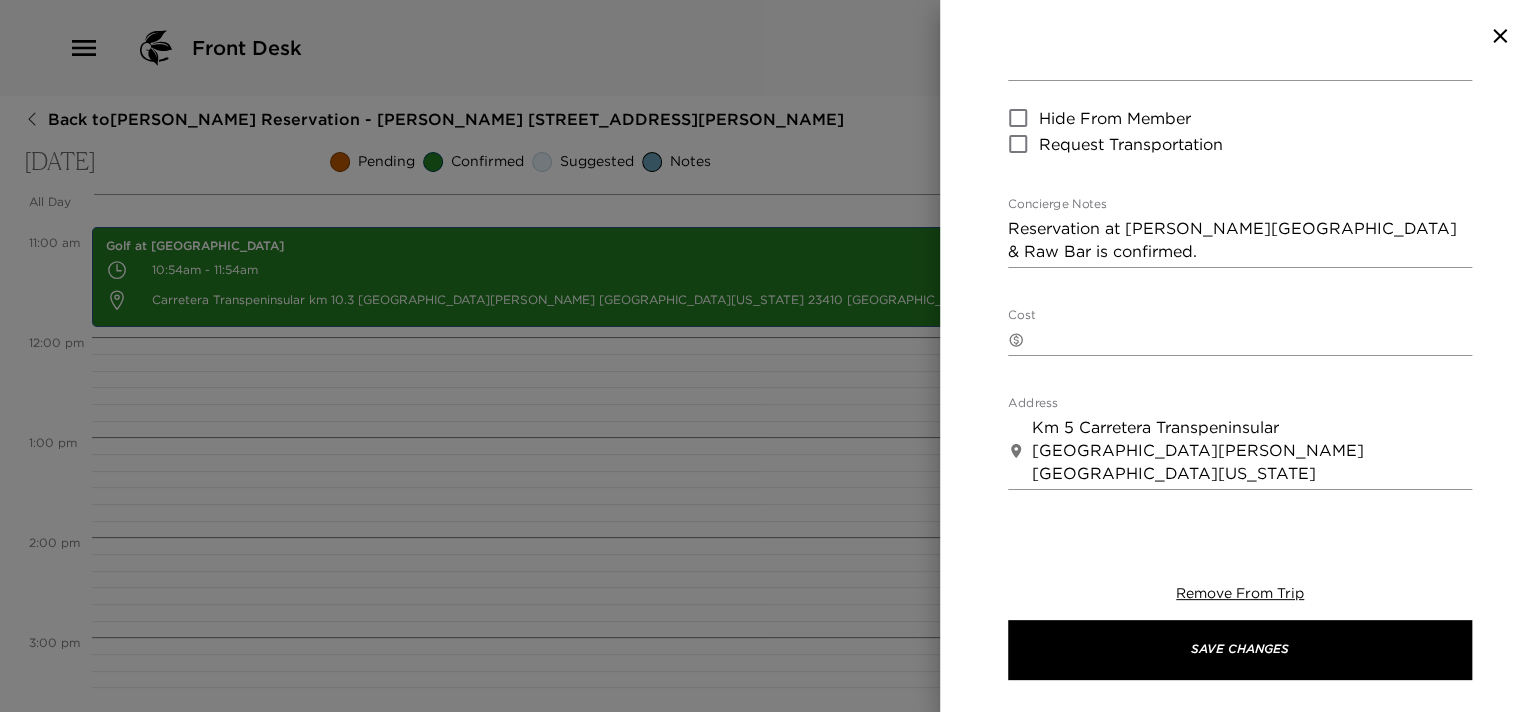 click on "Reservation at Harry's Steakhouse & Raw Bar is confirmed." at bounding box center (1240, 240) 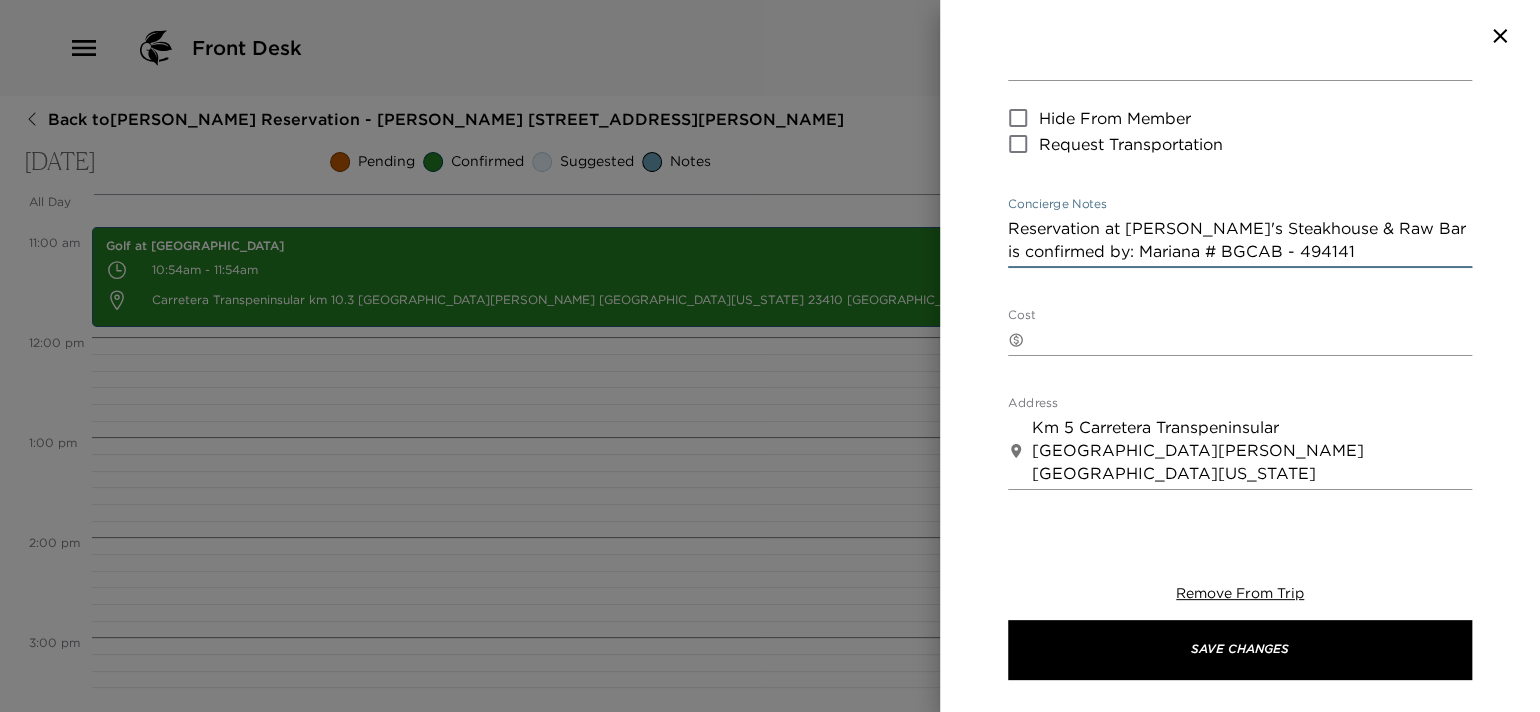 scroll, scrollTop: 856, scrollLeft: 0, axis: vertical 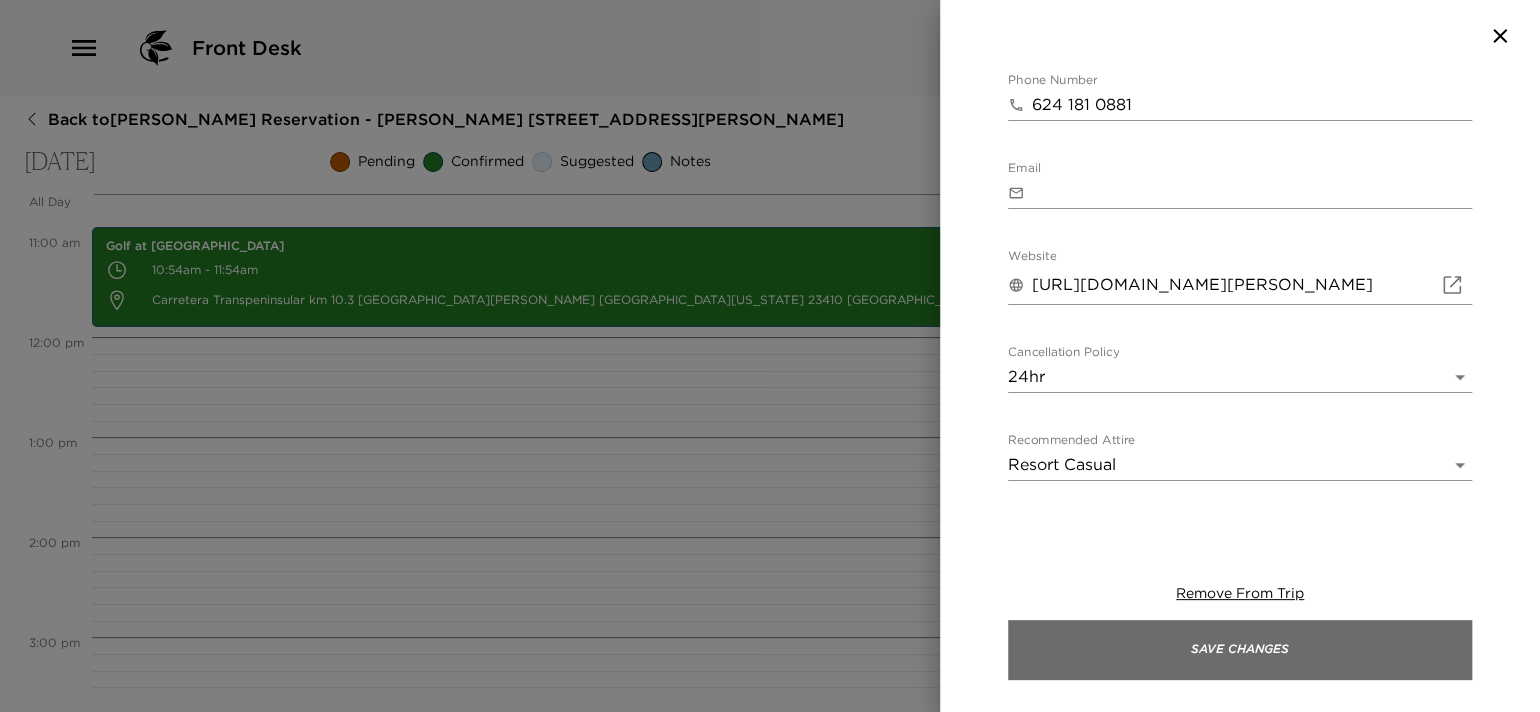 type on "Reservation at Harry's Steakhouse & Raw Bar is confirmed by: Mariana # BGCAB - 494141" 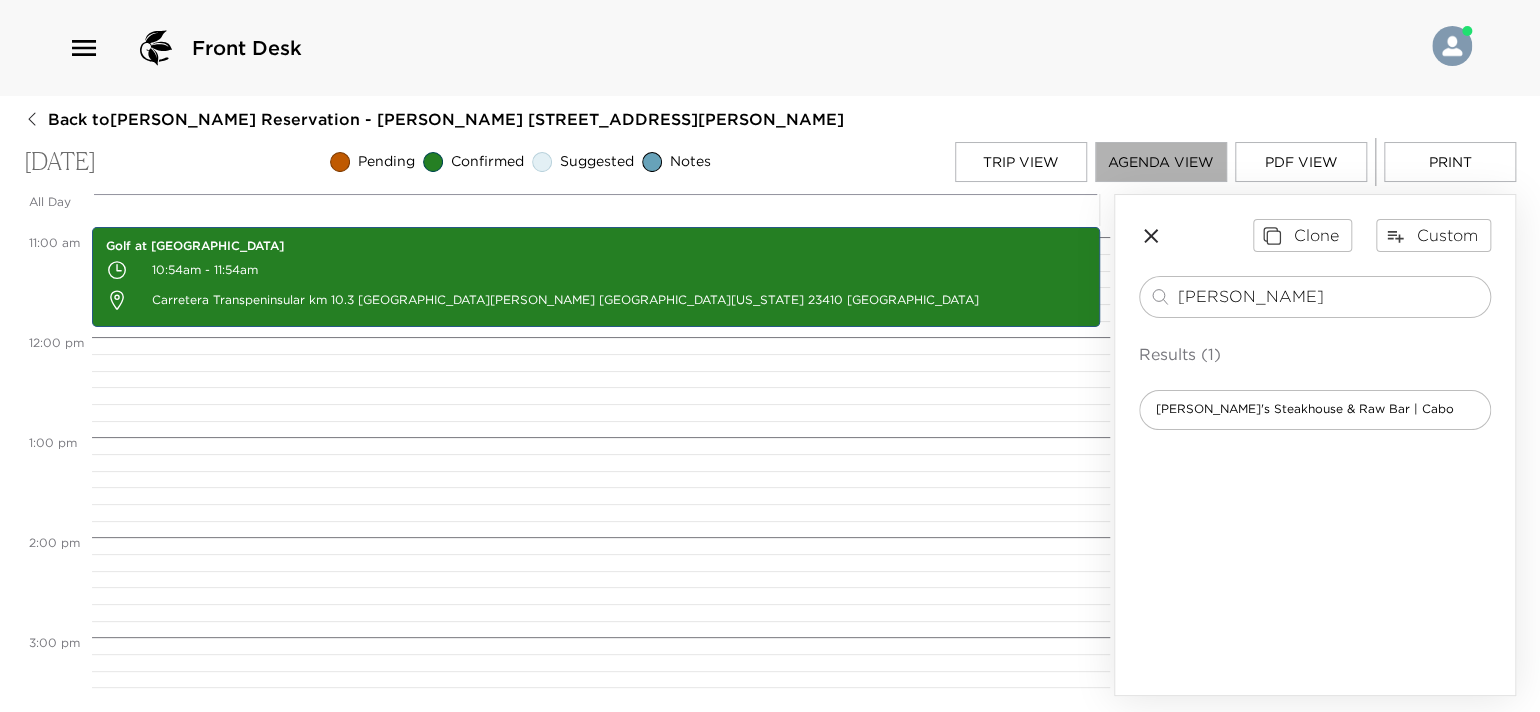 click on "Agenda View" at bounding box center (1161, 162) 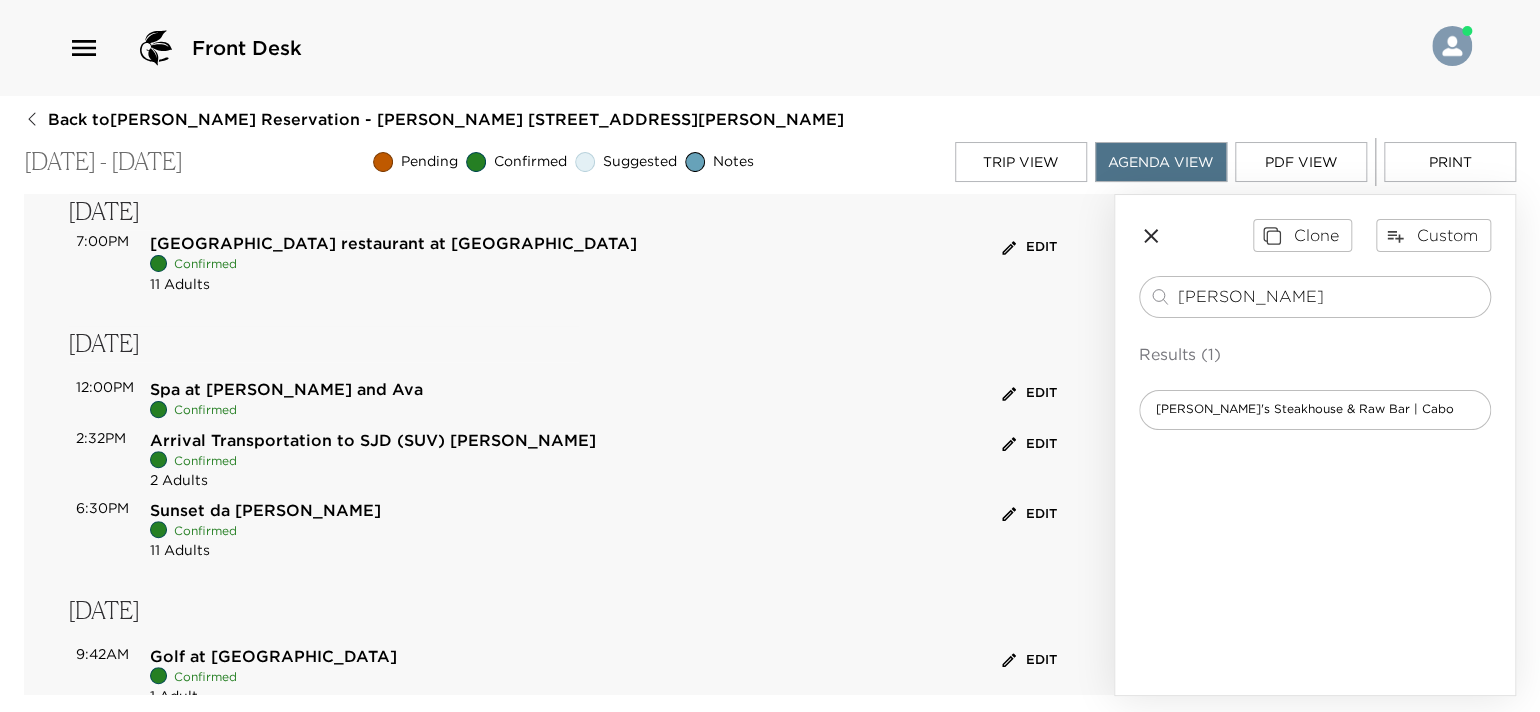 scroll, scrollTop: 399, scrollLeft: 0, axis: vertical 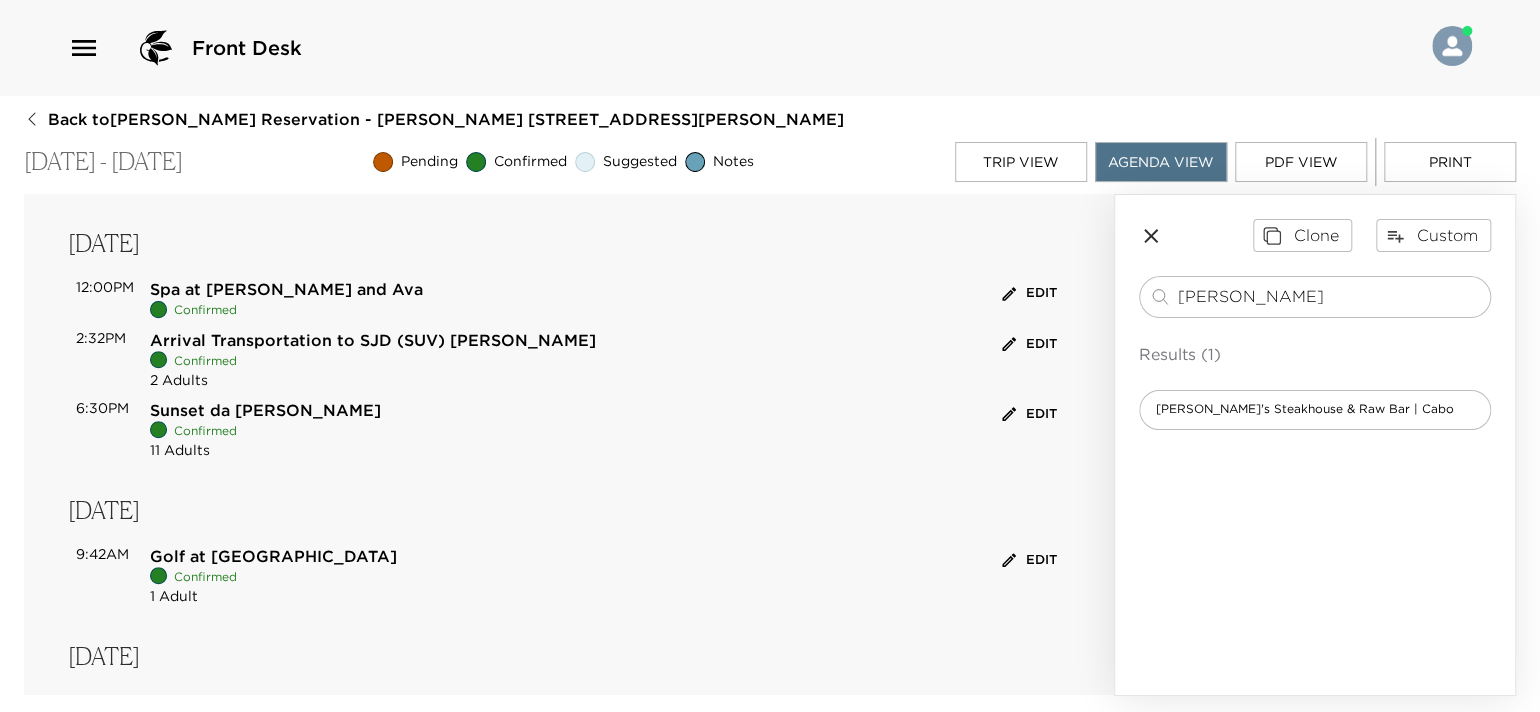 click on "Sunset da Monalisa Confirmed 11 Adults Edit" at bounding box center (606, 430) 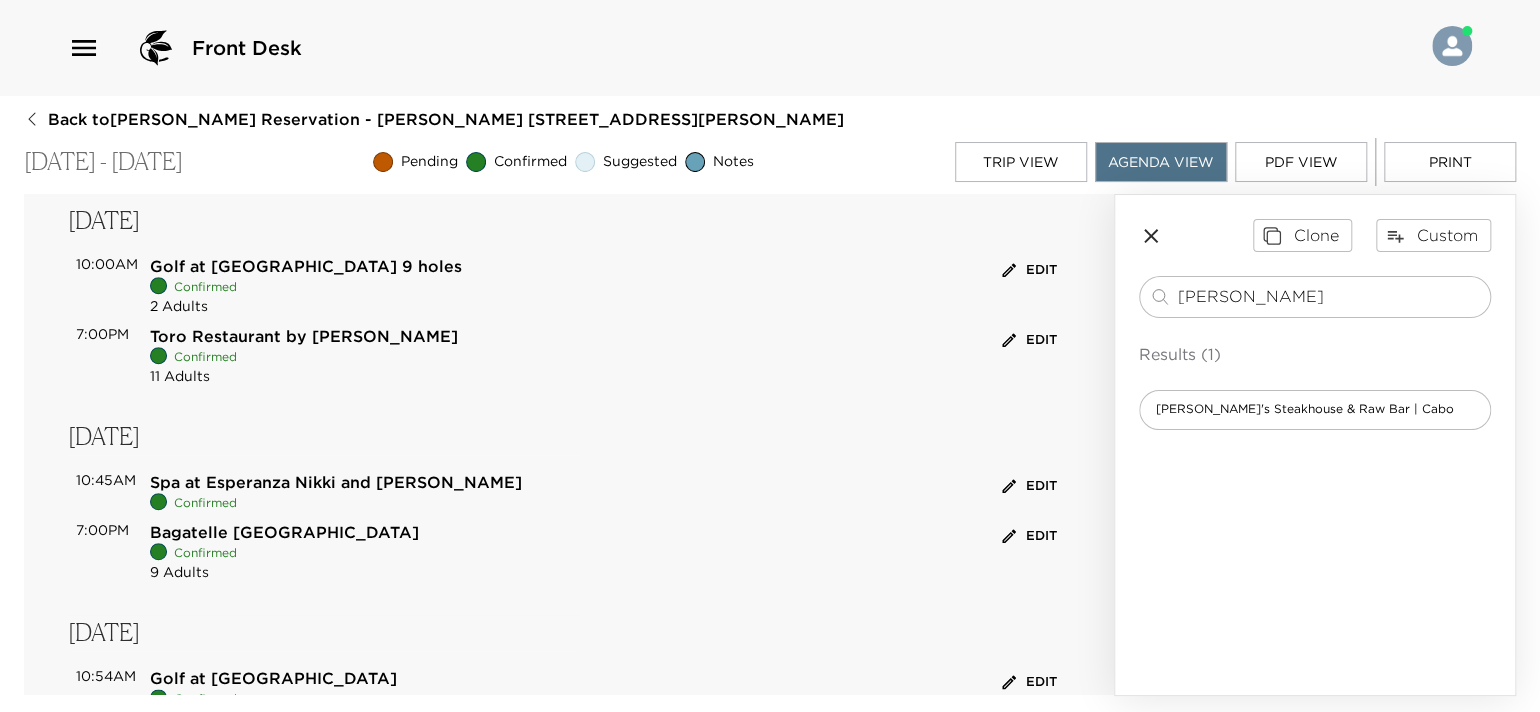 scroll, scrollTop: 1099, scrollLeft: 0, axis: vertical 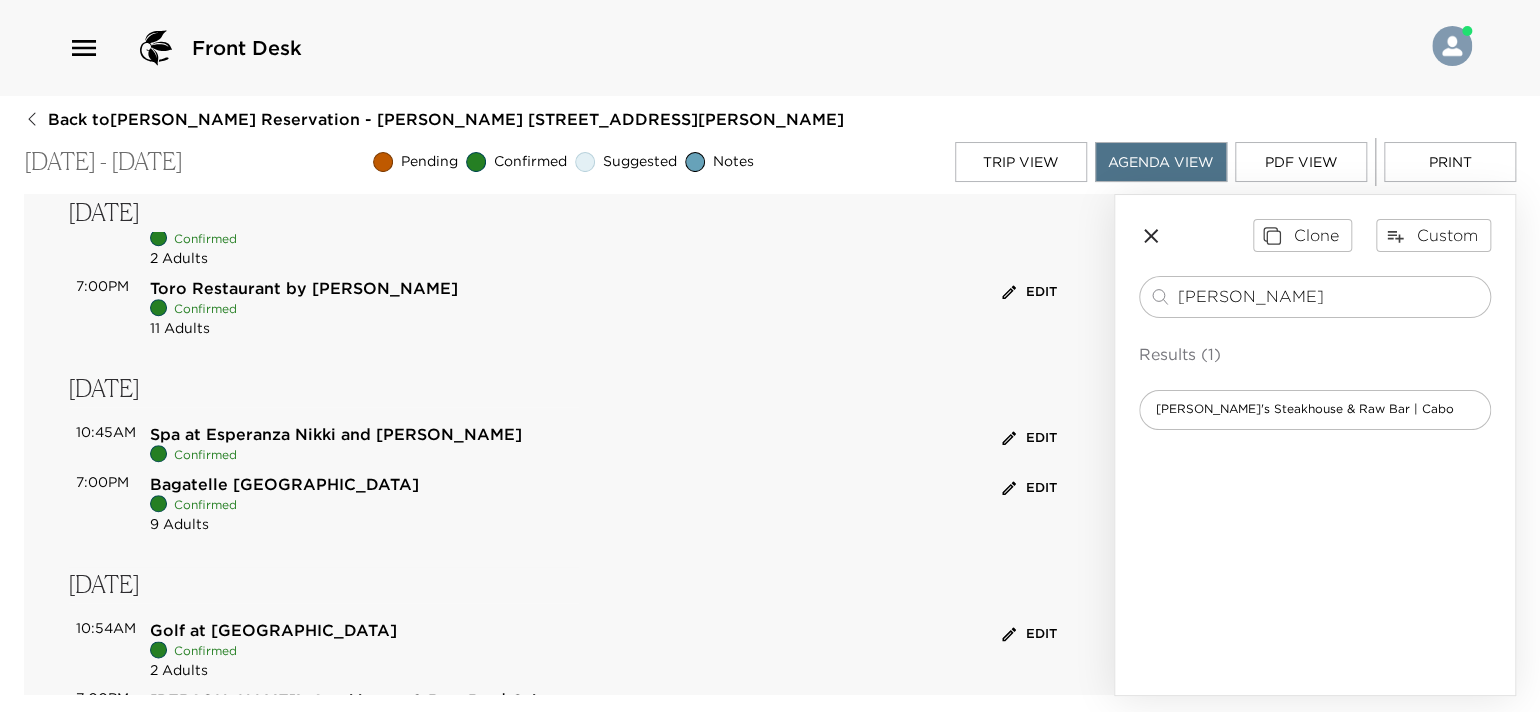 click 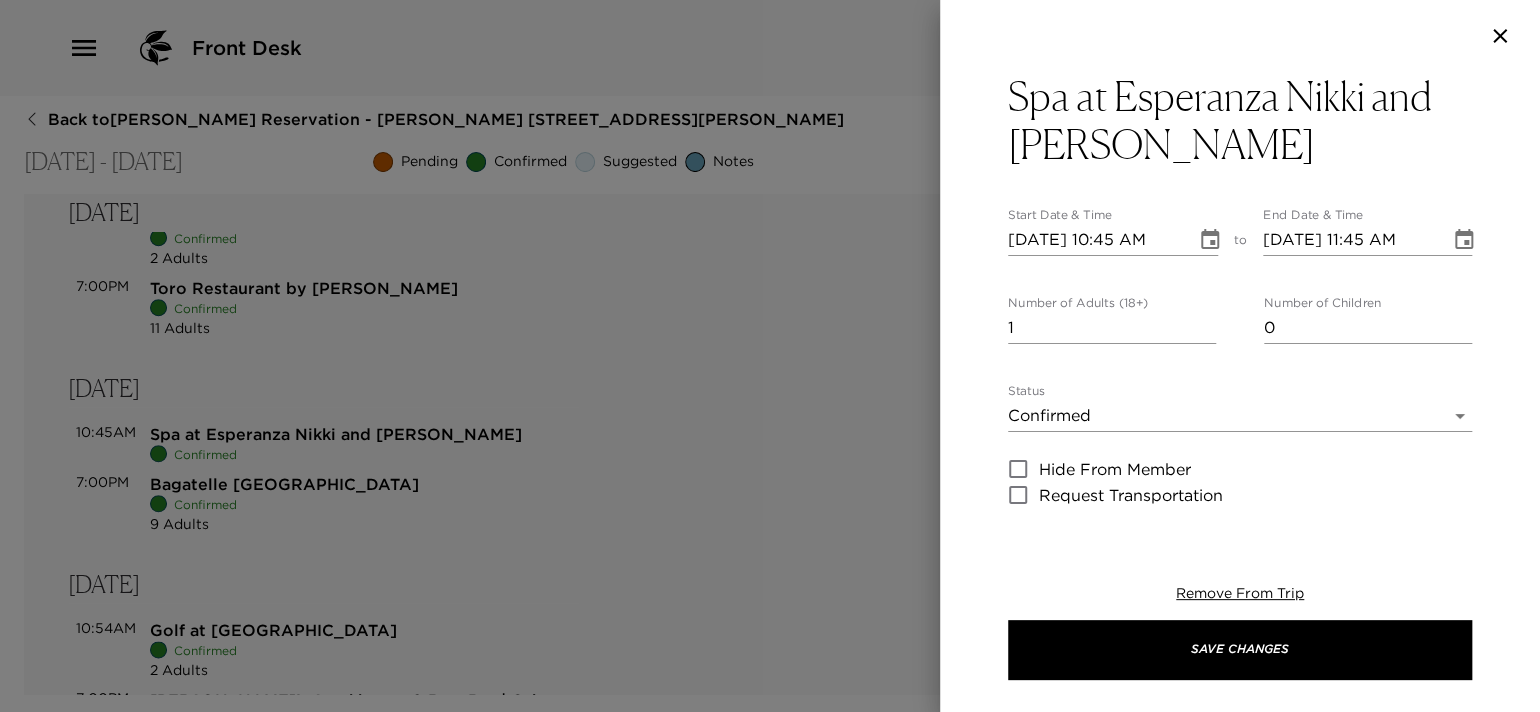 click on "1" at bounding box center (1112, 328) 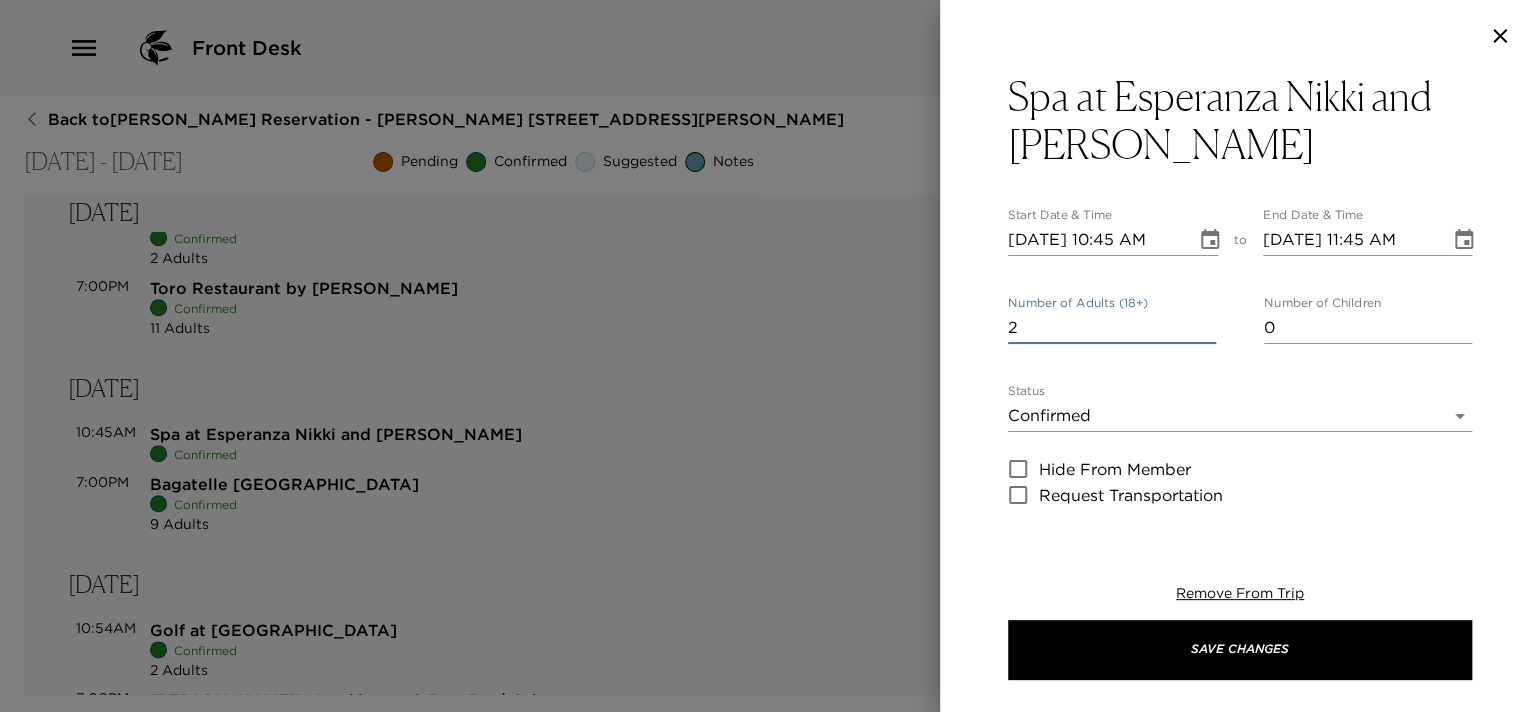 type on "2" 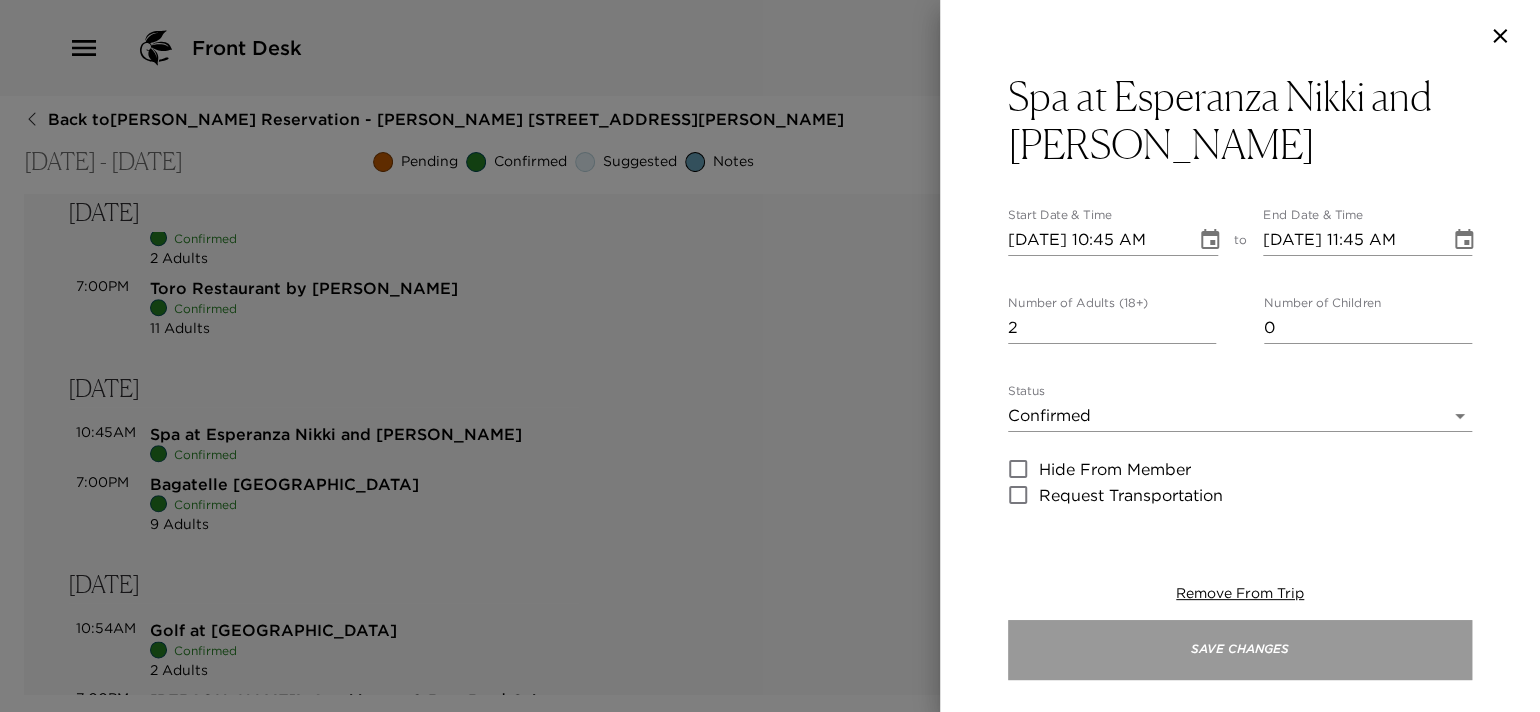 click on "Save Changes" at bounding box center [1240, 650] 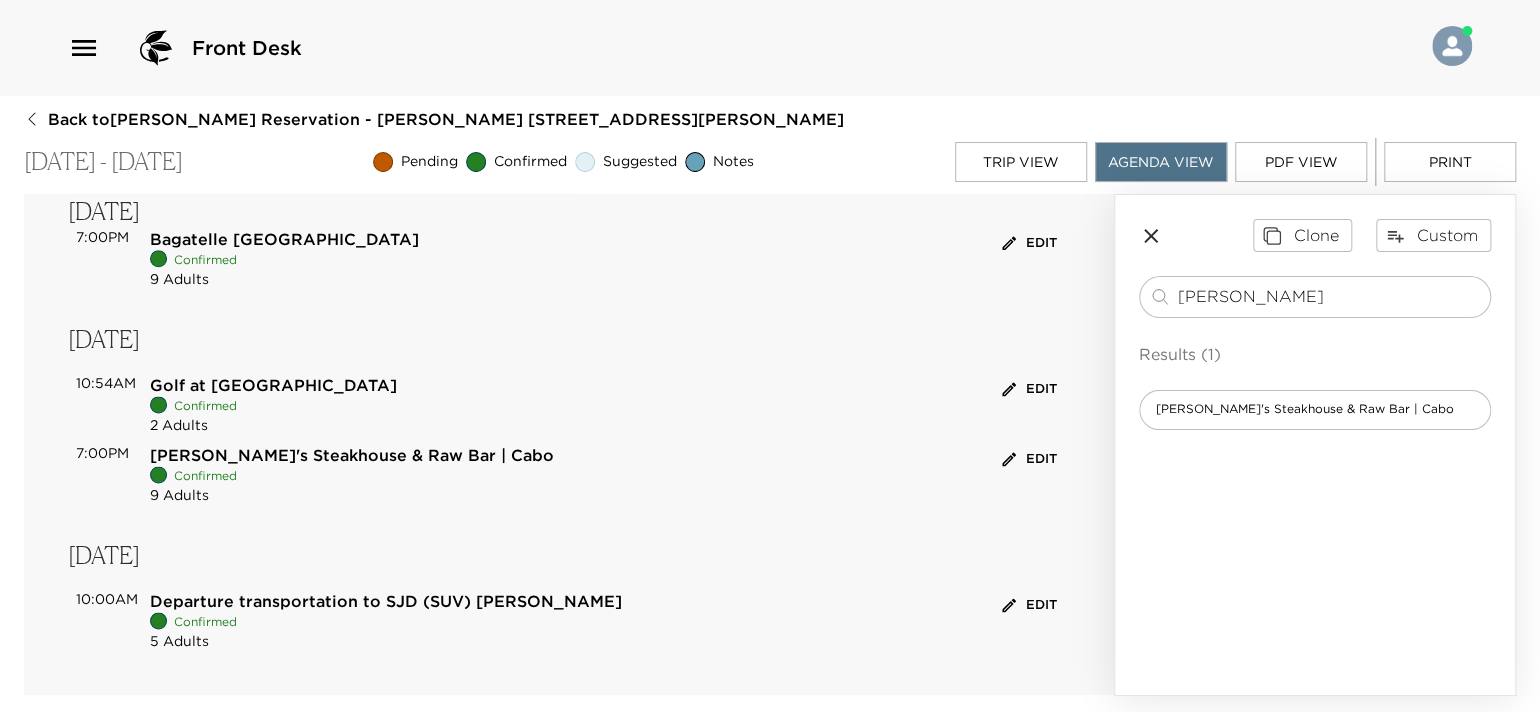 scroll, scrollTop: 1065, scrollLeft: 0, axis: vertical 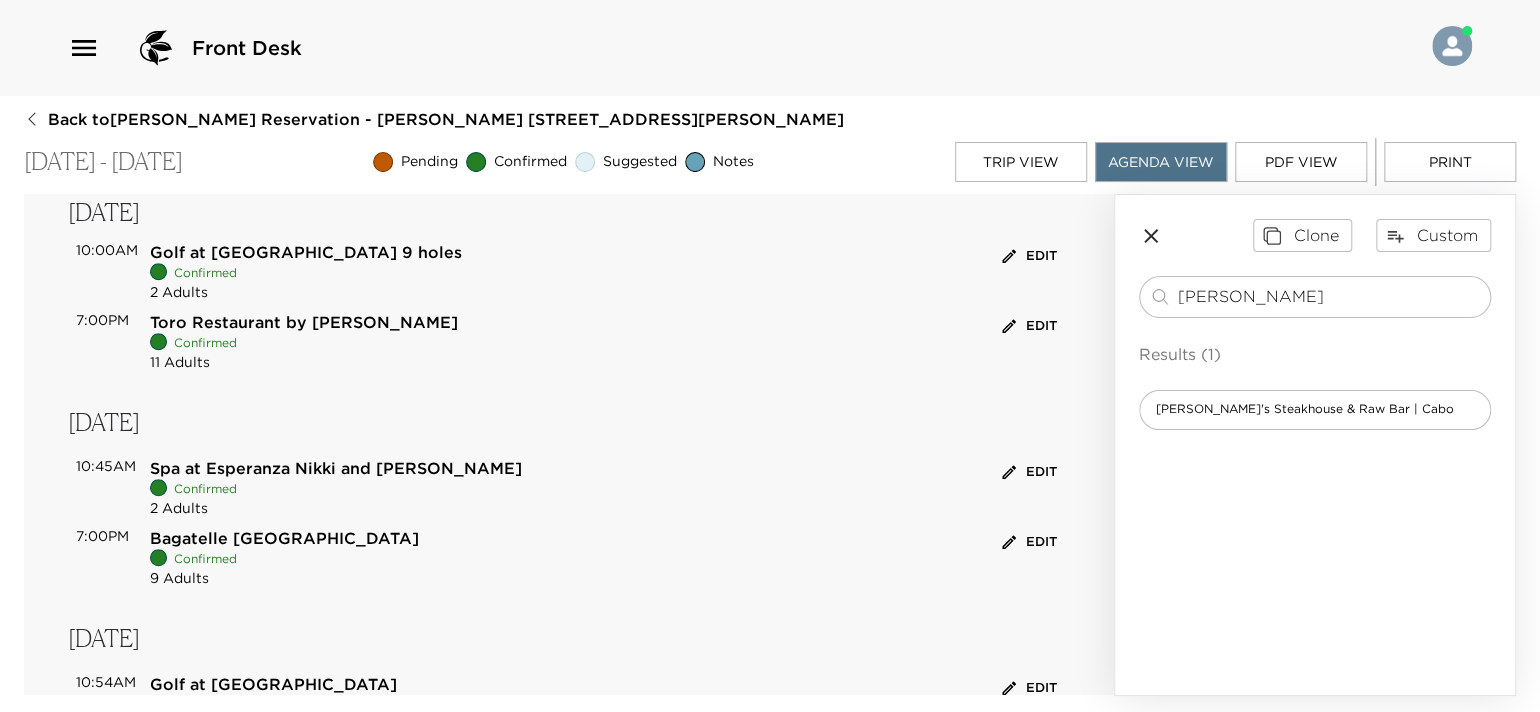 click on "PDF View" at bounding box center (1301, 162) 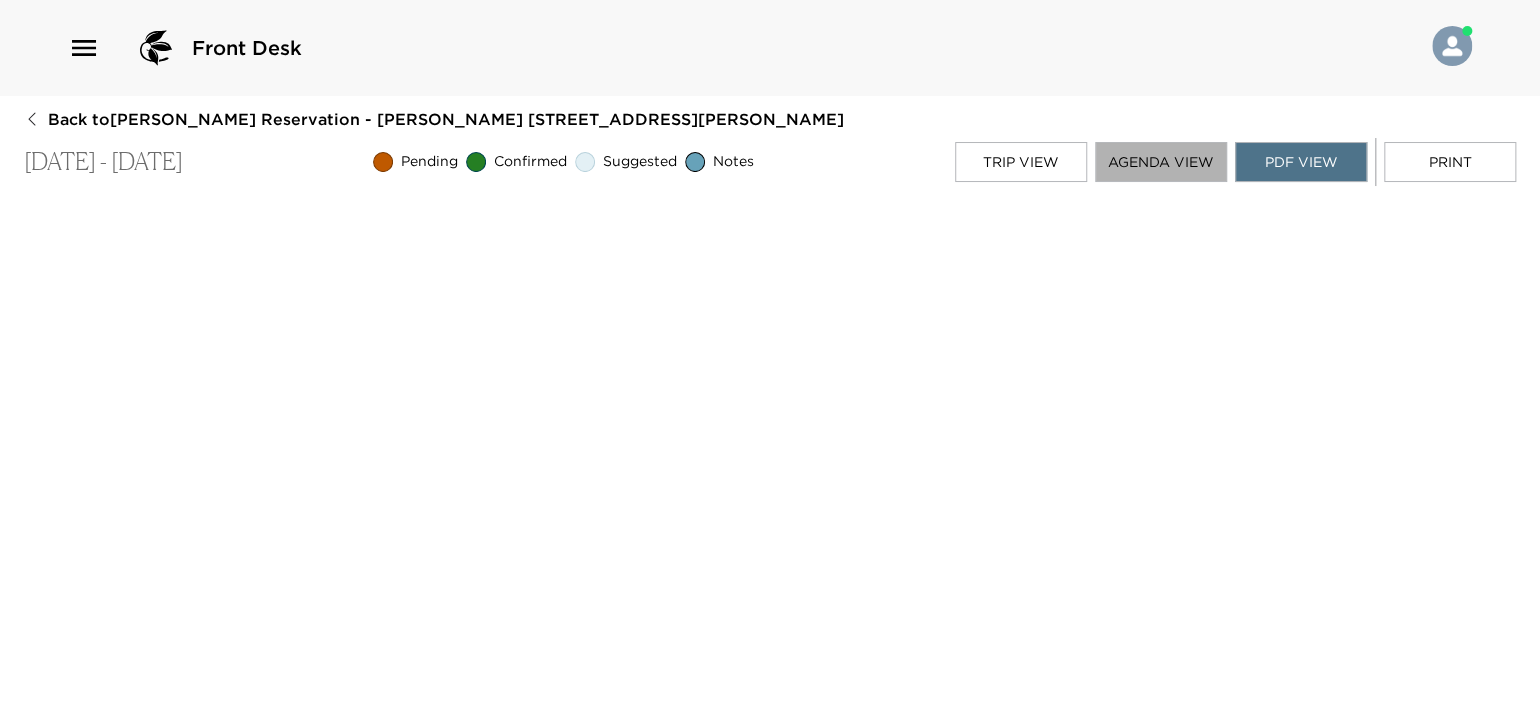 click on "Agenda View" at bounding box center [1161, 162] 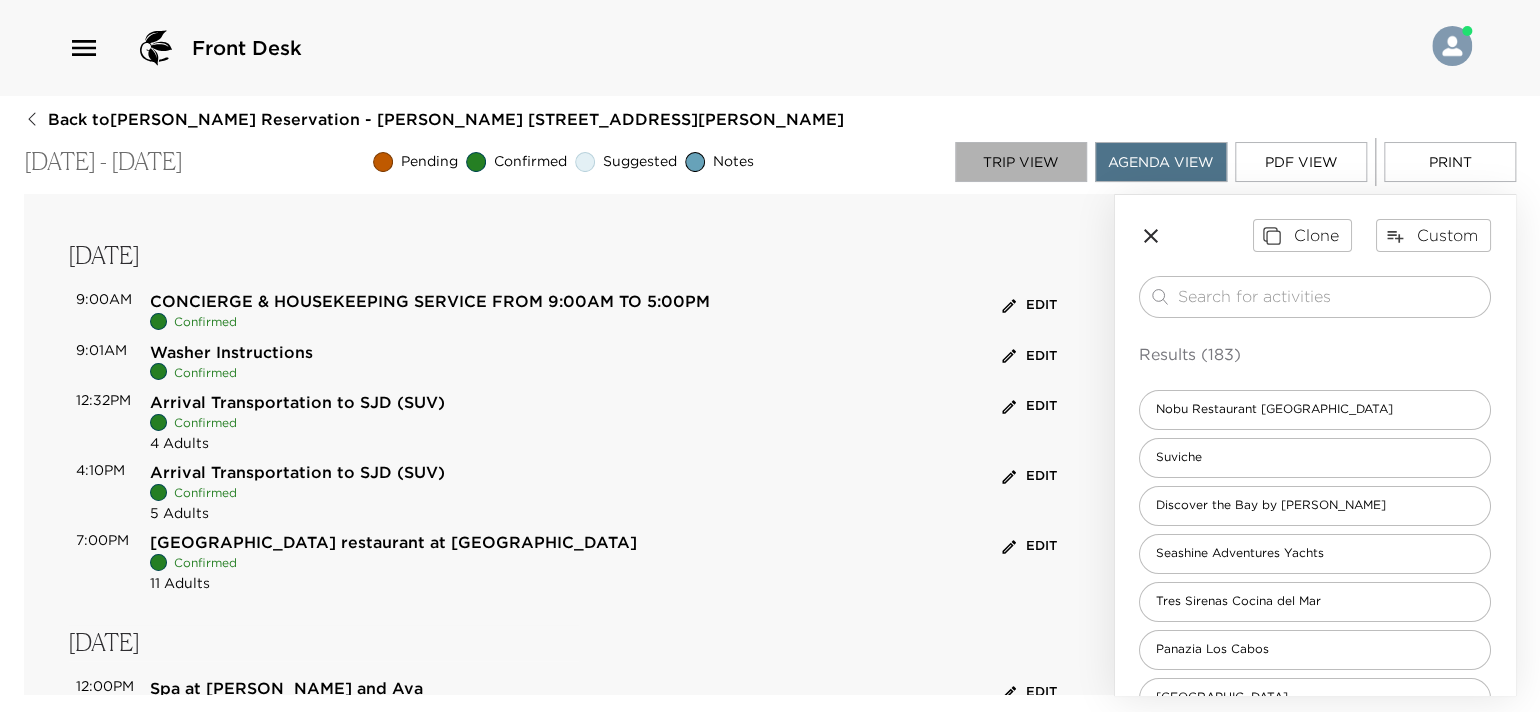 click on "Trip View" at bounding box center [1021, 162] 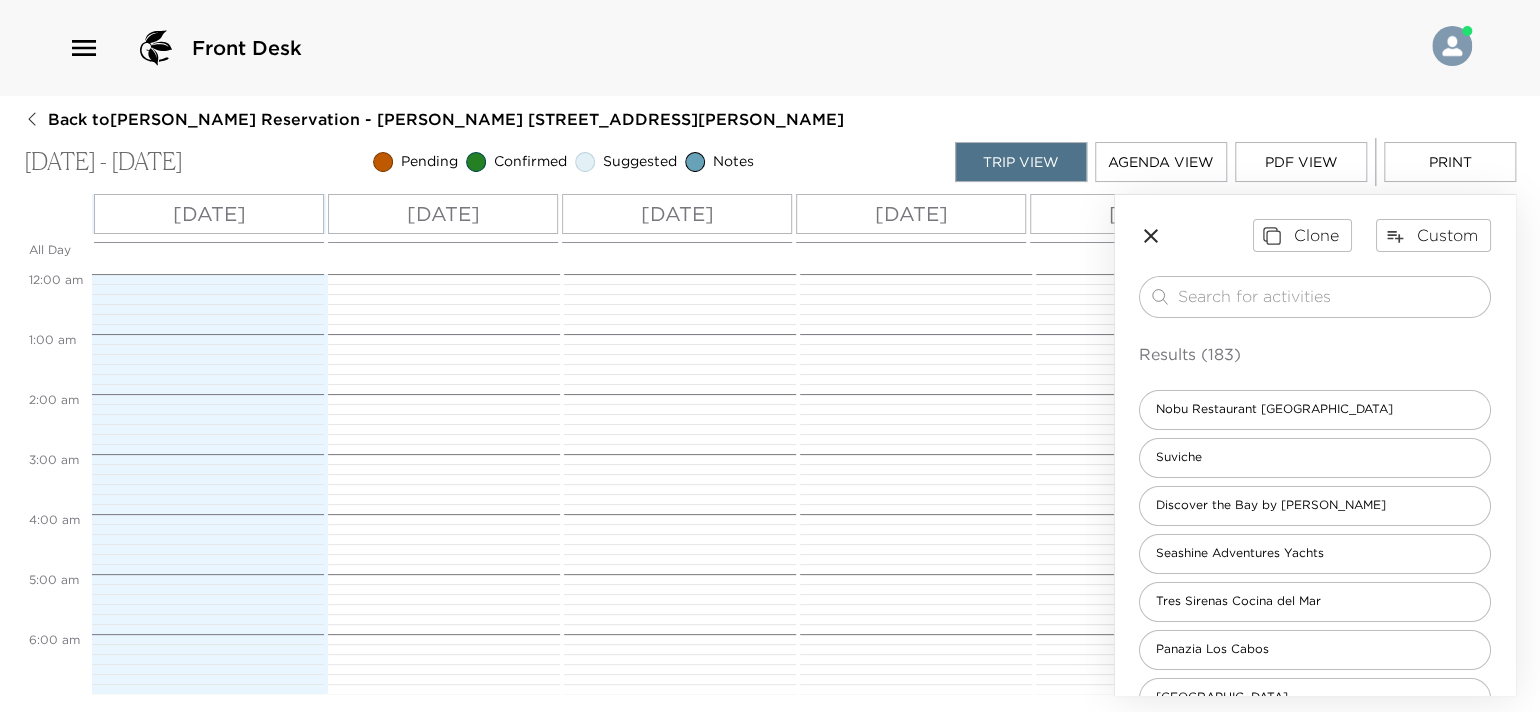 scroll, scrollTop: 540, scrollLeft: 0, axis: vertical 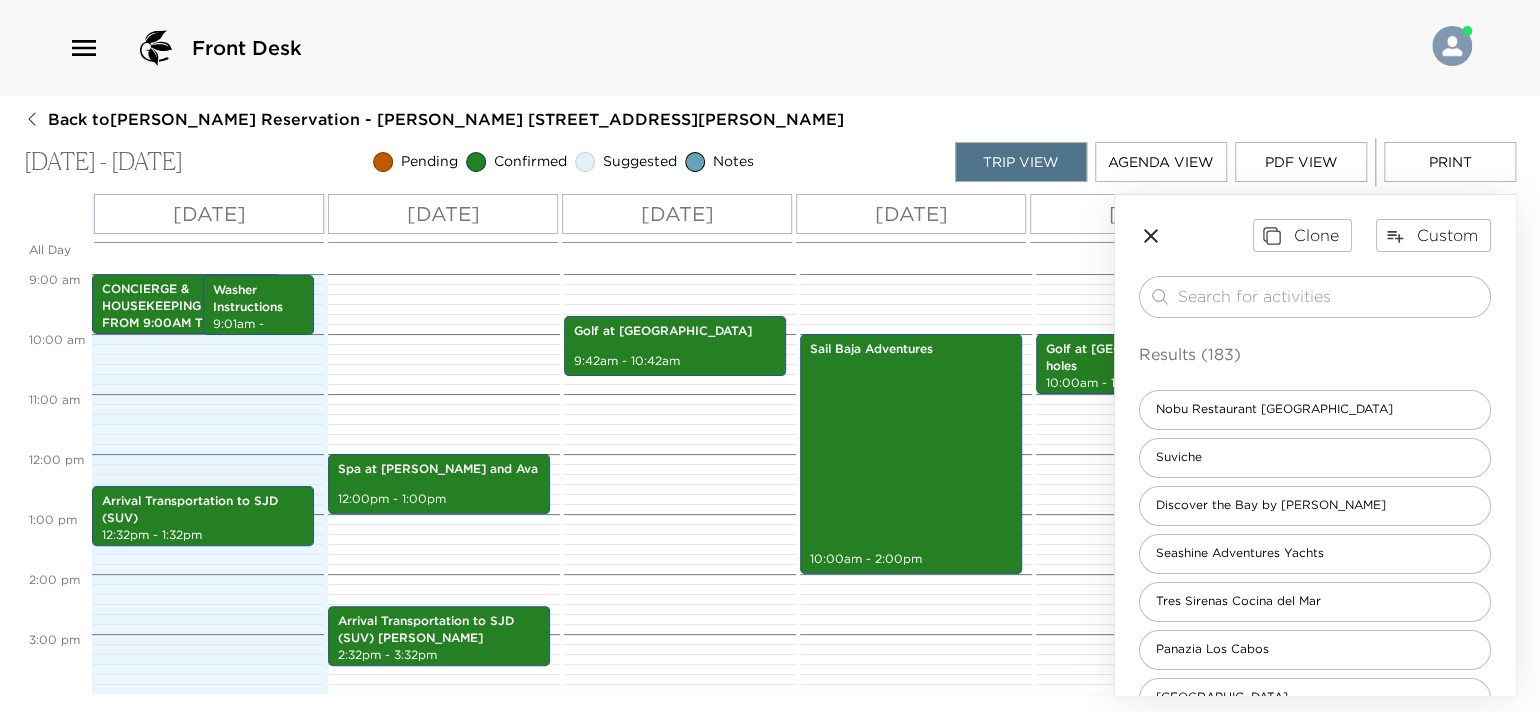 click on "[DATE]" at bounding box center [209, 214] 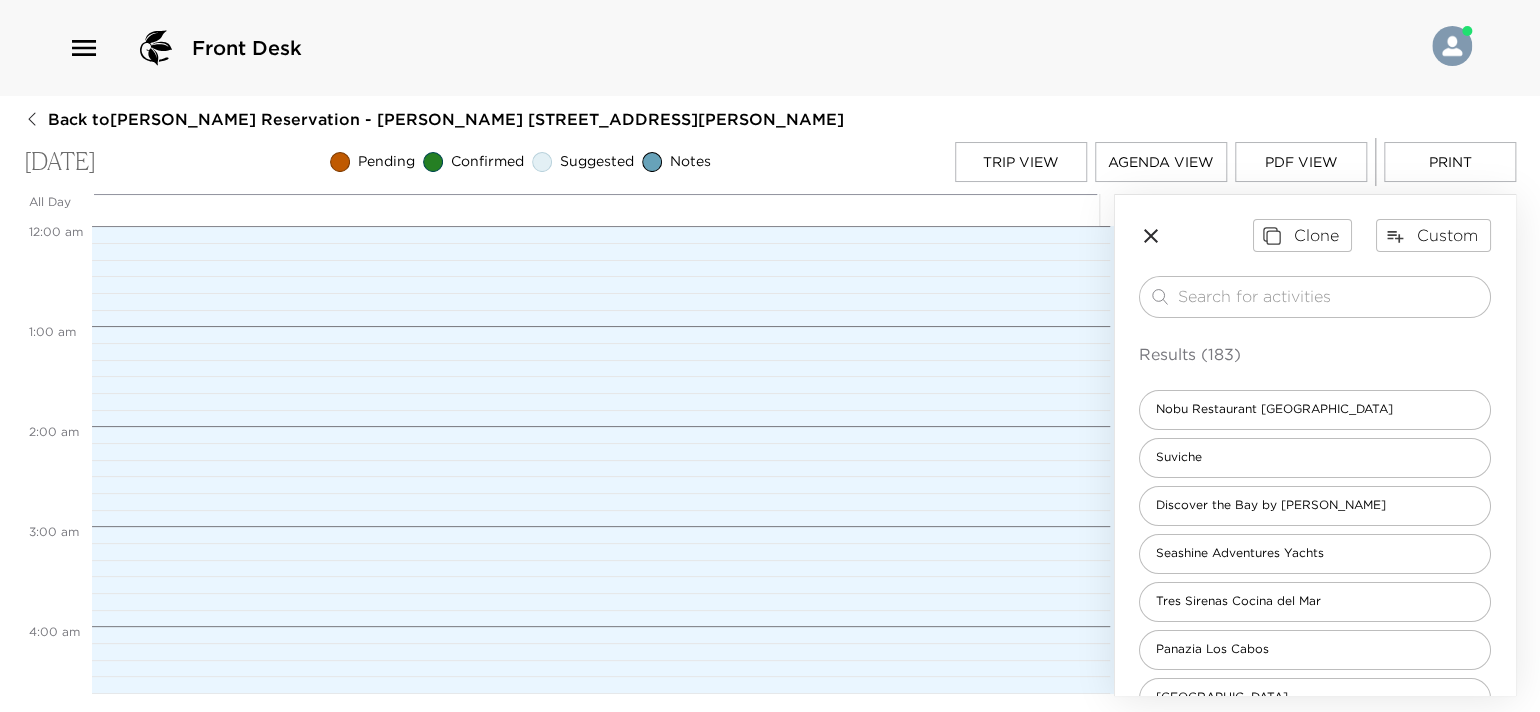 scroll, scrollTop: 900, scrollLeft: 0, axis: vertical 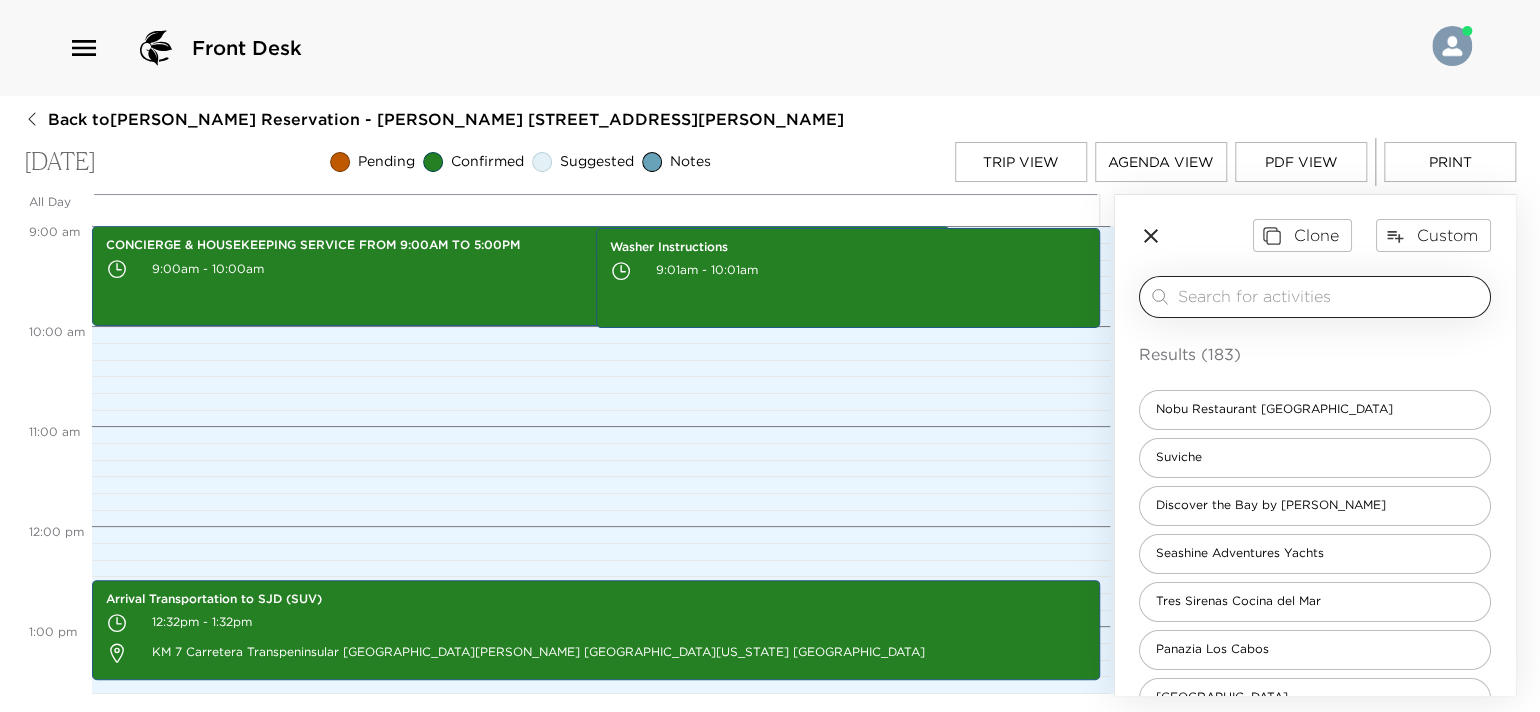 click at bounding box center [1330, 296] 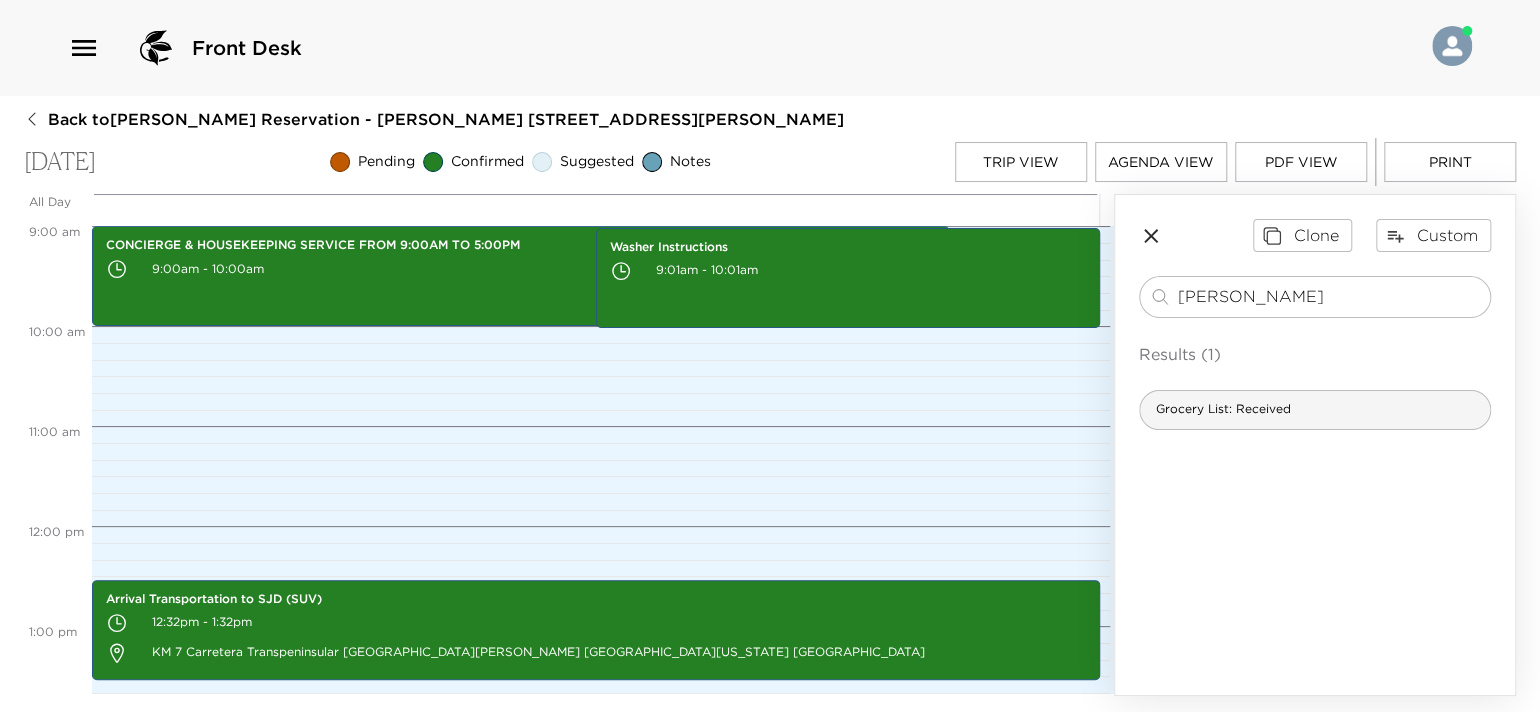 type on "groce" 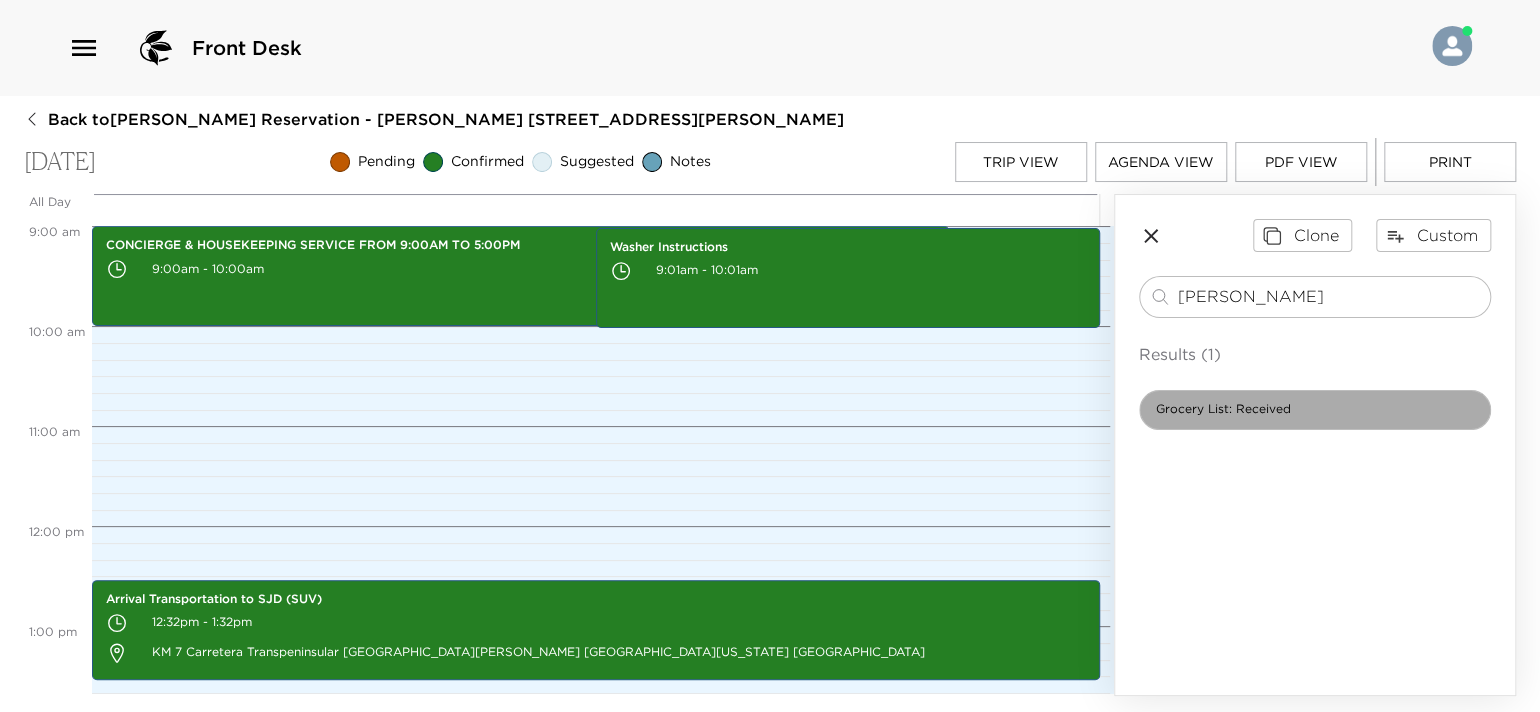 click on "Grocery List: Received" at bounding box center (1223, 409) 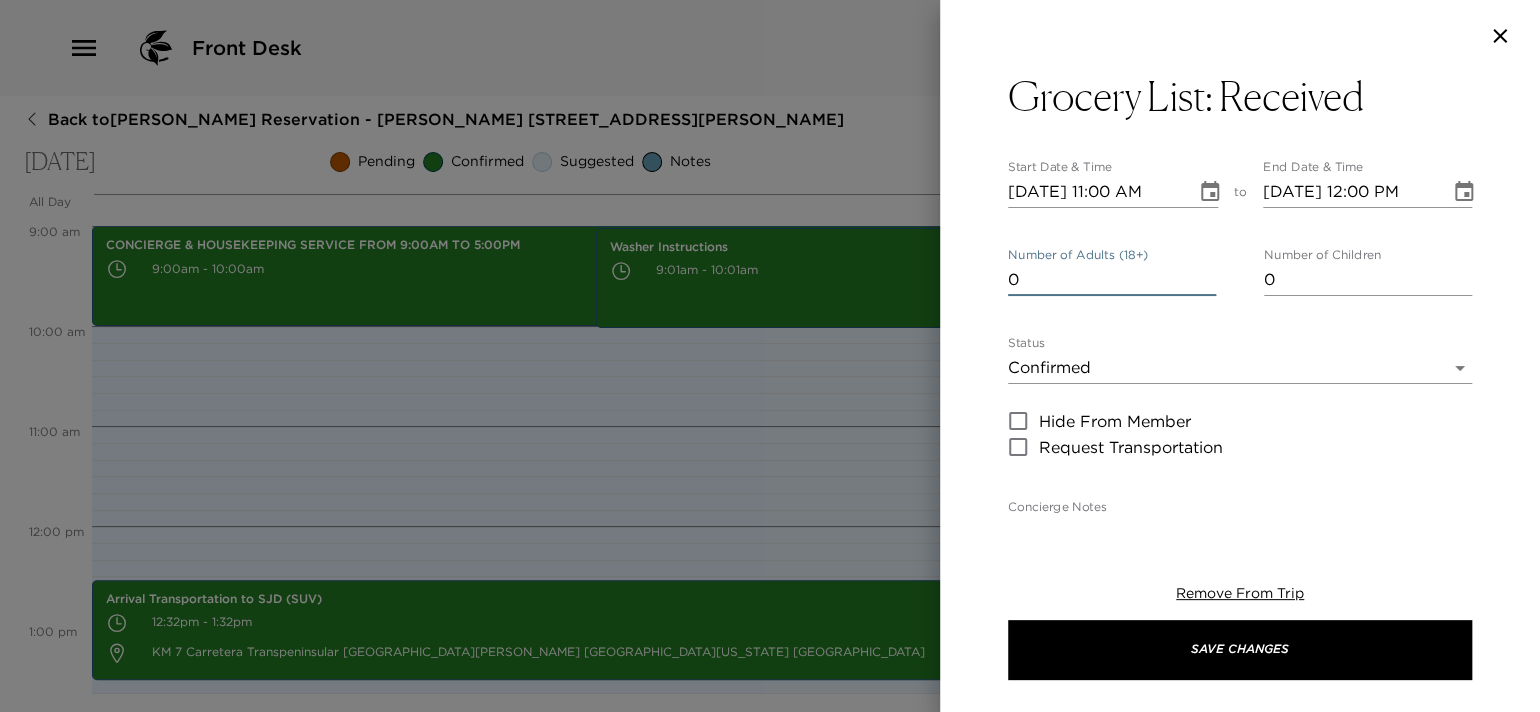 type on "0" 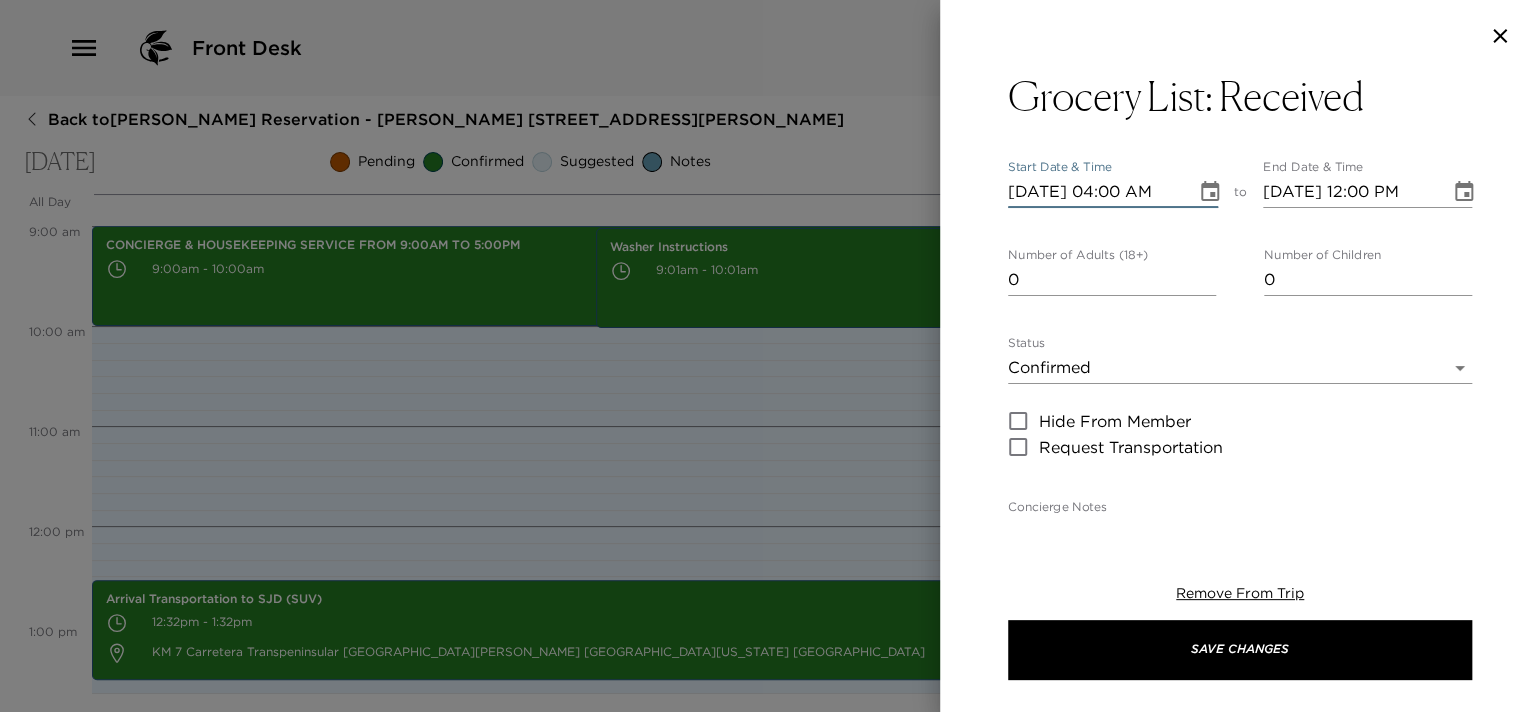 type on "07/13/2025 04:00 PM" 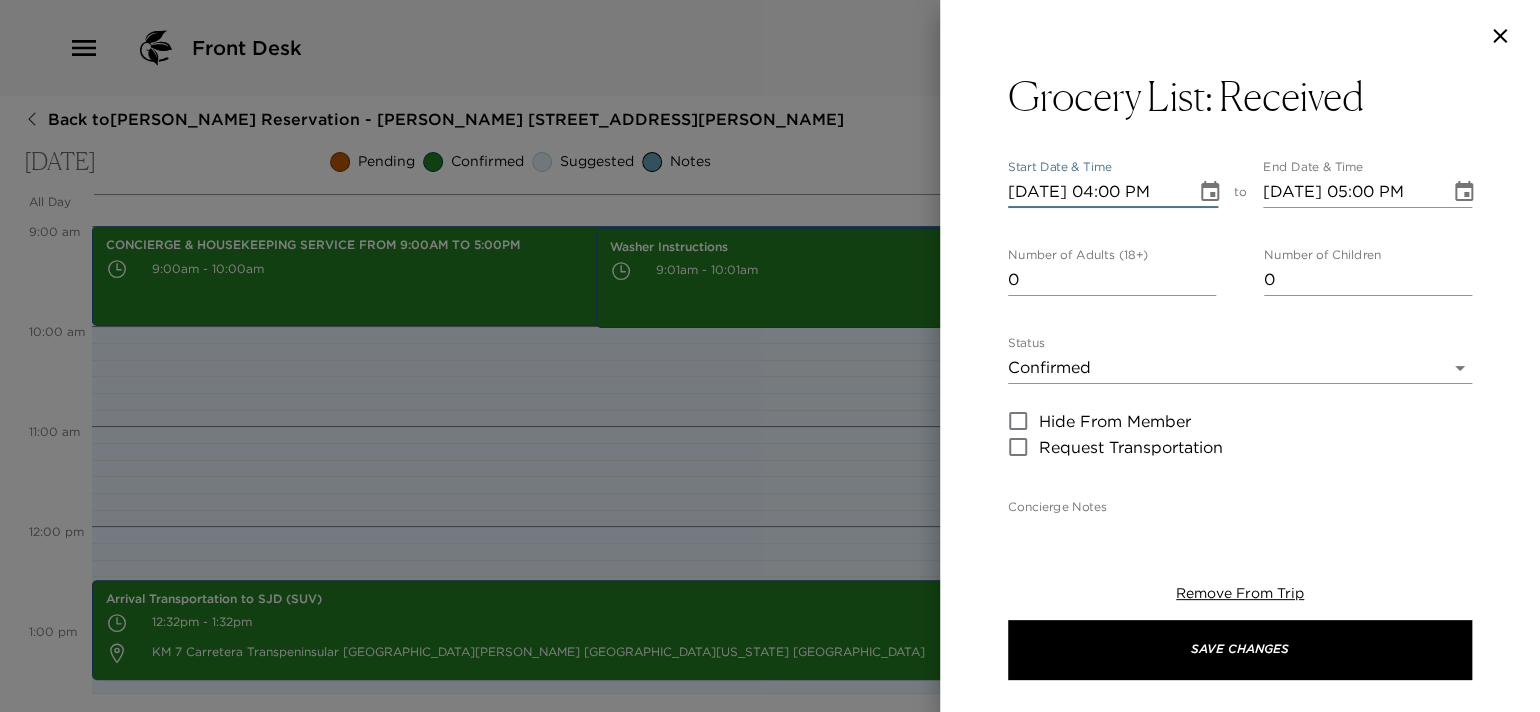 type on "07/13/2025 05:00 PM" 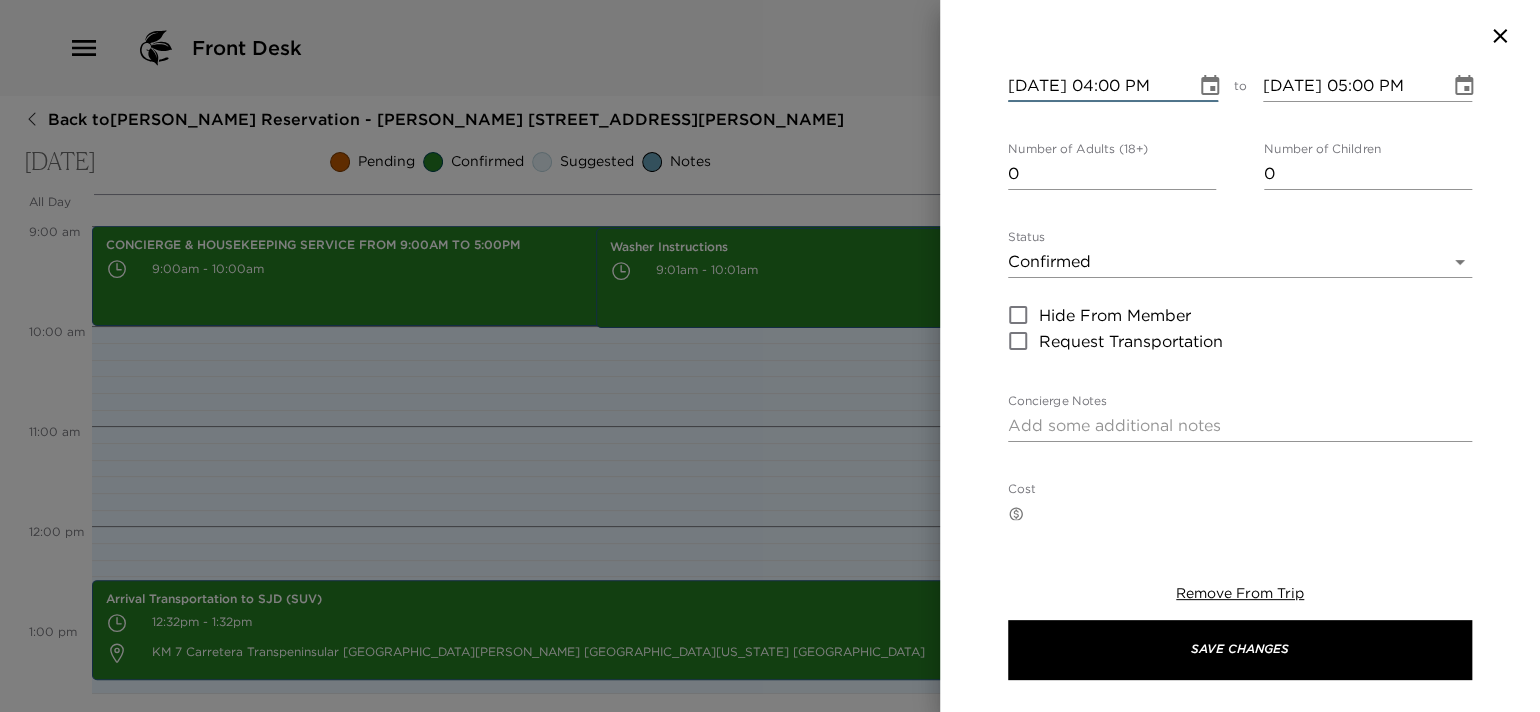 scroll, scrollTop: 299, scrollLeft: 0, axis: vertical 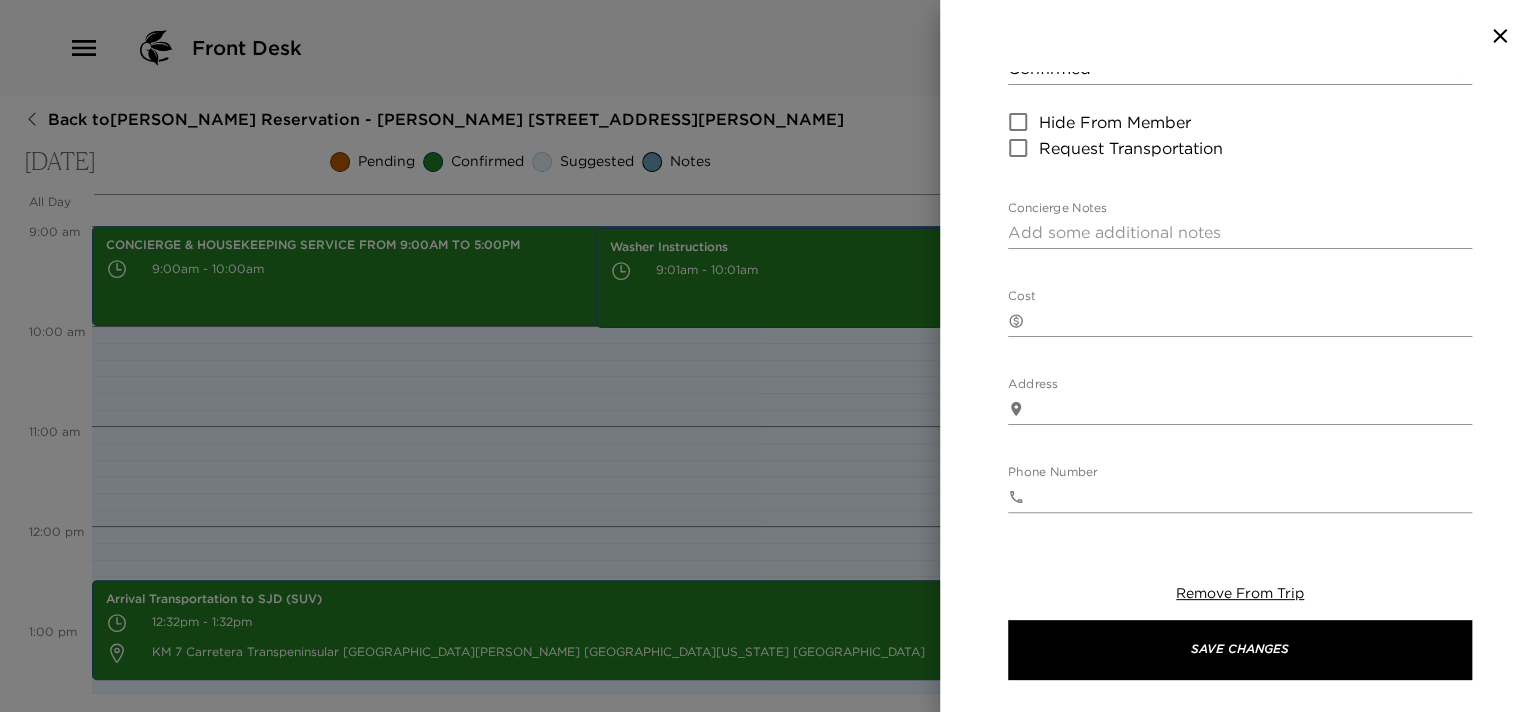 type on "07/13/2025 04:00 PM" 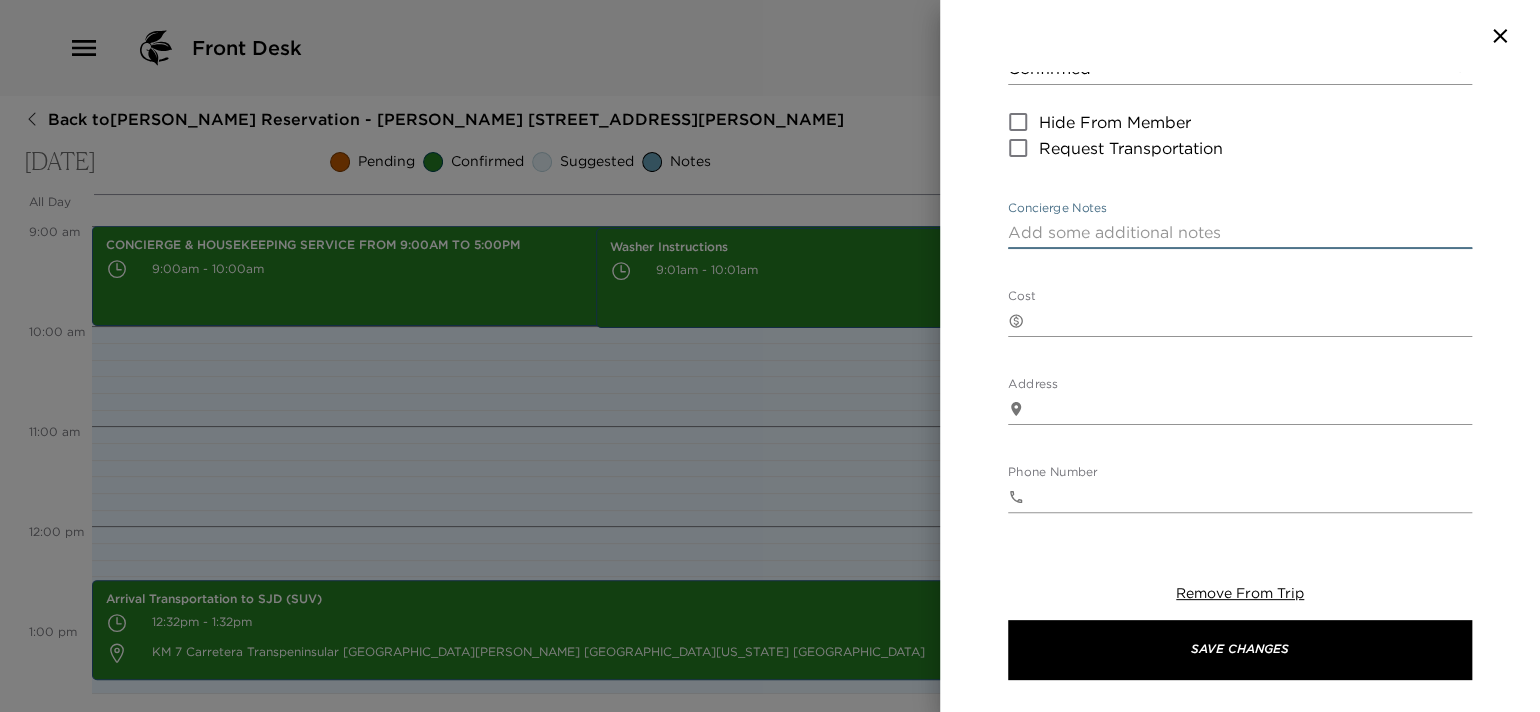 click on "Concierge Notes" at bounding box center [1240, 232] 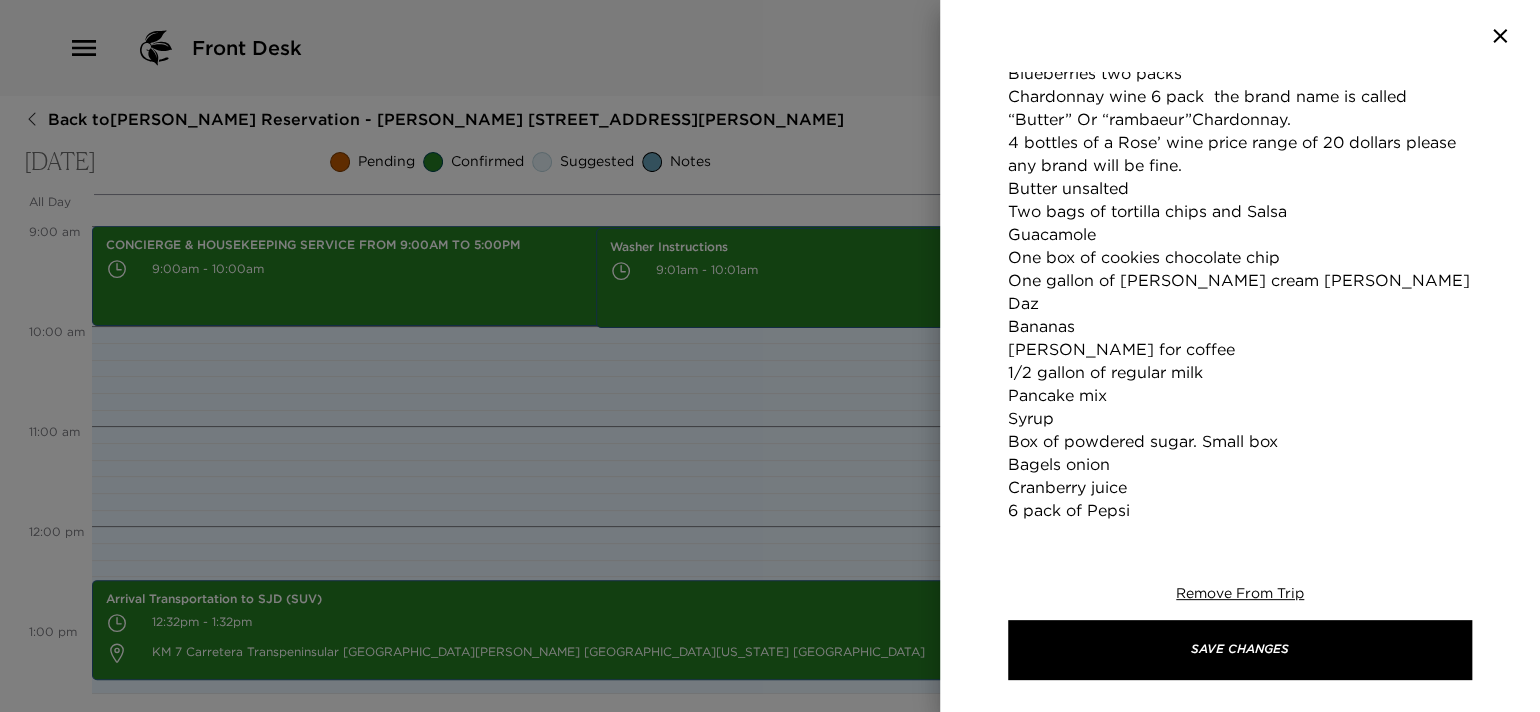 scroll, scrollTop: 873, scrollLeft: 0, axis: vertical 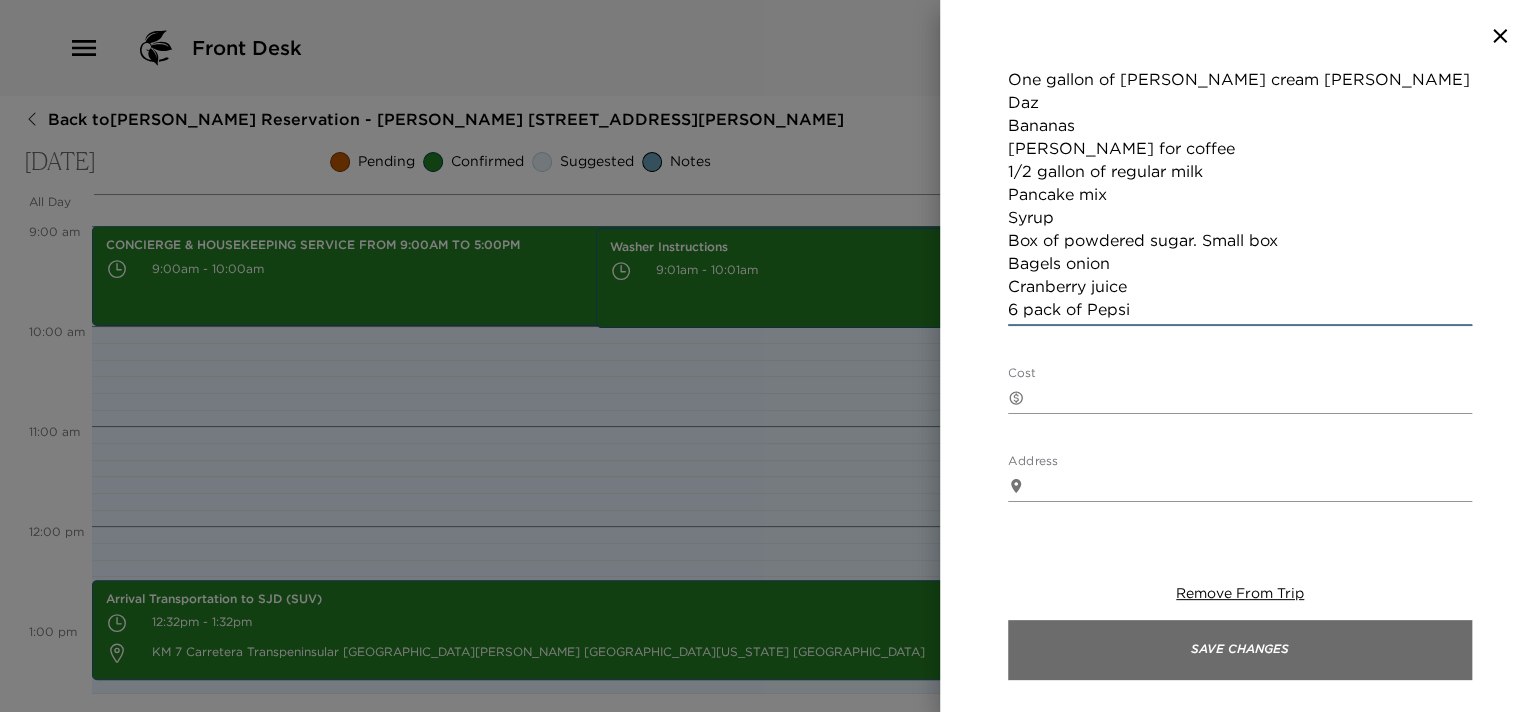type on "Two dozen eggs
Onions white chopped
Sausage and bacon 4 packs of each
Onion bagels
Cream cheese
Sourdough bread
Orange juice
Perrier or sparkling waters 24
Topo Chico Lime or plain sparking water
If they have the lime flavor with mint even better
Flour tortillas
Pack of shredded cheddar cheese
Trisquit crackers
Salami sliced
Gouda cheese
Salted cashews and peanuts
Brie cheese
Strawberries two packs
Blueberries two packs
Chardonnay wine 6 pack  the brand name is called “Butter” Or “rambaeur”Chardonnay.
4 bottles of a Rose’ wine price range of 20 dollars please any brand will be fine.
Butter unsalted
Two bags of tortilla chips and Salsa
Guacamole
One box of cookies chocolate chip
One gallon of vanilla ice cream Hagen Daz
Bananas
Creamer for coffee
1/2 gallon of regular milk
Pancake mix
Syrup
Box of powdered sugar. Small box
Bagels onion
Cranberry juice
6 pack of Pepsi
6 pack of non alcoholic Corona beer" 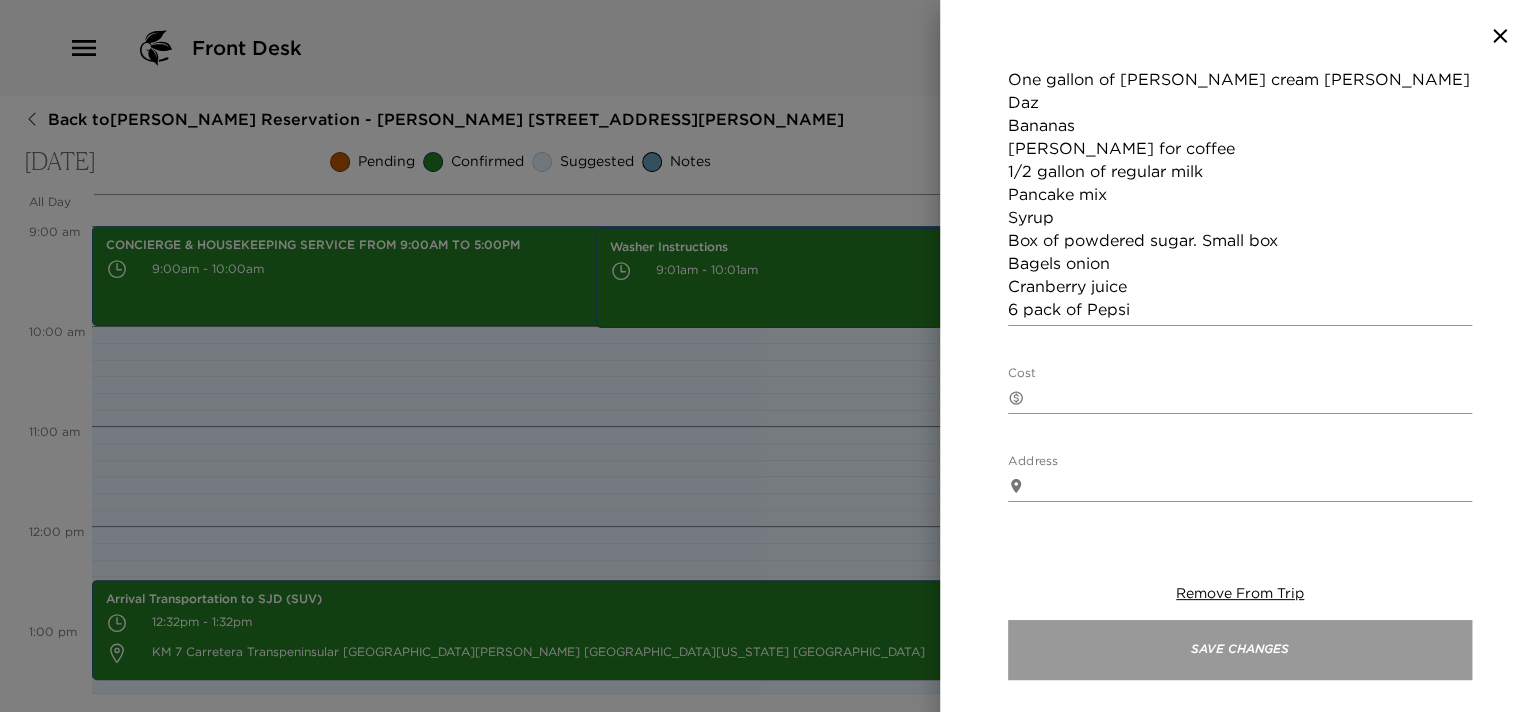 click on "Save Changes" at bounding box center [1240, 650] 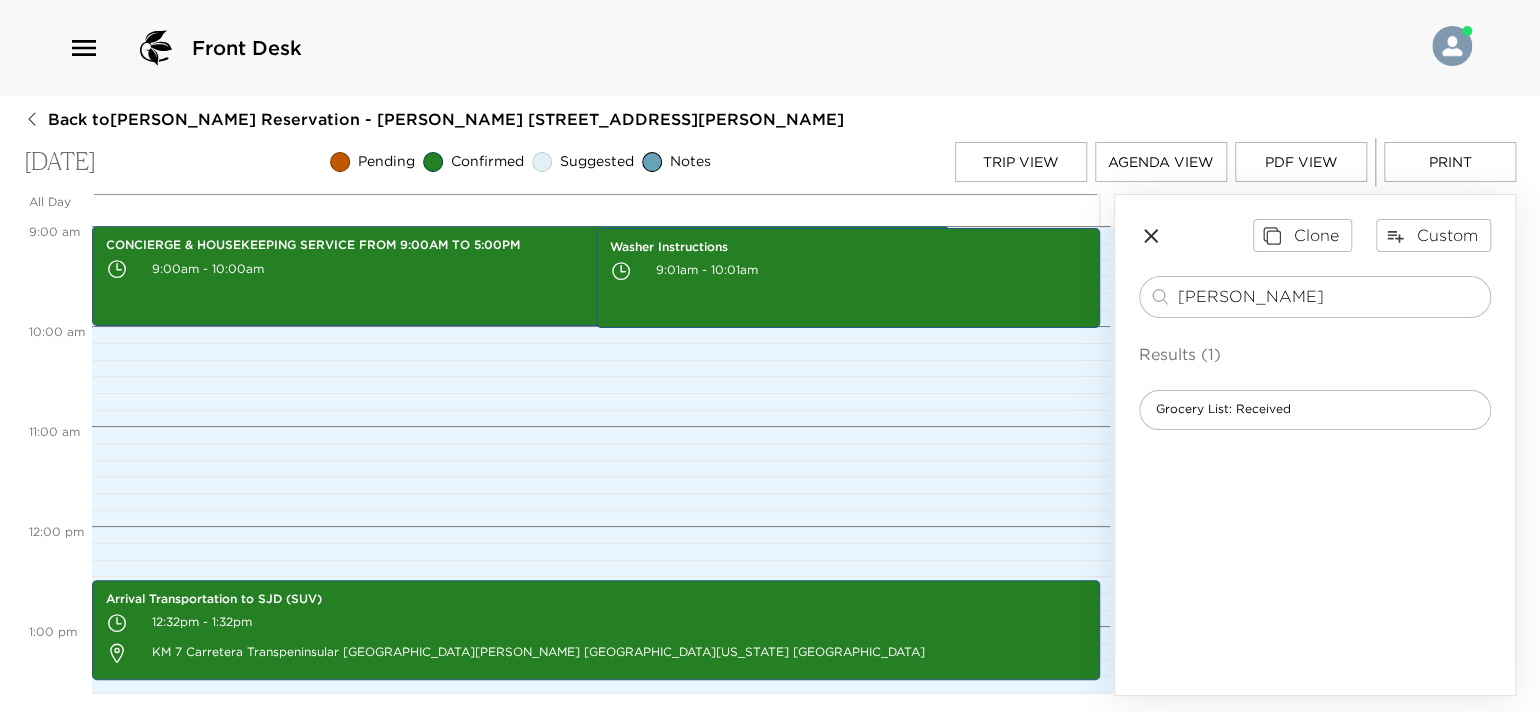 click on "PDF View" at bounding box center (1301, 162) 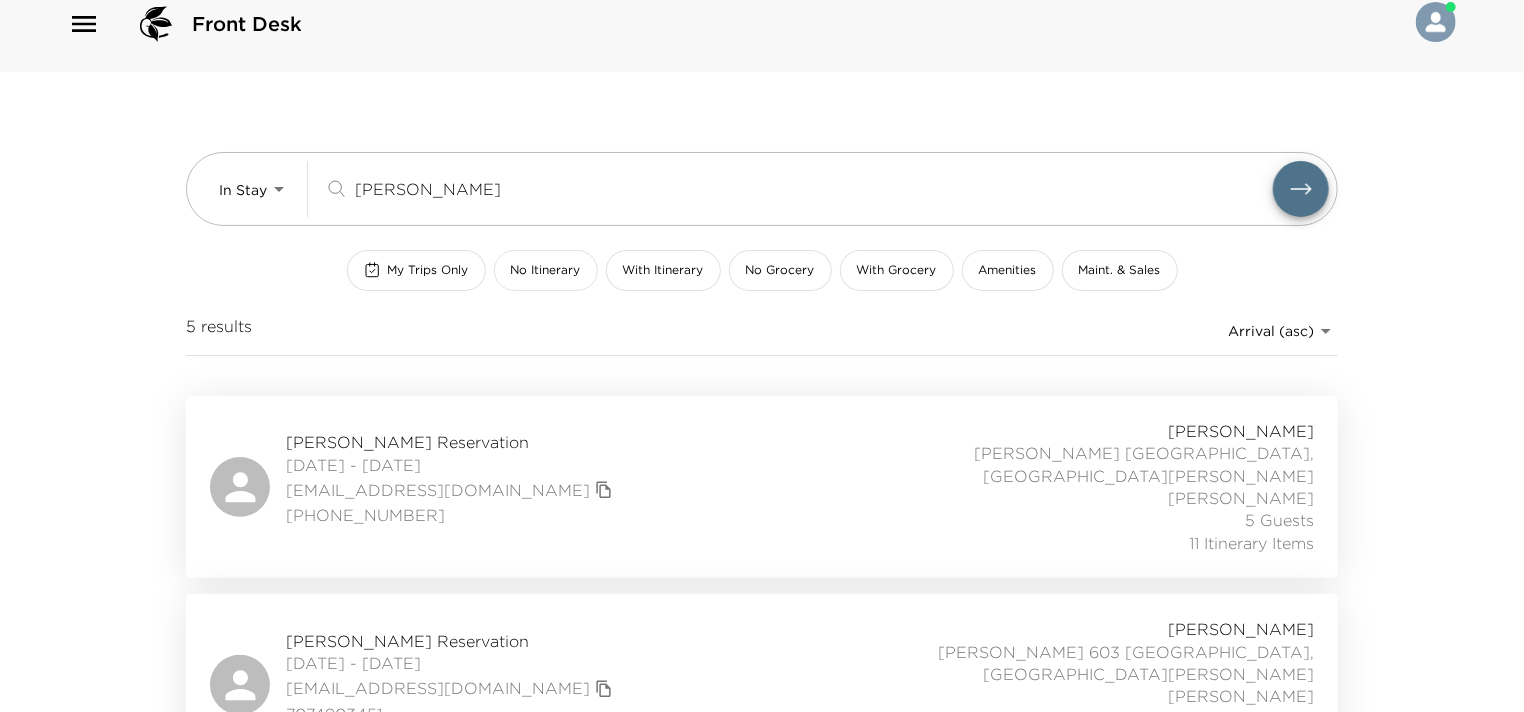 scroll, scrollTop: 0, scrollLeft: 0, axis: both 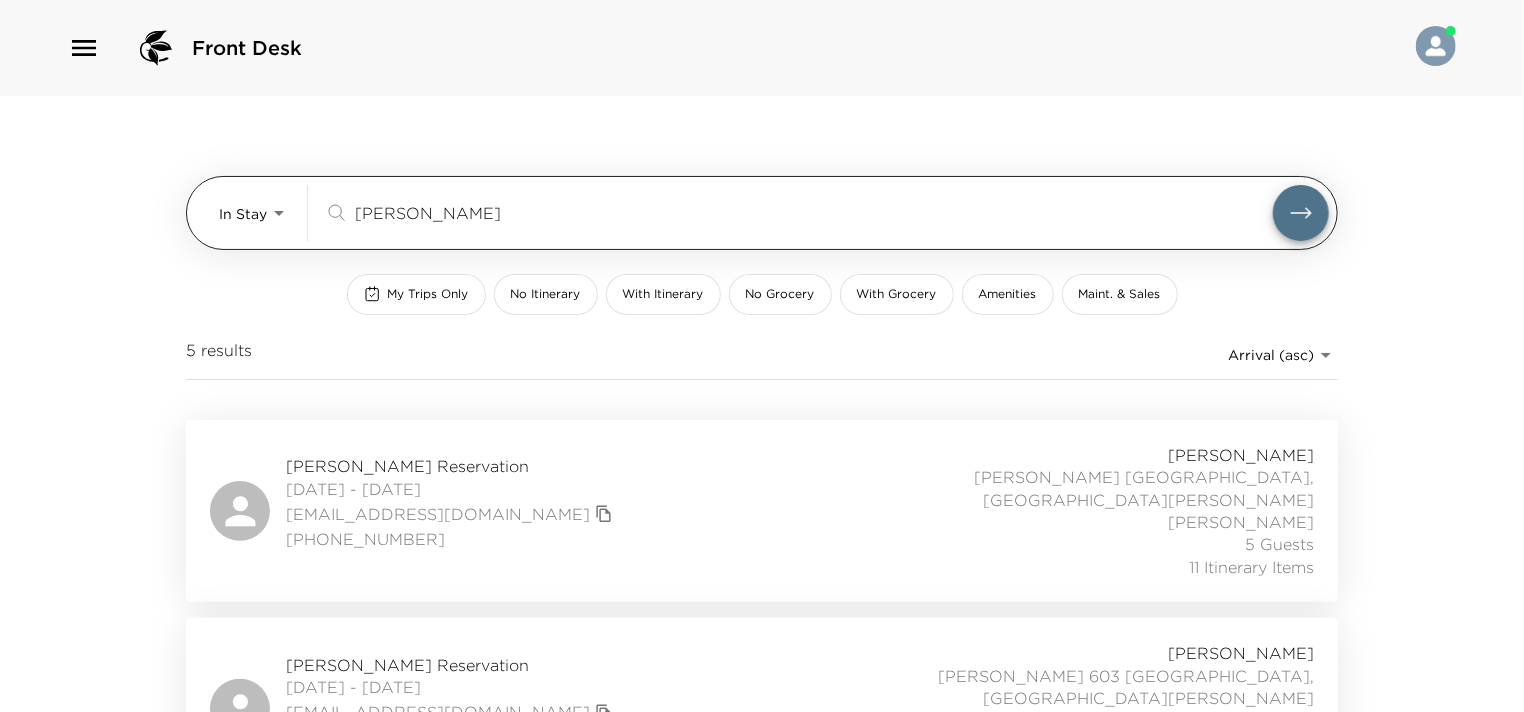 drag, startPoint x: 430, startPoint y: 211, endPoint x: 338, endPoint y: 204, distance: 92.26592 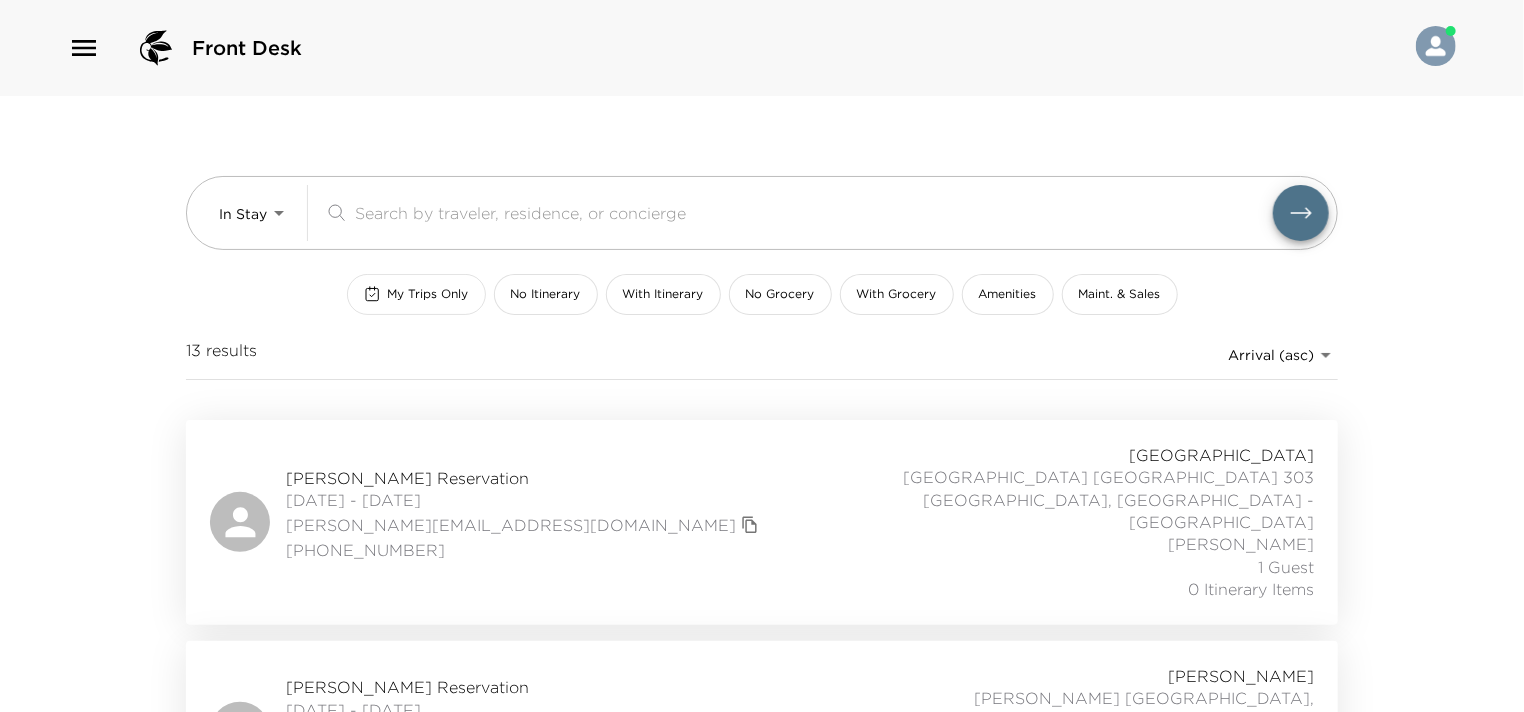 type 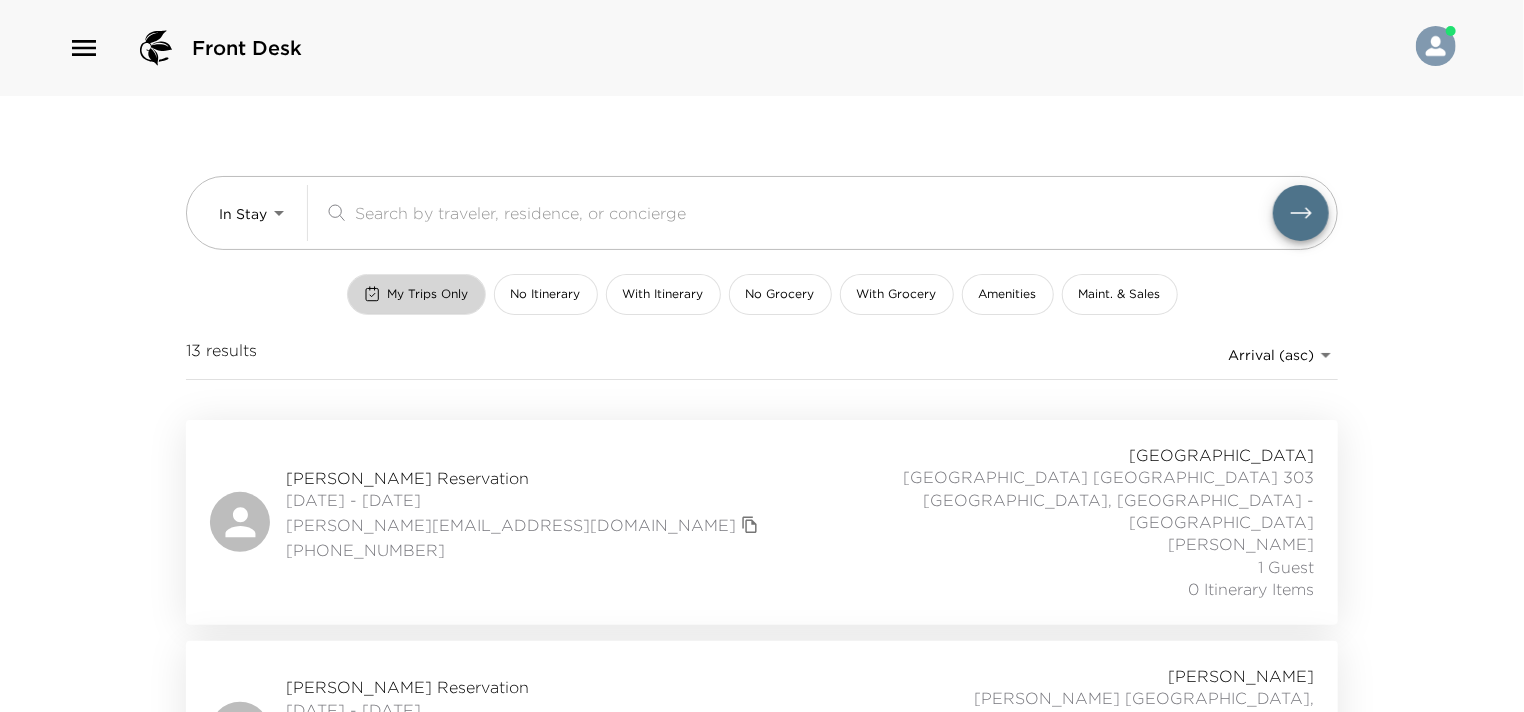 click on "My Trips Only" at bounding box center (416, 294) 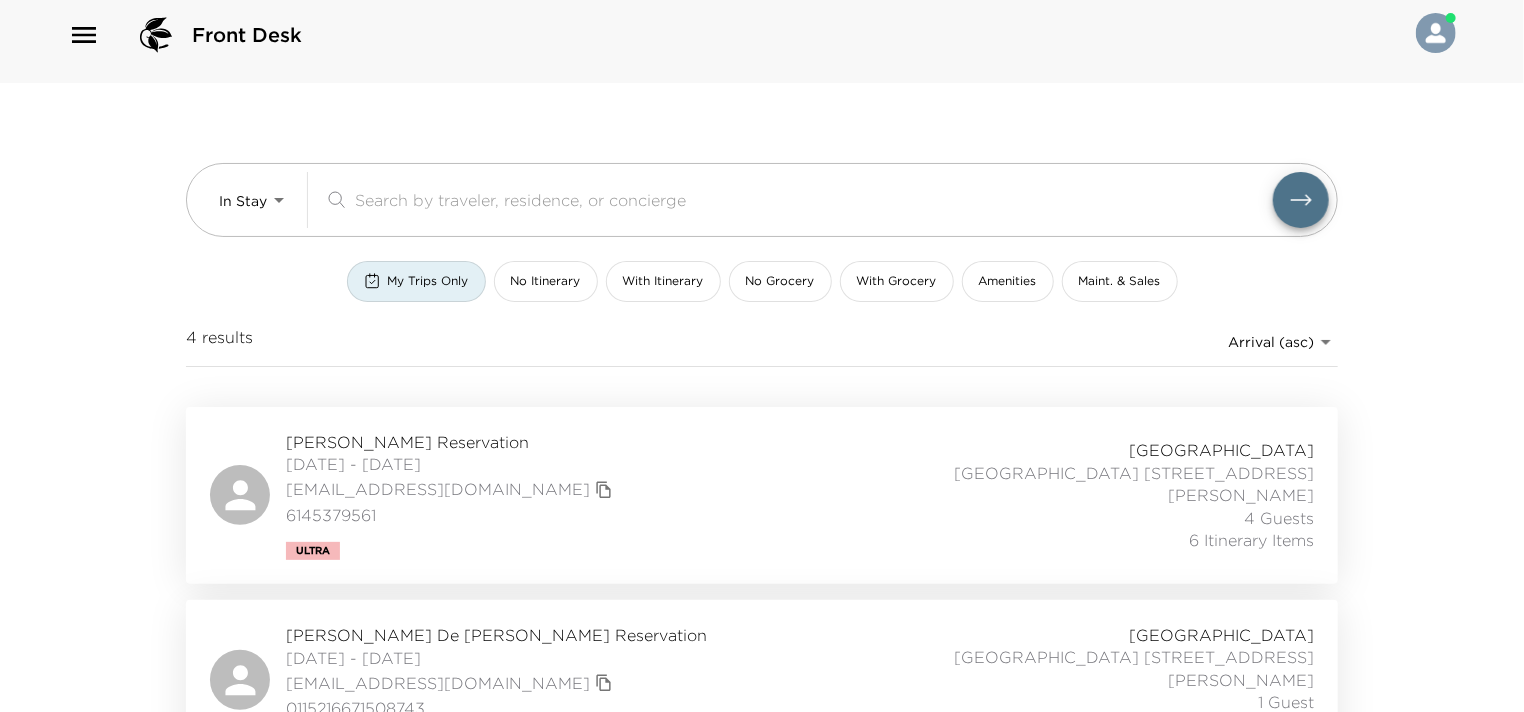 scroll, scrollTop: 0, scrollLeft: 0, axis: both 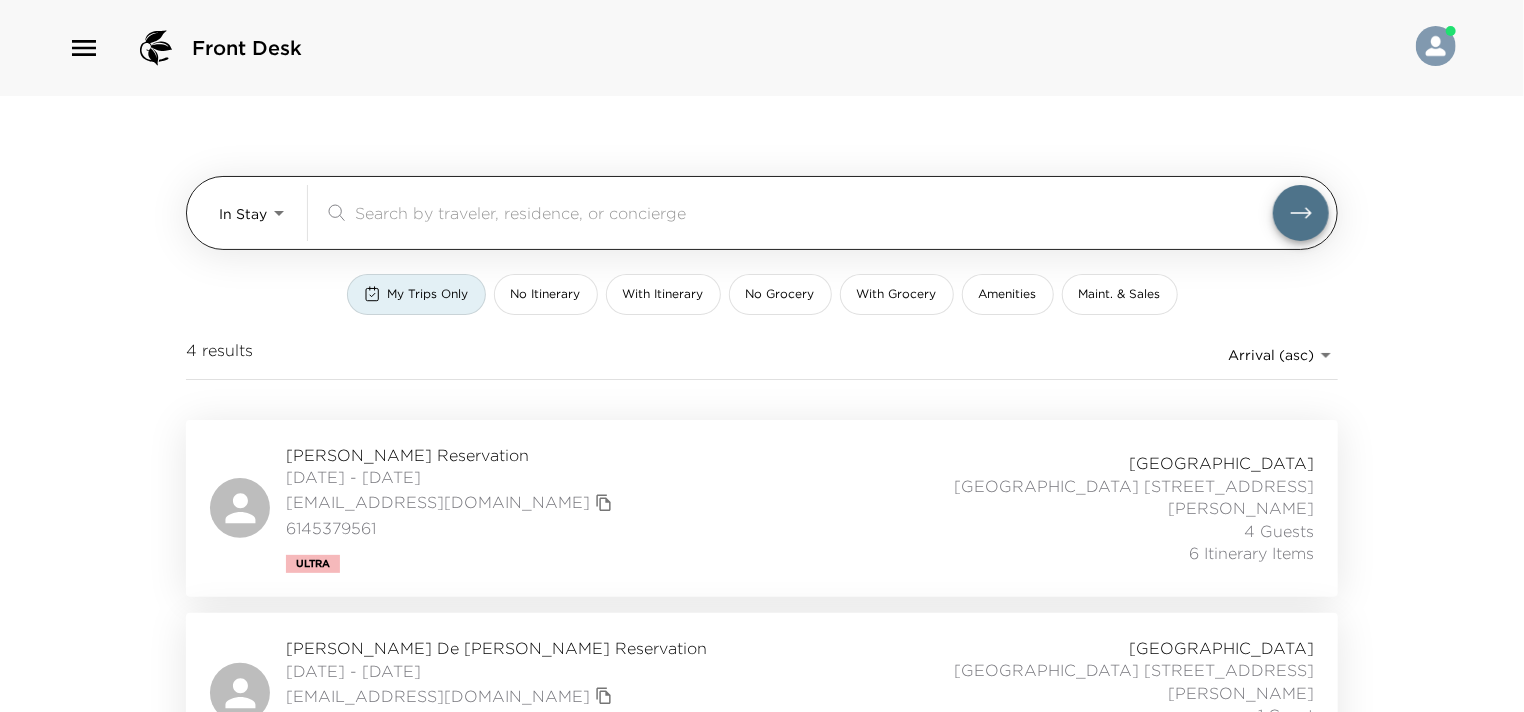click on "Front Desk In Stay In-Stay ​ My Trips Only No Itinerary With Itinerary No Grocery With Grocery Amenities Maint. & Sales 4 results Arrival (asc) reservations_prod_arrival_asc Rob Mason Reservation 07/07/2025 - 07/13/2025 rcmseven@gmail.com 6145379561 Ultra Punta Ballena Punta Ballena Las Residencias 211 Los Cabos, Mexico - Punta Ballena Isaac Flores 4 Guests 6 Itinerary Items Gerardo De Nicolas Gutierrez Reservation 07/09/2025 - 07/13/2025 gdenicolas@gmail.com 0115216671508743 Punta Ballena Punta Ballena Las Residencias 210 Los Cabos, Mexico - Punta Ballena Isaac Flores 1 Guest 0 Itinerary Items Joseph "Pepe" Schwartz Reservation 07/09/2025 - 07/13/2025 jschwartz@sphllp.com 713-623-4531 Esperanza Esperanza 701 Los Cabos, Mexico - Esperanza Isaac Flores 1 Guest 11 Itinerary Items Mark Pettit Reservation 07/10/2025 - 07/13/2025 marktpettit@gmail.com 360-202-1100 Esperanza Esperanza 801 Los Cabos, Mexico - Esperanza Isaac Flores 10 Guests 6 Itinerary Items" at bounding box center (762, 356) 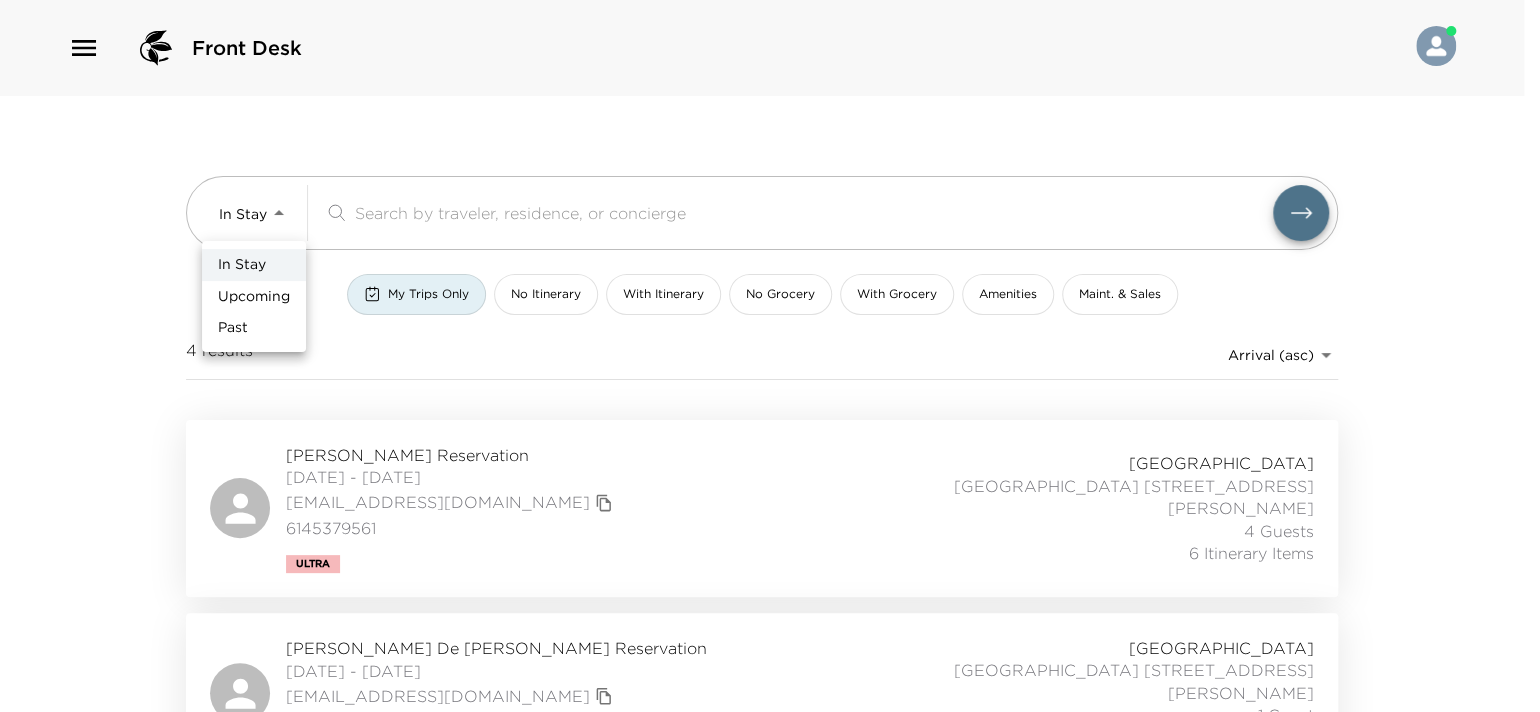 click on "Upcoming" at bounding box center (254, 297) 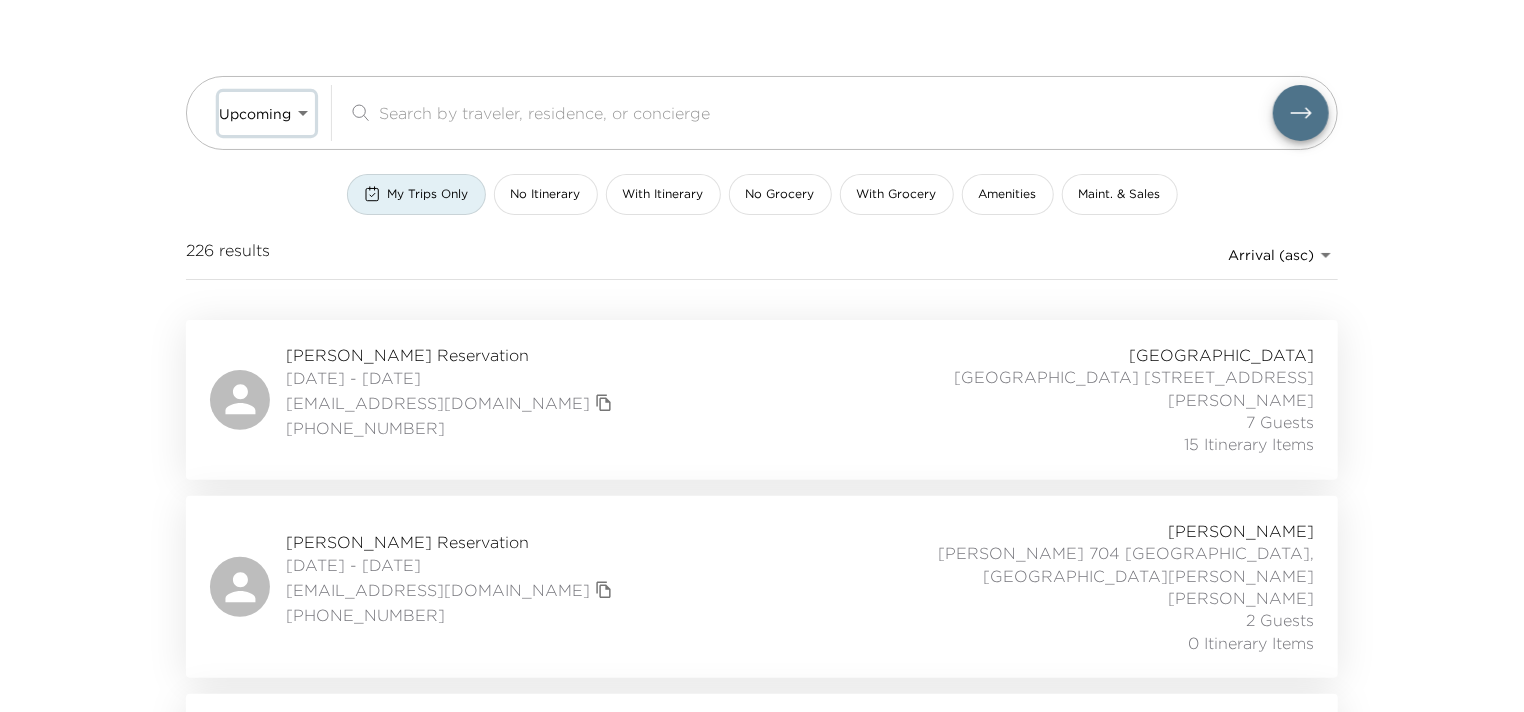 scroll, scrollTop: 0, scrollLeft: 0, axis: both 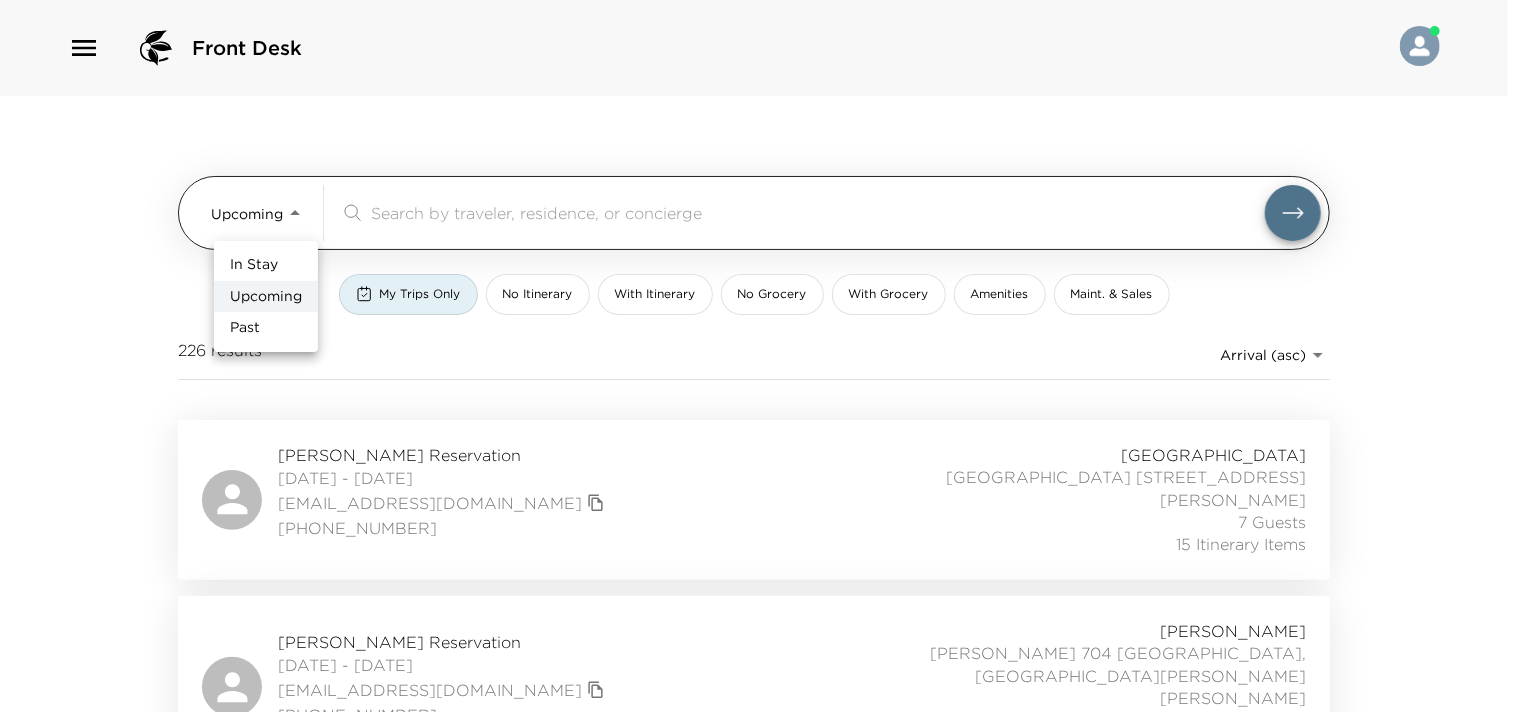click on "Front Desk Upcoming Upcoming ​ My Trips Only No Itinerary With Itinerary No Grocery With Grocery Amenities Maint. & Sales 226 results Arrival (asc) reservations_prod_arrival_asc Courtney Prussin Reservation 07/14/2025 - 07/21/2025 courtneyp@pinkaid.org +1 646 483 9103 Punta Ballena Punta Ballena Las Residencias 211 Los Cabos, Mexico - Punta Ballena Isaac Flores 7 Guests 15 Itinerary Items Tom Lippincott Reservation 07/15/2025 - 07/19/2025 bozo@pdq.net (713).524.8171 Esperanza Esperanza 704 Los Cabos, Mexico - Esperanza Isaac Flores 2 Guests 0 Itinerary Items Abby Liechty Reservation 07/17/2025 - 07/21/2025 abbyliechty@gmail.com 5027244522 Ultra Punta Ballena Punta Ballena Las Residencias 210 Los Cabos, Mexico - Punta Ballena Isaac Flores 2 Guests 0 Itinerary Items Nina Sasaki Reservation 07/20/2025 - 07/23/2025 nsasaki@exclusiveresorts.com 203-984-6463 Punta Ballena Punta Ballena Villa Las Conchas 201 Los Cabos, Mexico - Punta Ballena Isaac Flores 8 Guests 0 Itinerary Items Chad McCall Reservation Esperanza" at bounding box center [762, 356] 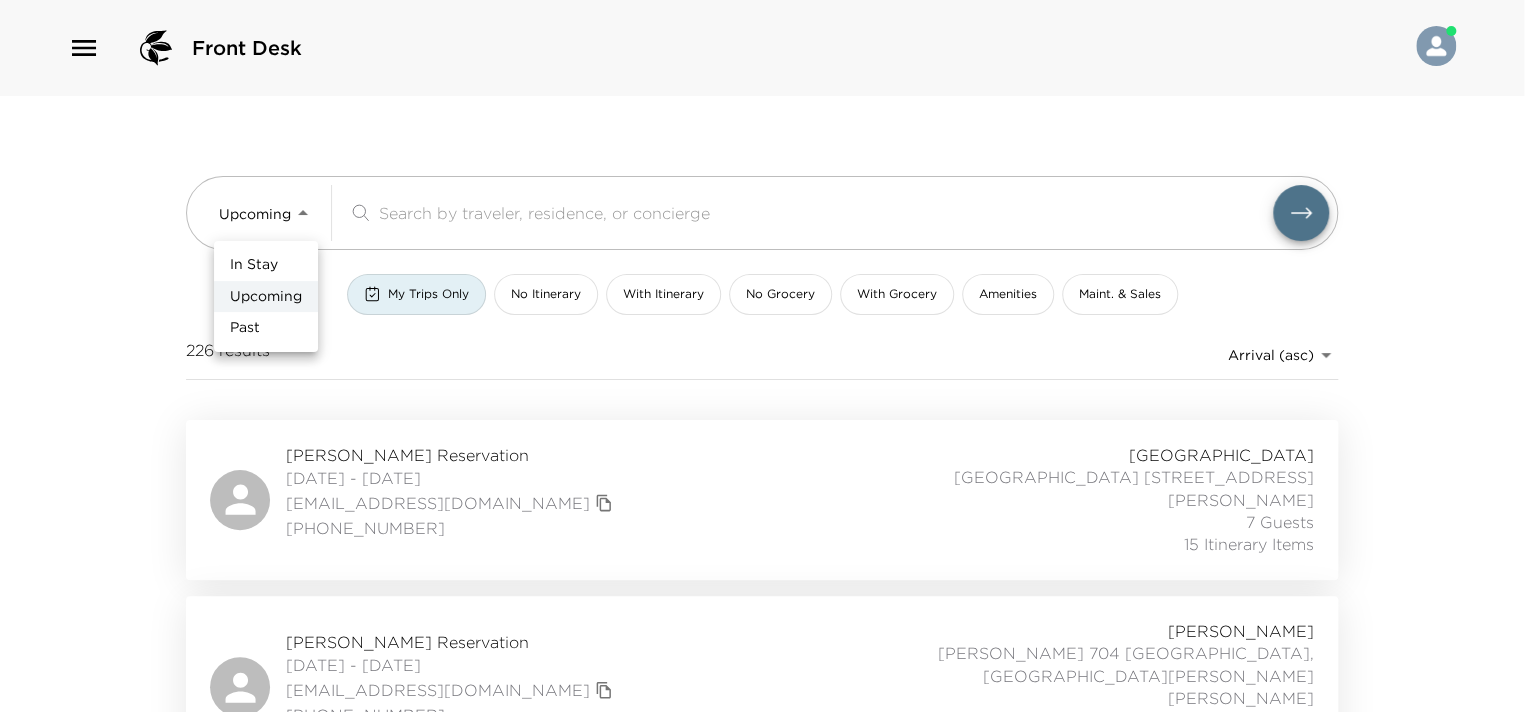click on "In Stay" at bounding box center [254, 265] 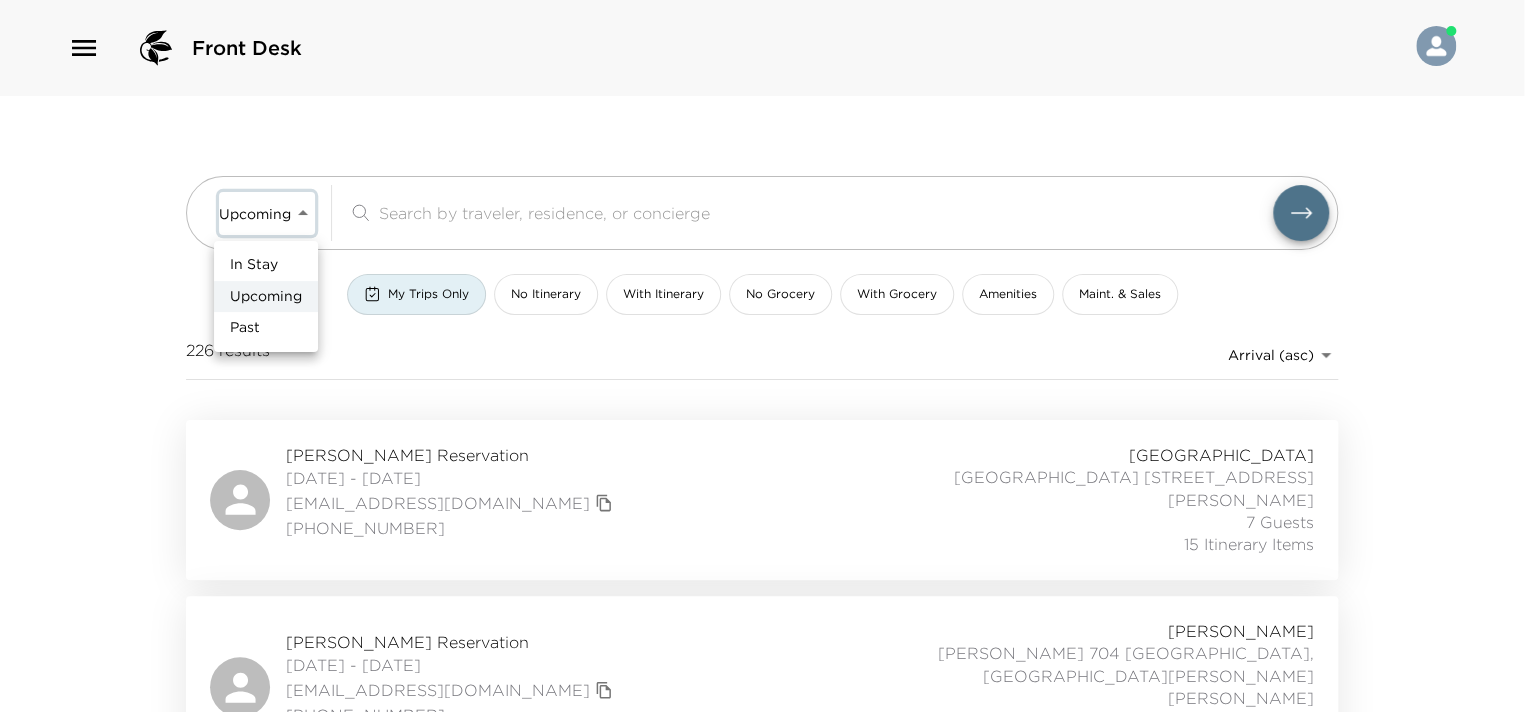 type on "In-Stay" 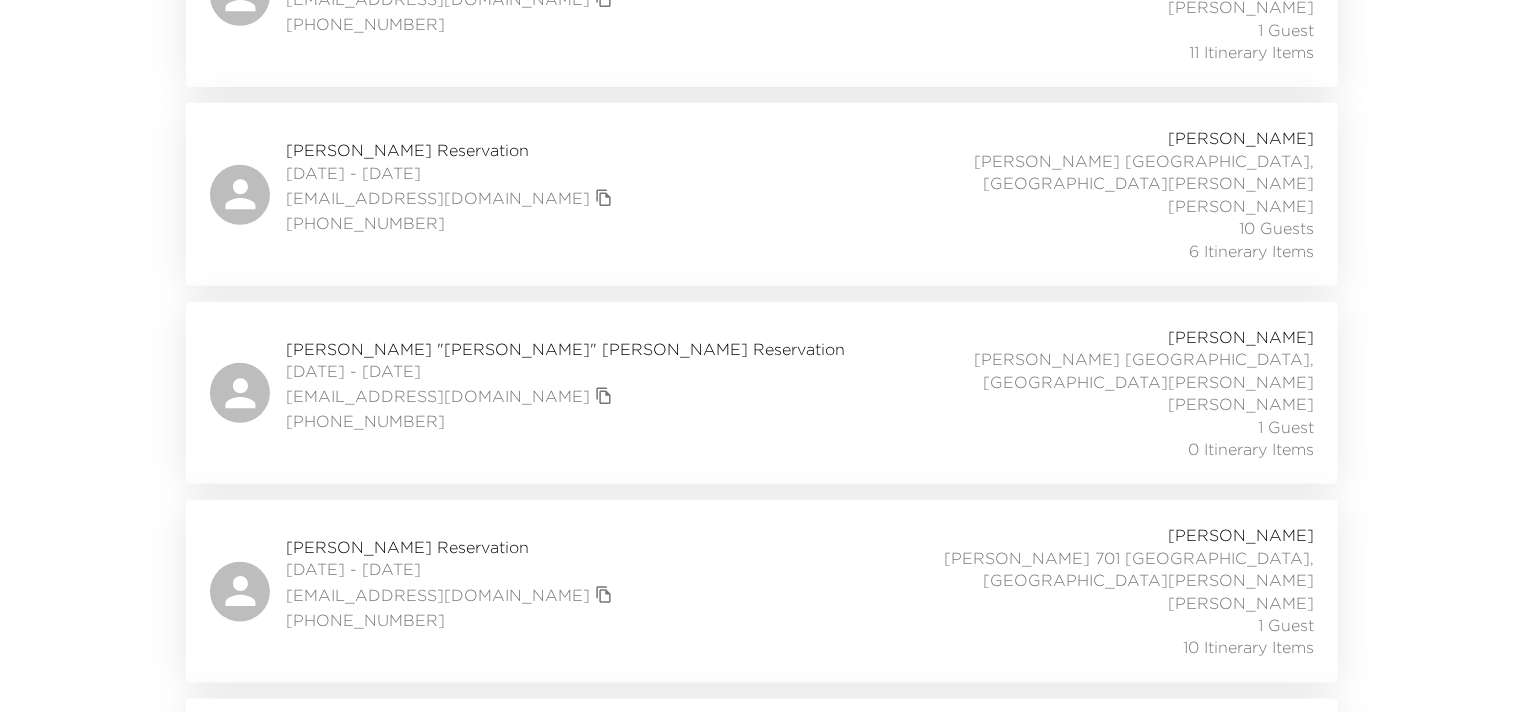 scroll, scrollTop: 985, scrollLeft: 0, axis: vertical 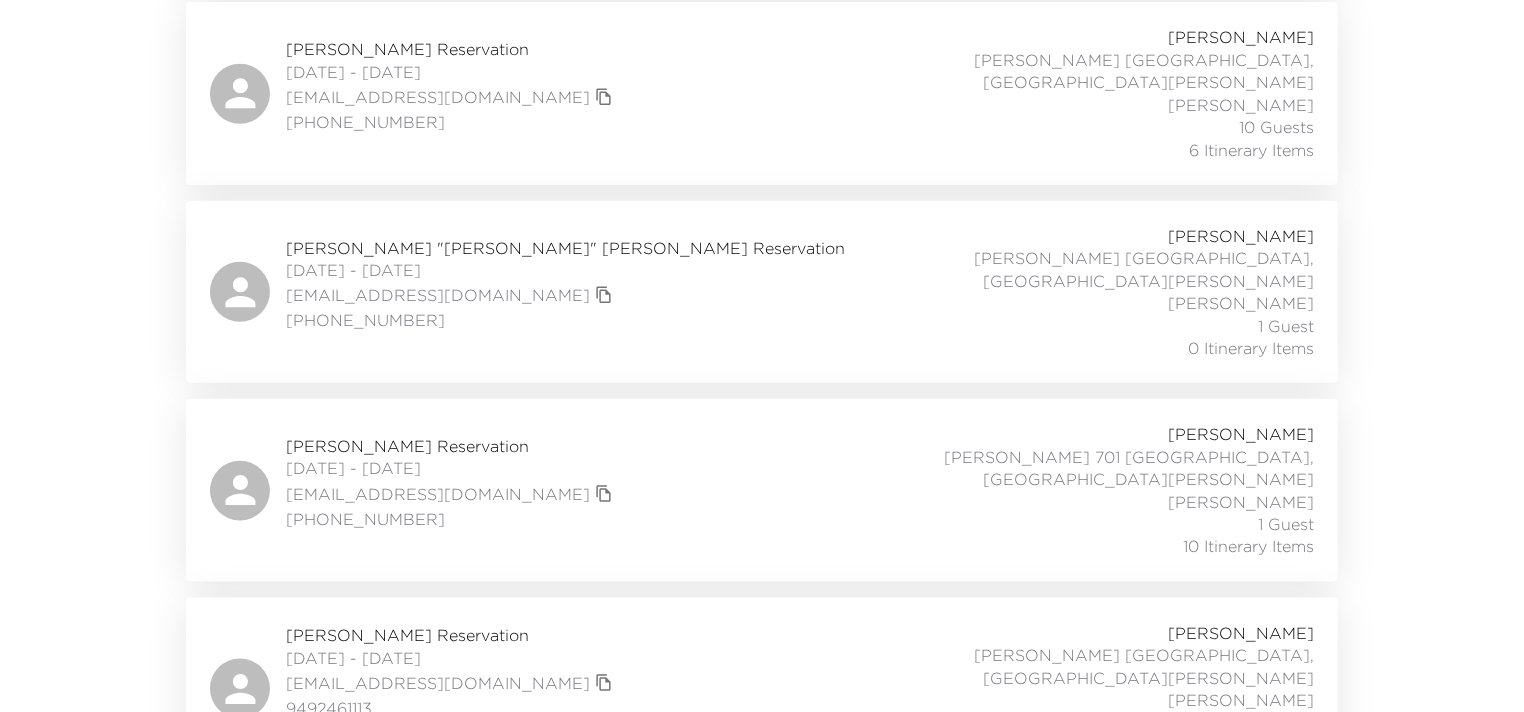 click on "Nicole Taylor Reservation 07/13/2025 - 07/19/2025 ndj34@yahoo.com +1 630 631 1730 Esperanza Esperanza 701 Los Cabos, Mexico - Esperanza Isaac Flores 1 Guest 10 Itinerary Items" at bounding box center (762, 490) 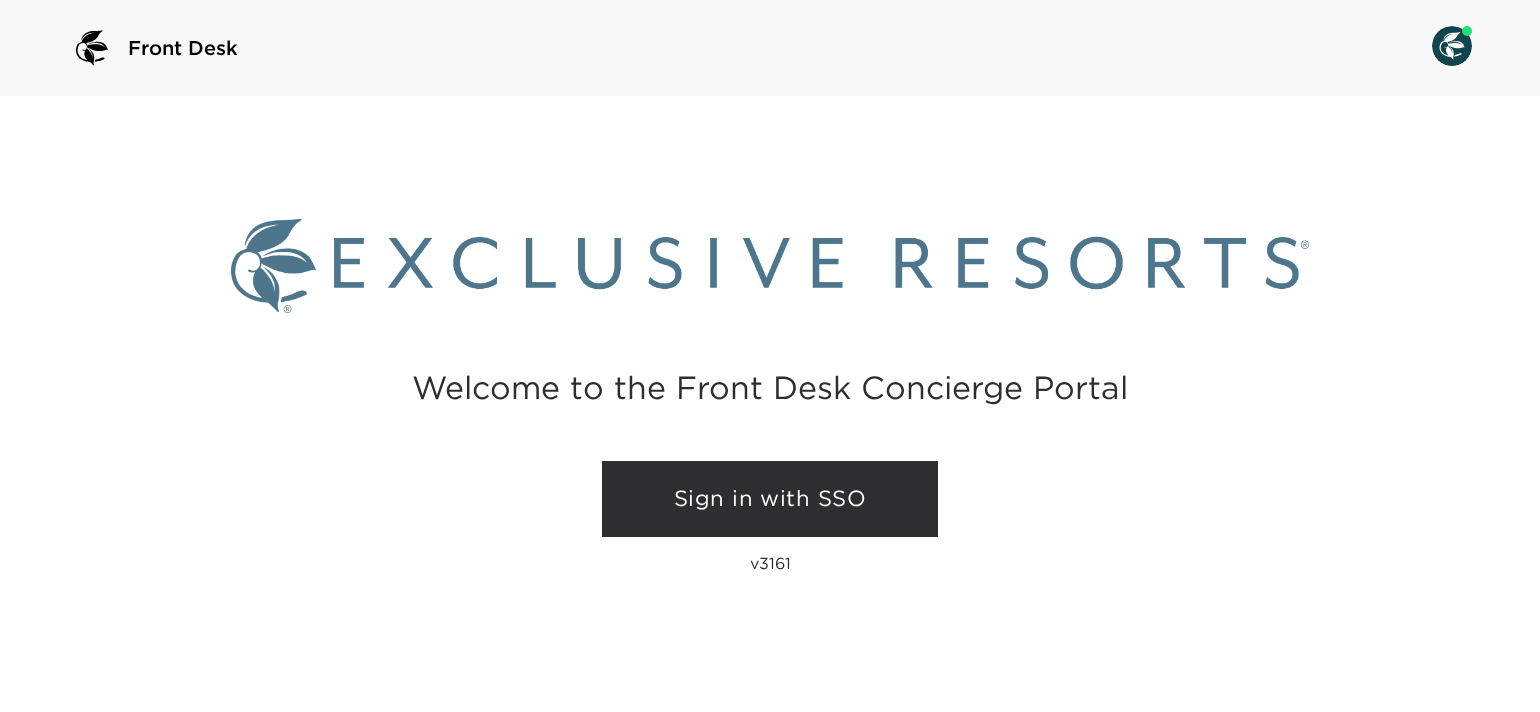 scroll, scrollTop: 0, scrollLeft: 0, axis: both 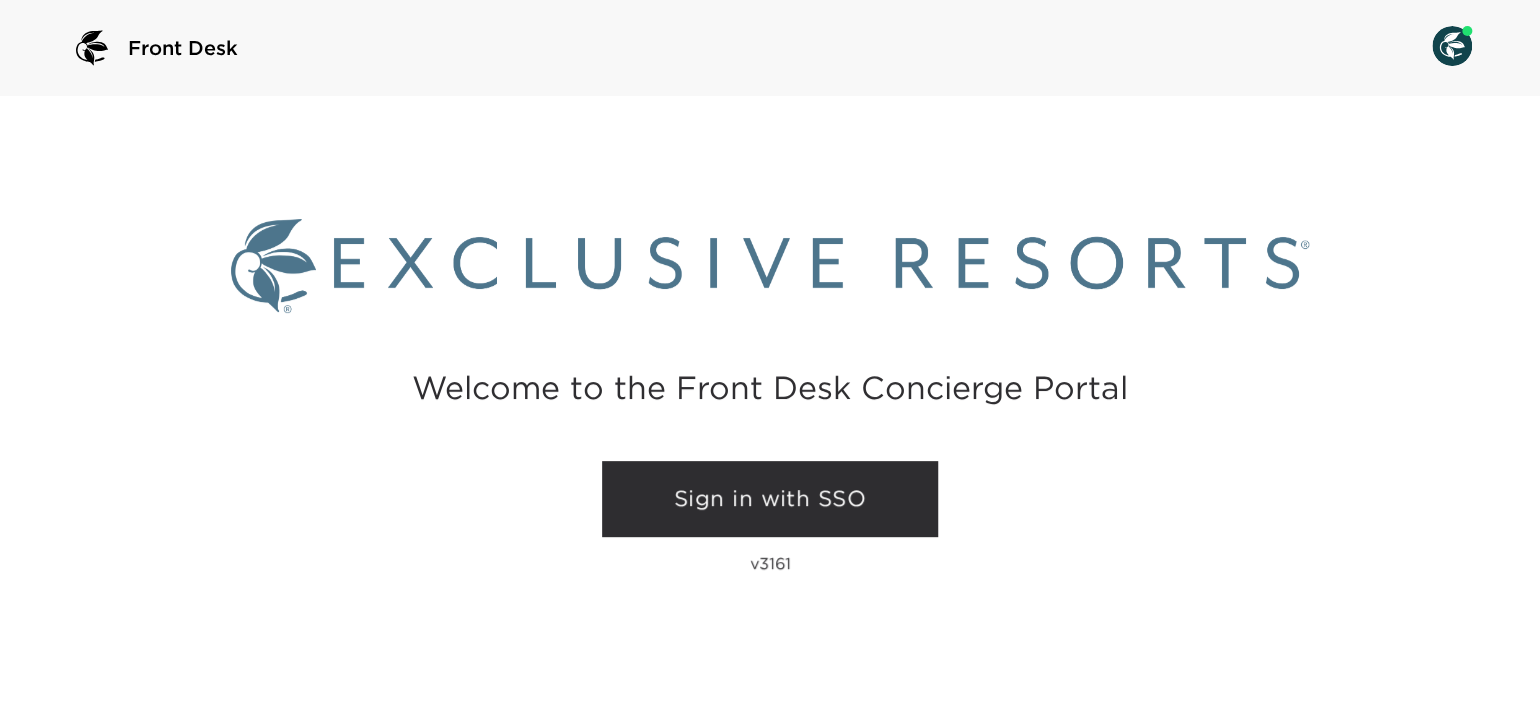 click on "Sign in with SSO" at bounding box center [770, 499] 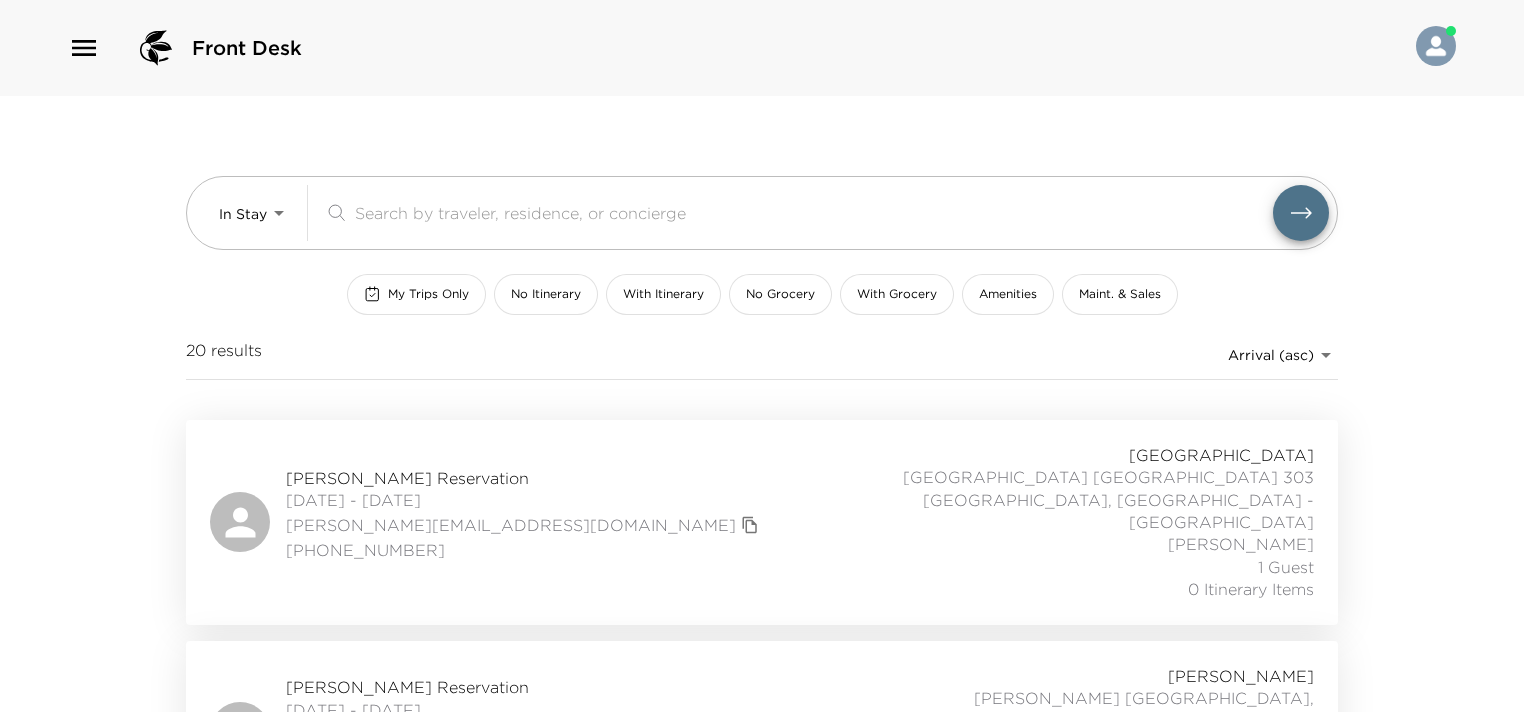 scroll, scrollTop: 0, scrollLeft: 0, axis: both 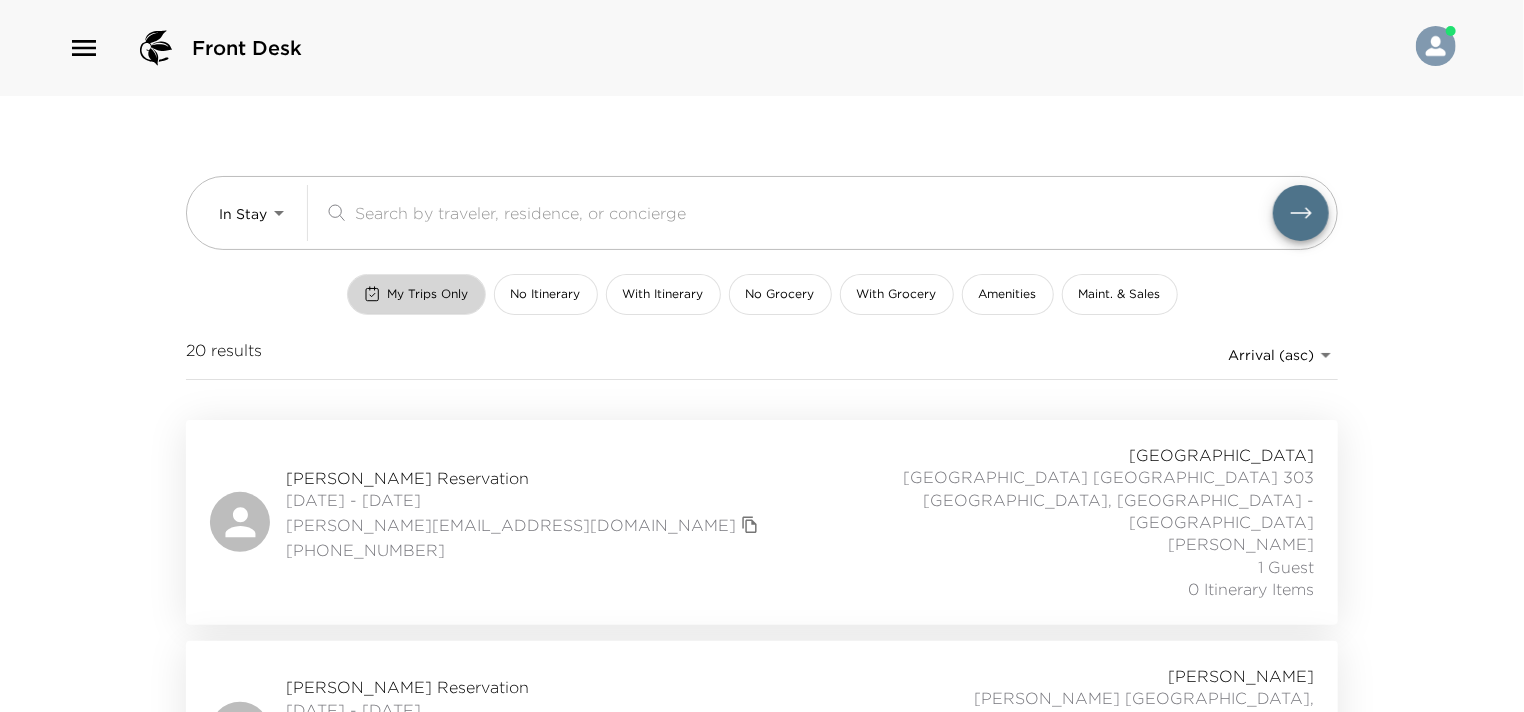 click on "My Trips Only" at bounding box center [428, 294] 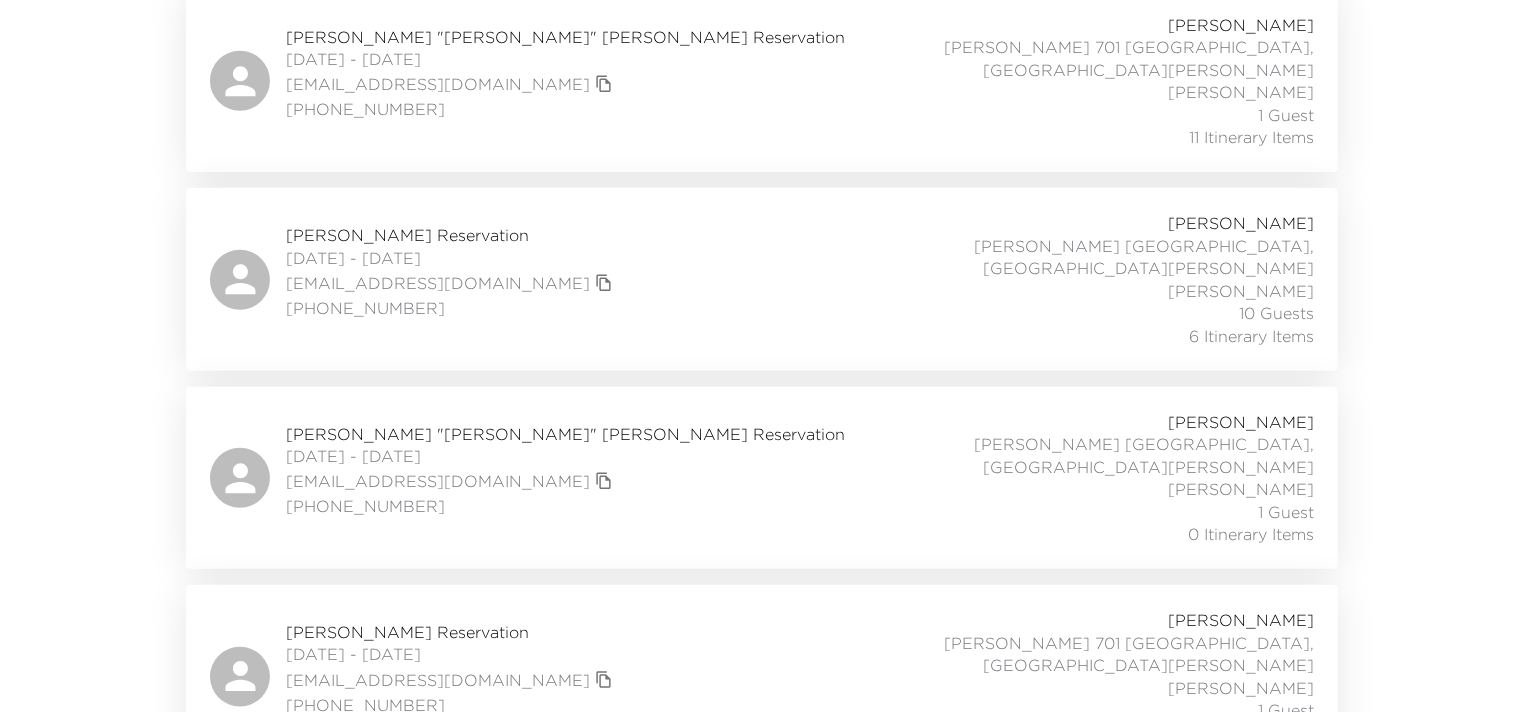 scroll, scrollTop: 985, scrollLeft: 0, axis: vertical 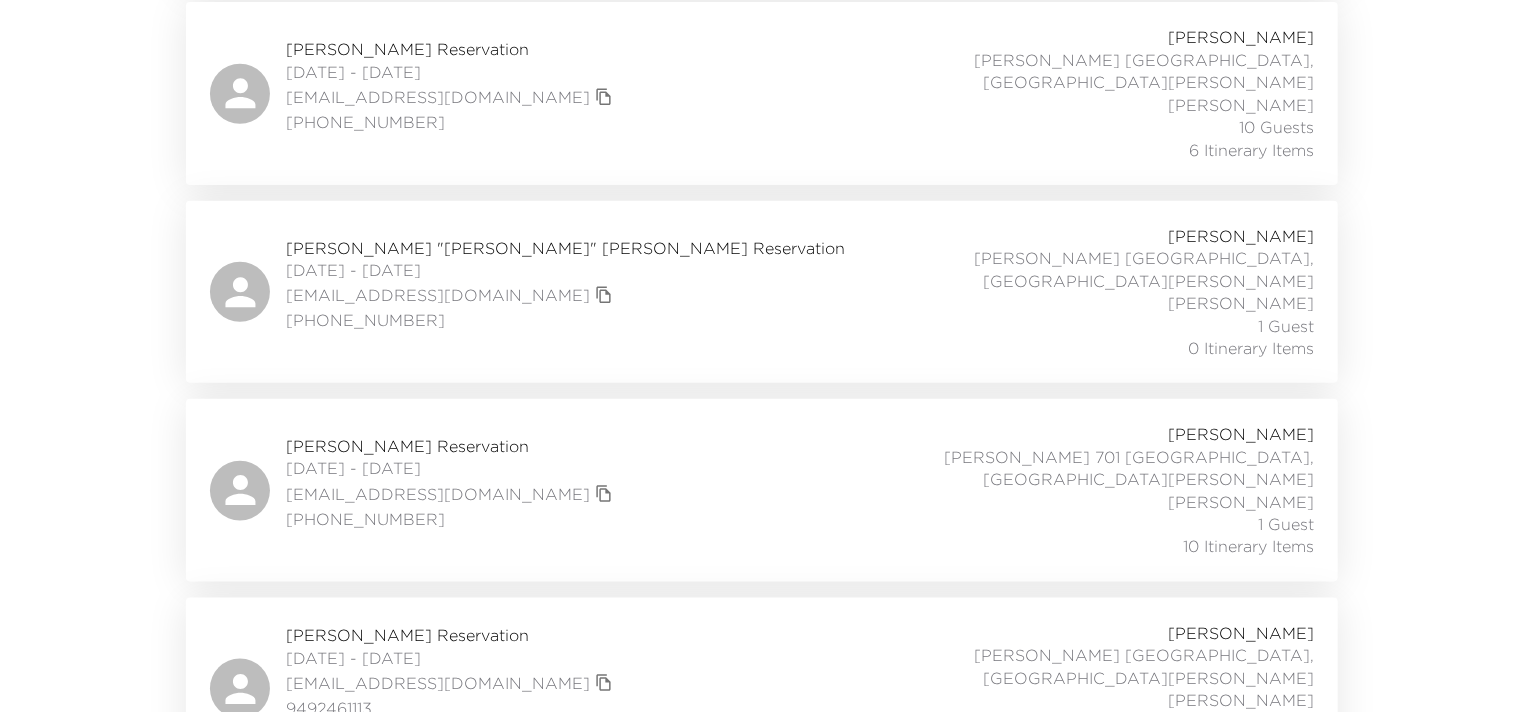 click on "Nicole Taylor Reservation 07/13/2025 - 07/19/2025 ndj34@yahoo.com +1 630 631 1730 Esperanza Esperanza 701 Los Cabos, Mexico - Esperanza Isaac Flores 1 Guest 10 Itinerary Items" at bounding box center (762, 490) 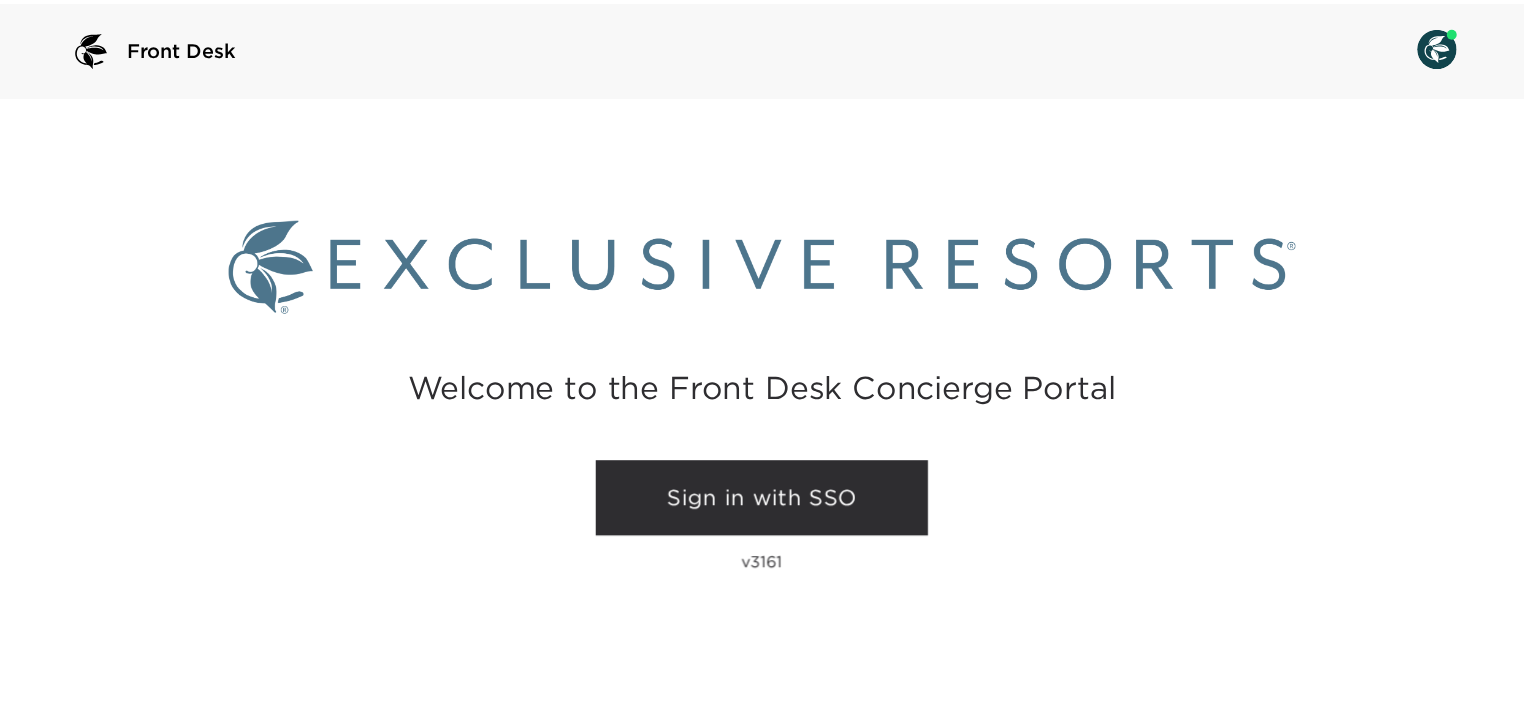 scroll, scrollTop: 0, scrollLeft: 0, axis: both 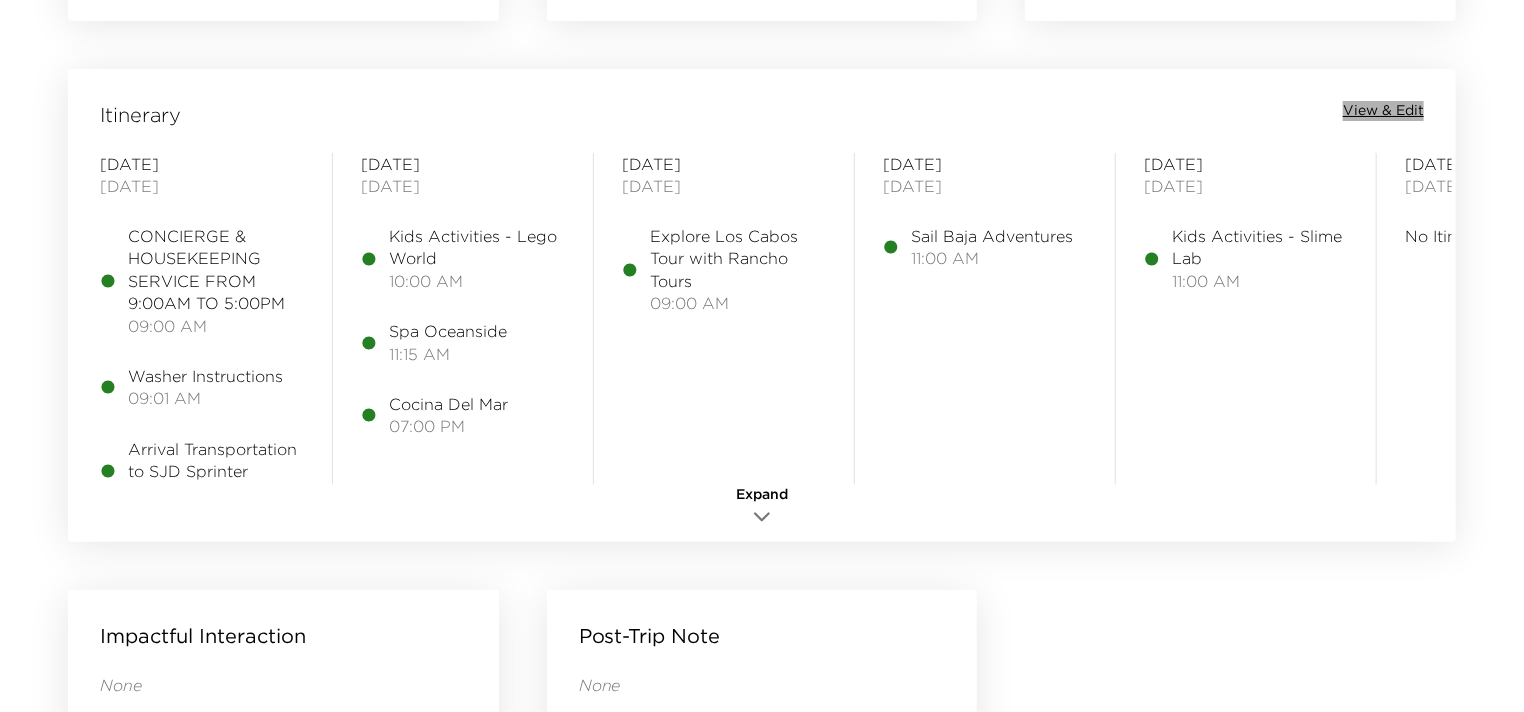 click on "View & Edit" at bounding box center [1383, 111] 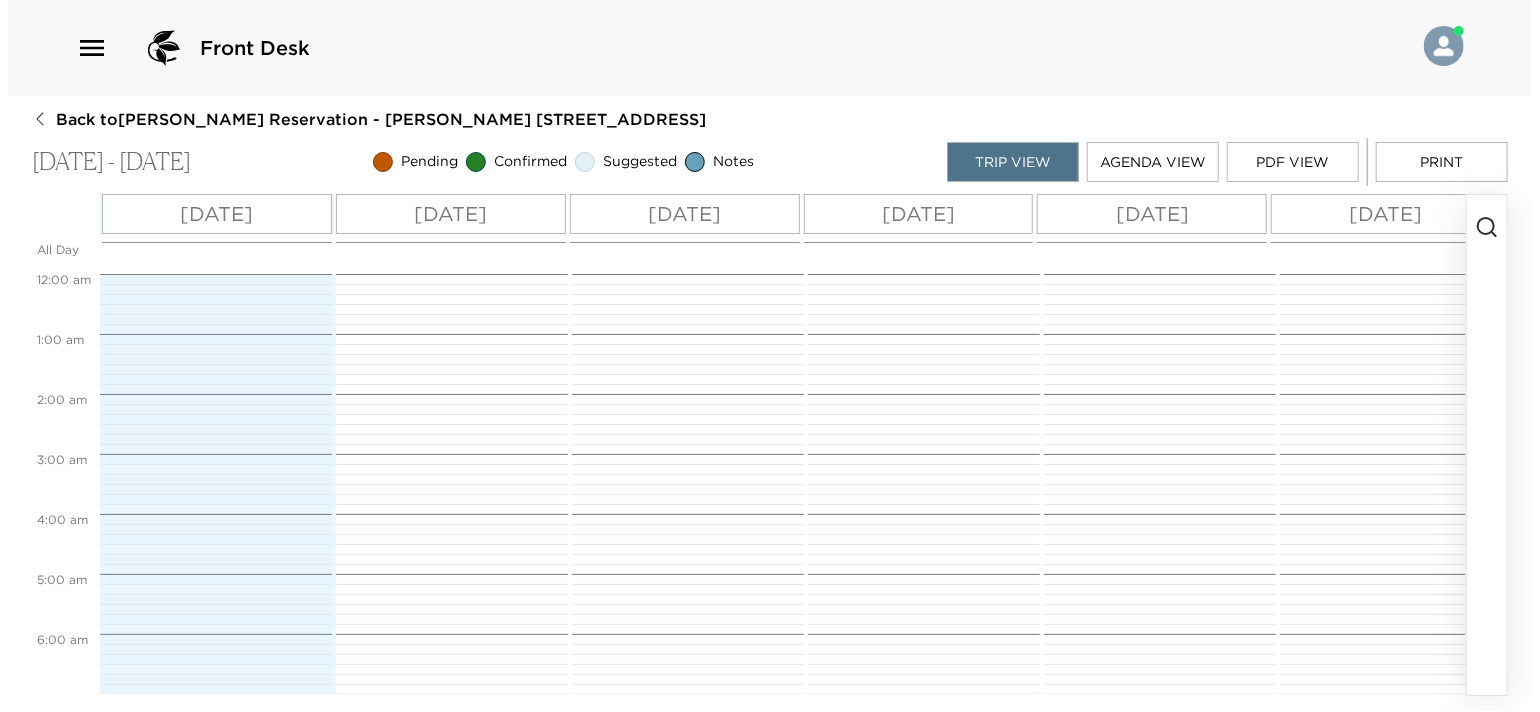 scroll, scrollTop: 0, scrollLeft: 0, axis: both 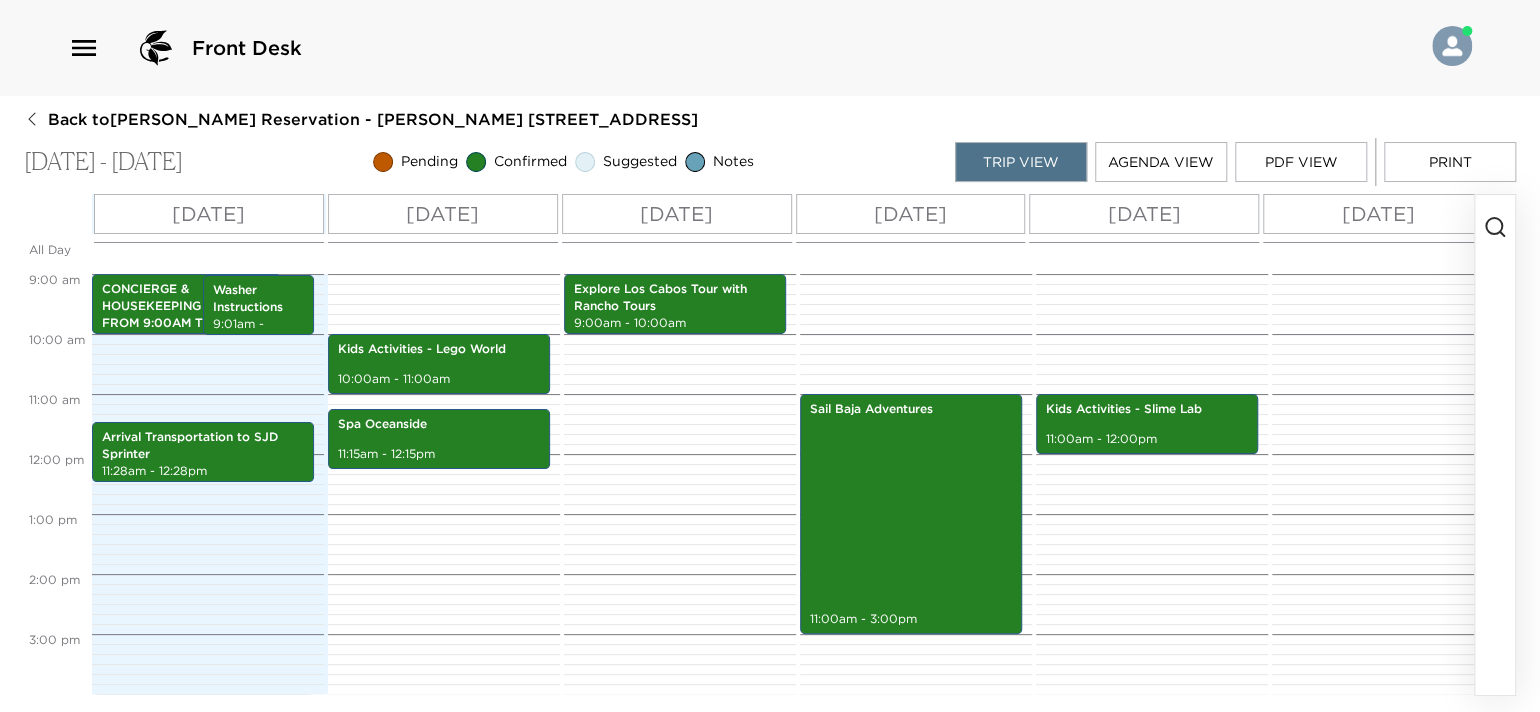 click on "Agenda View" at bounding box center [1161, 162] 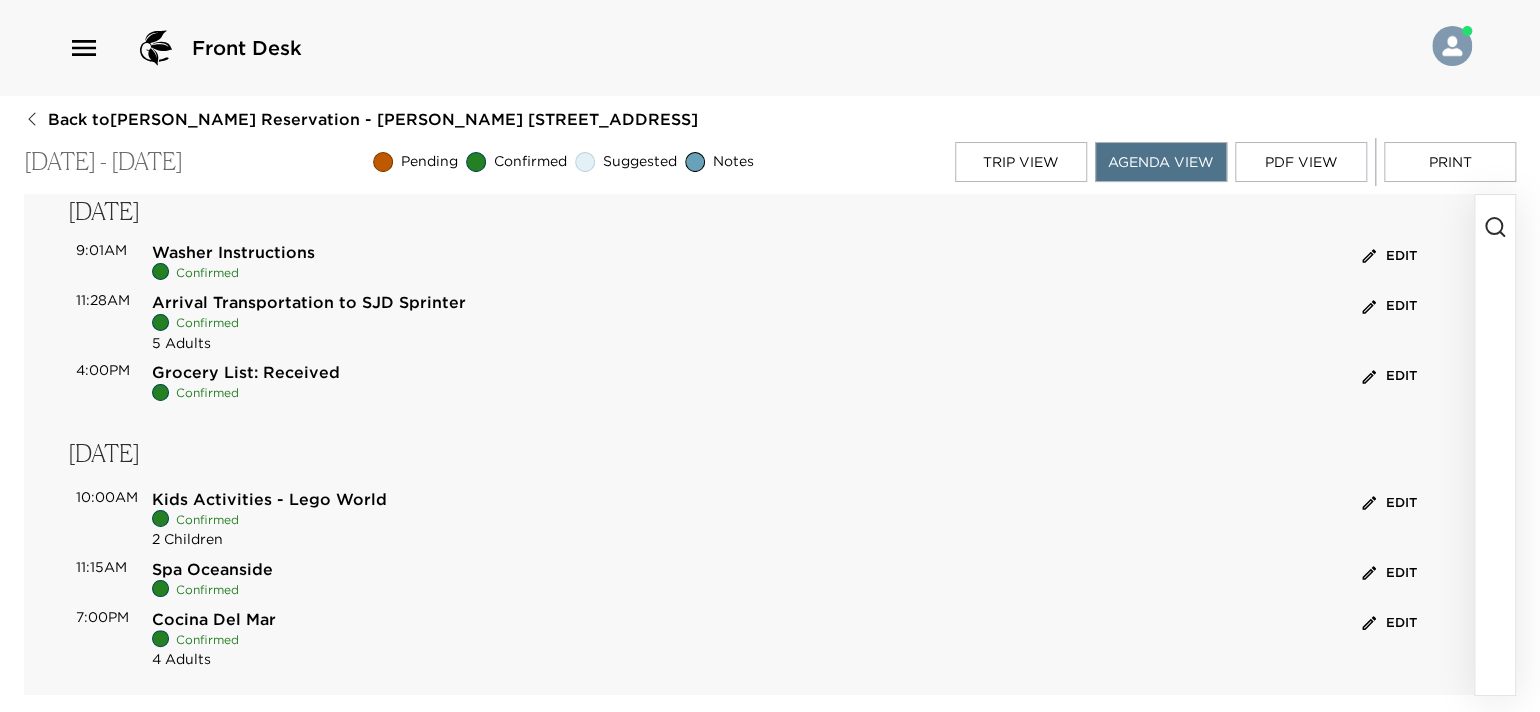 scroll, scrollTop: 200, scrollLeft: 0, axis: vertical 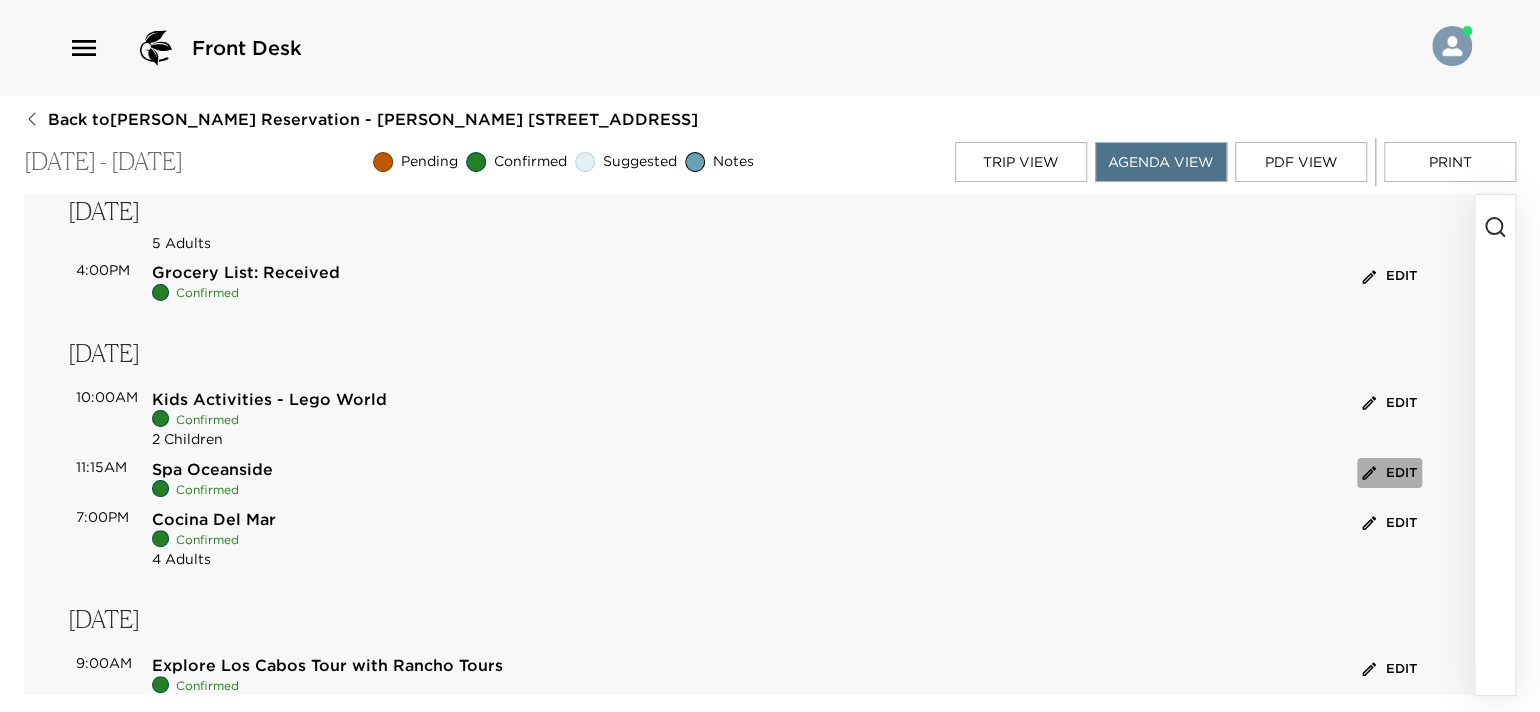 click on "Edit" at bounding box center [1389, 473] 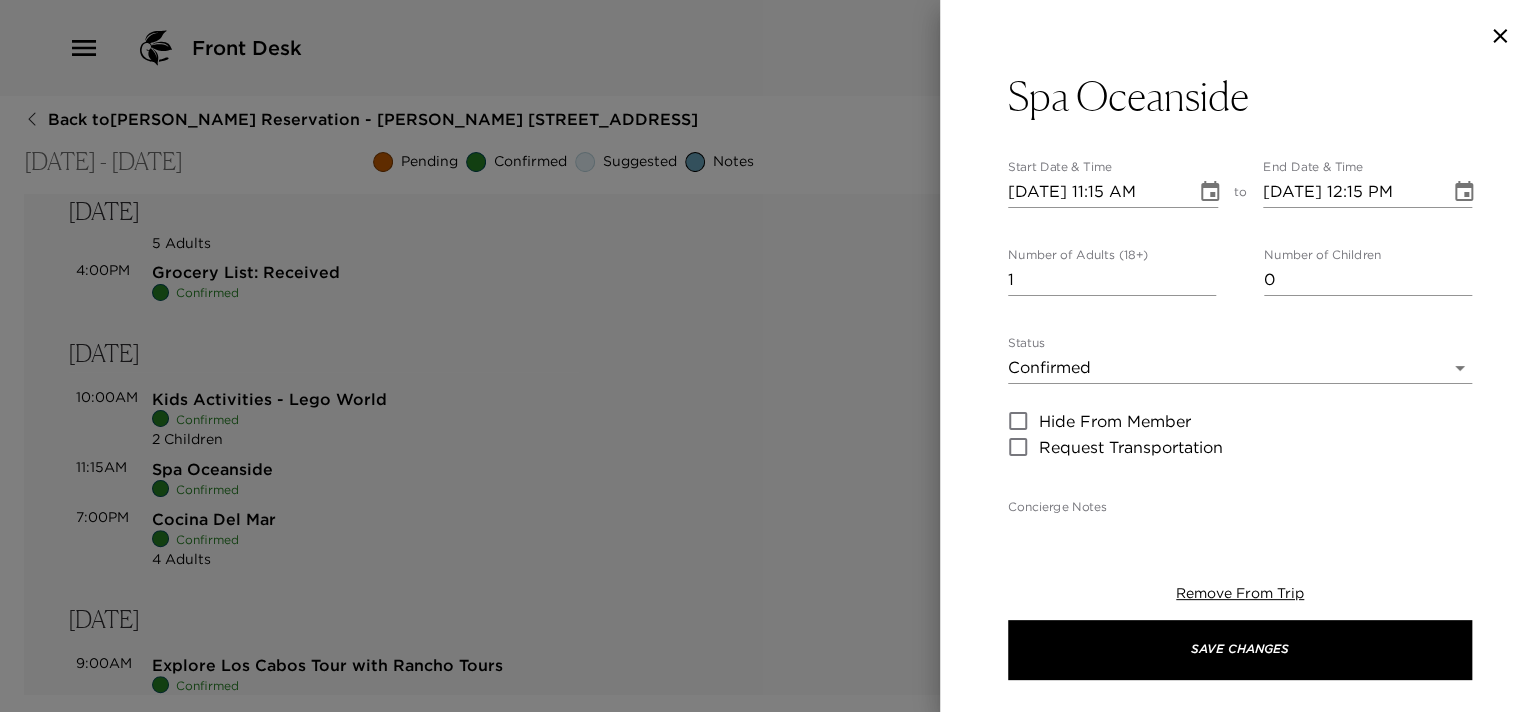 click on "1" at bounding box center (1112, 280) 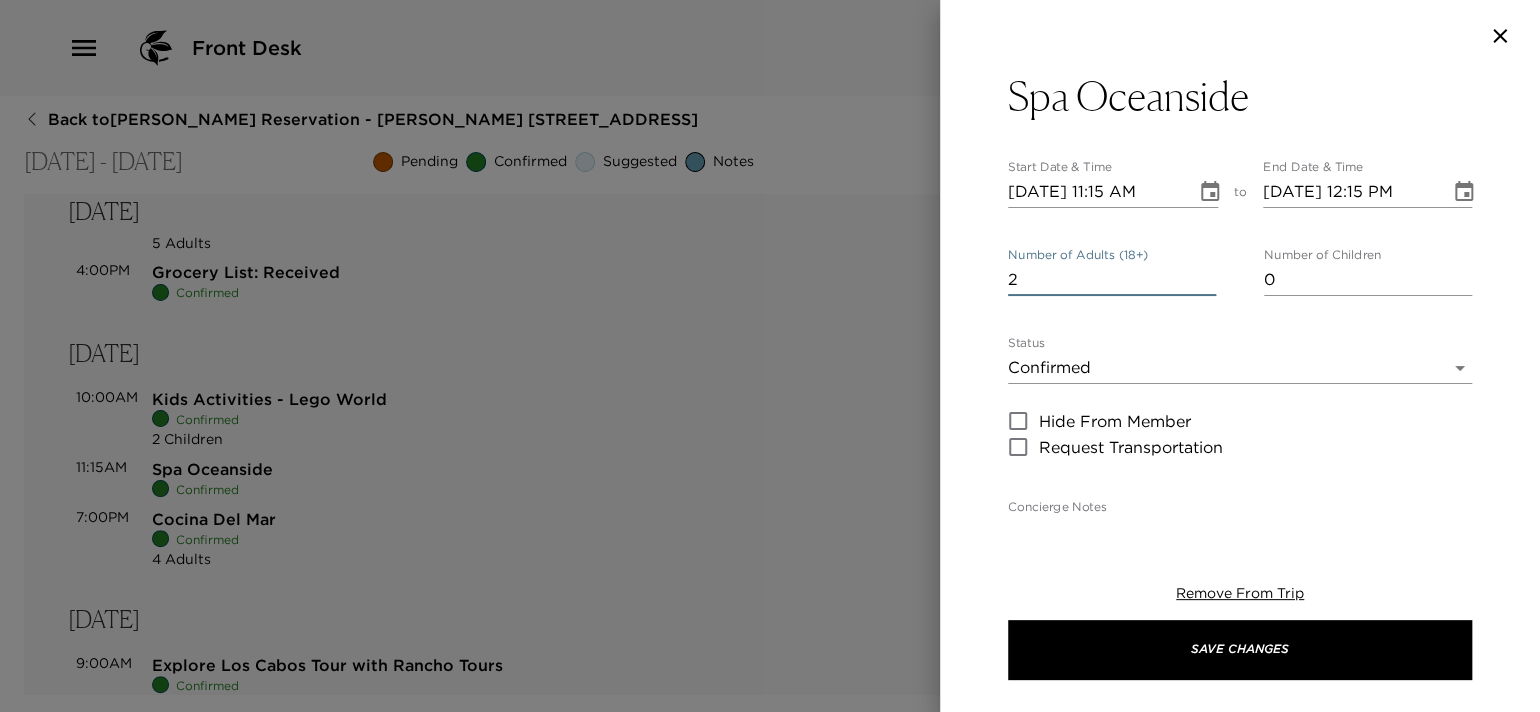 type on "2" 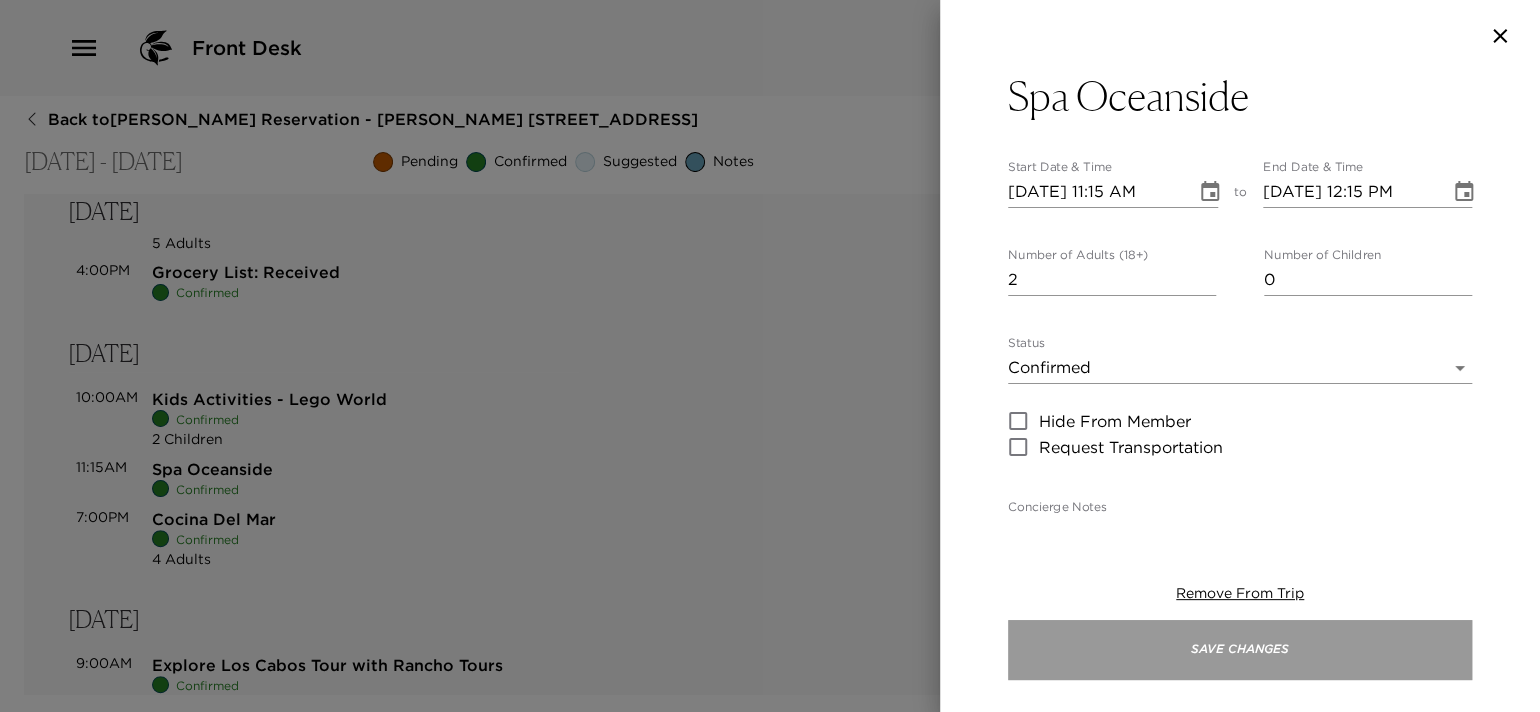 click on "Save Changes" at bounding box center (1240, 650) 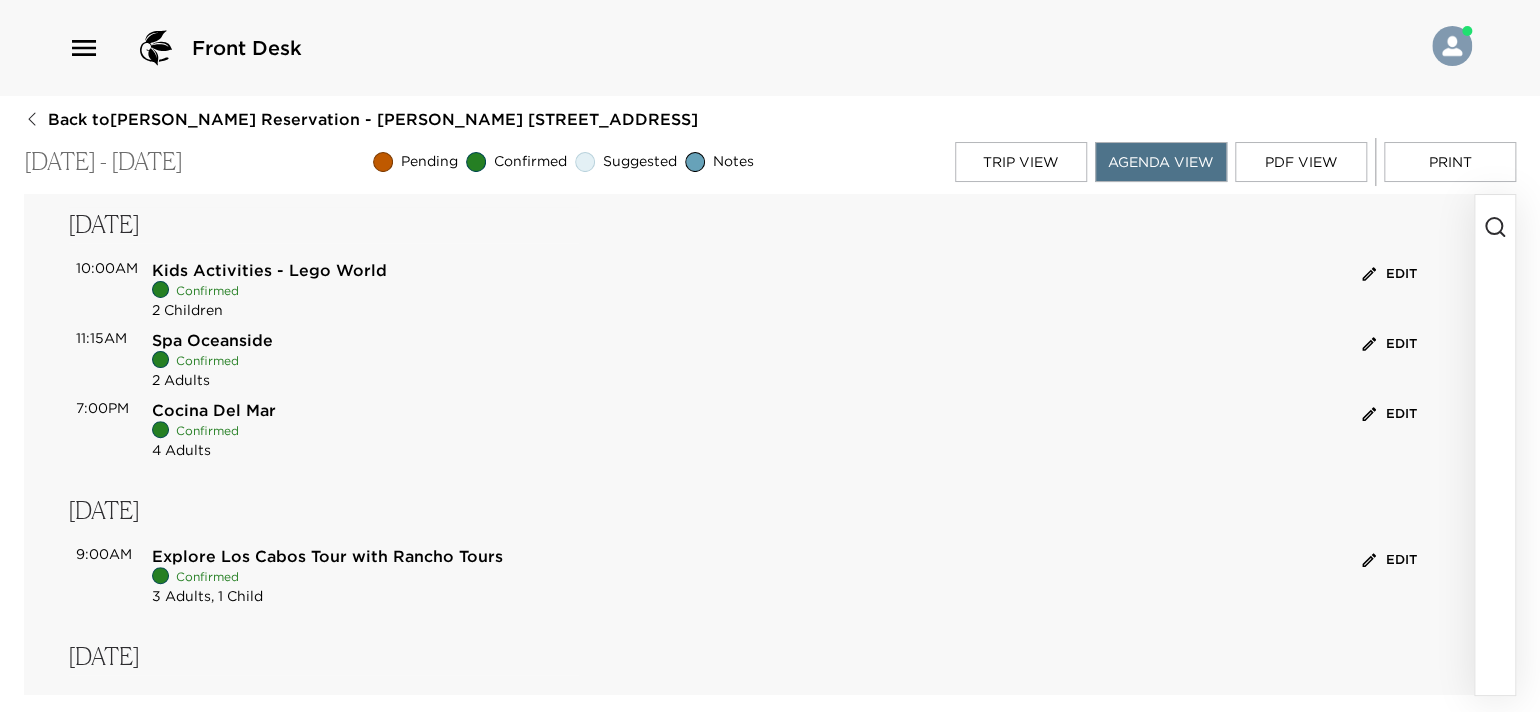 scroll, scrollTop: 399, scrollLeft: 0, axis: vertical 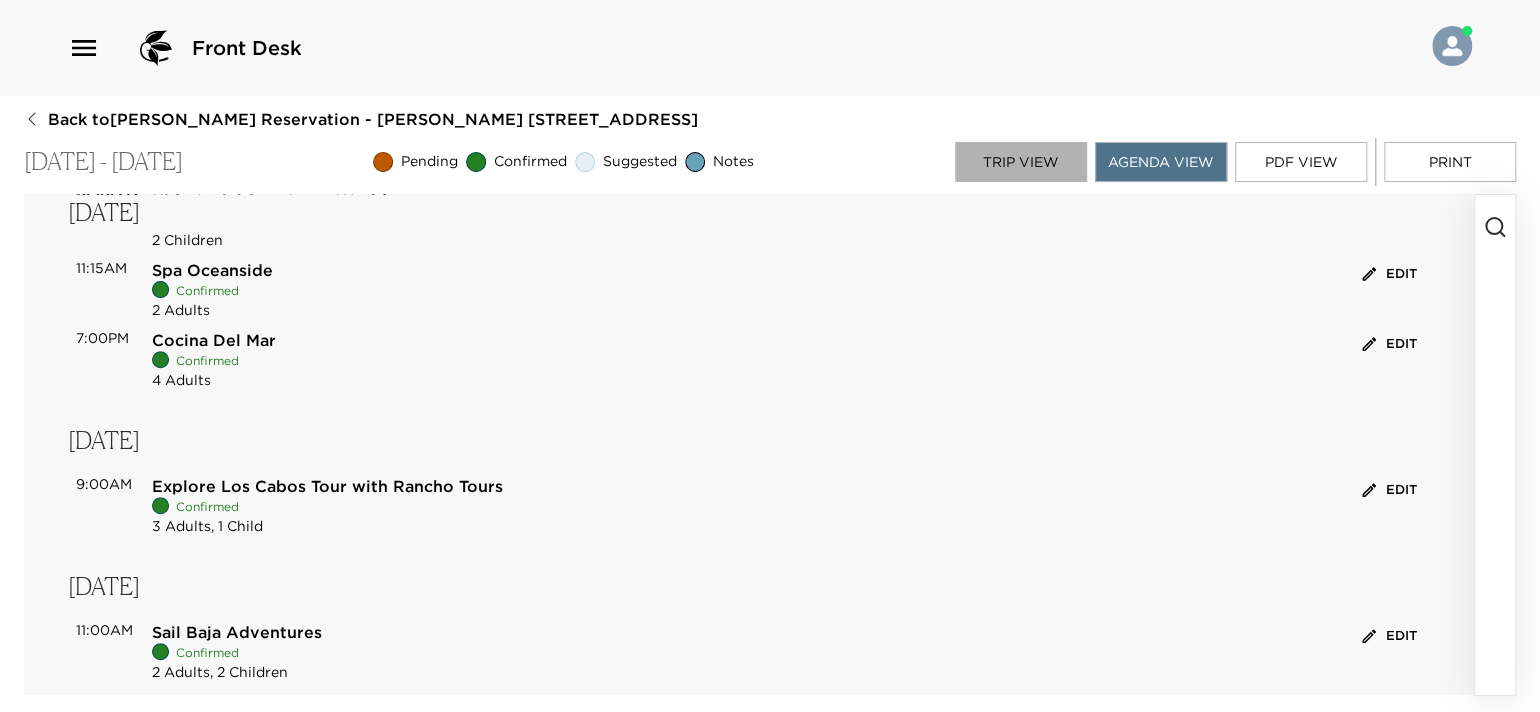 click on "Trip View" at bounding box center (1021, 162) 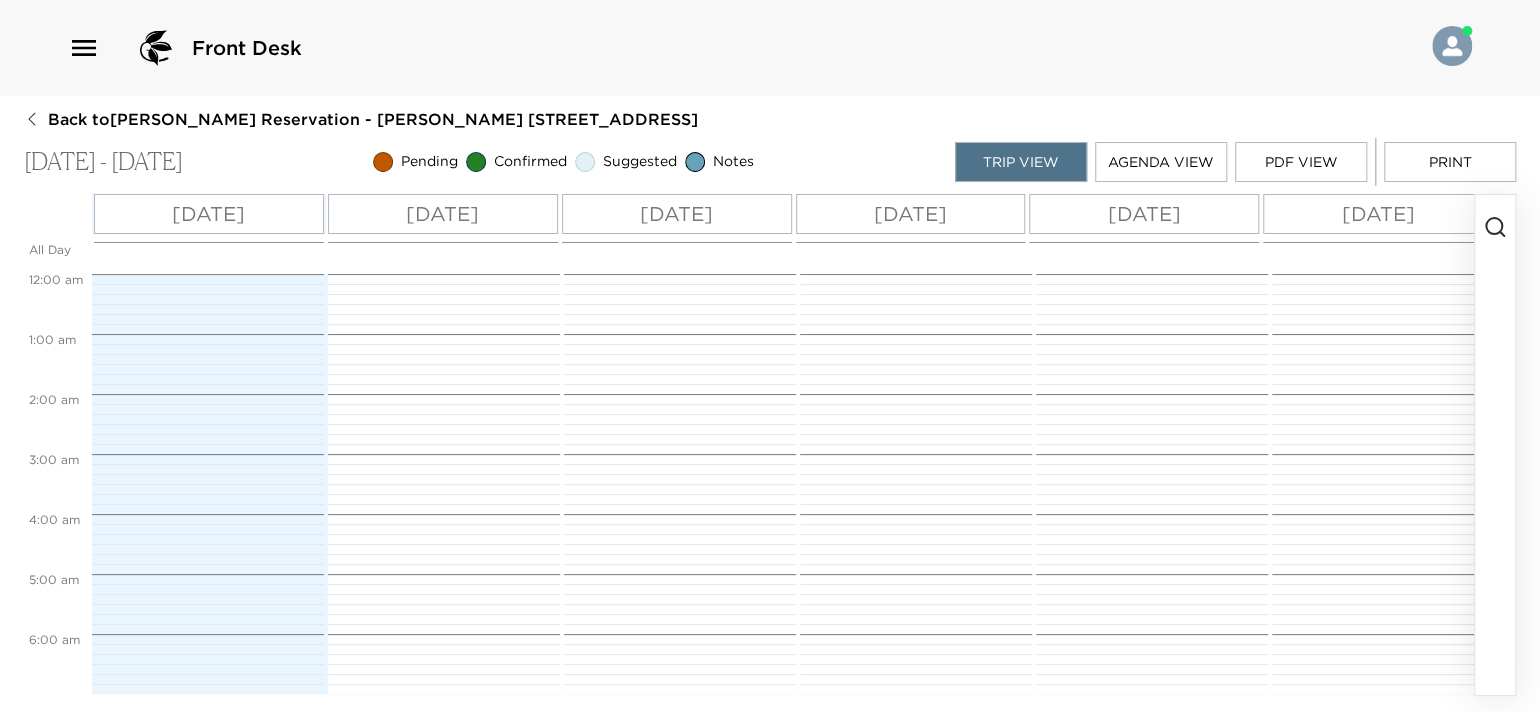 scroll, scrollTop: 540, scrollLeft: 0, axis: vertical 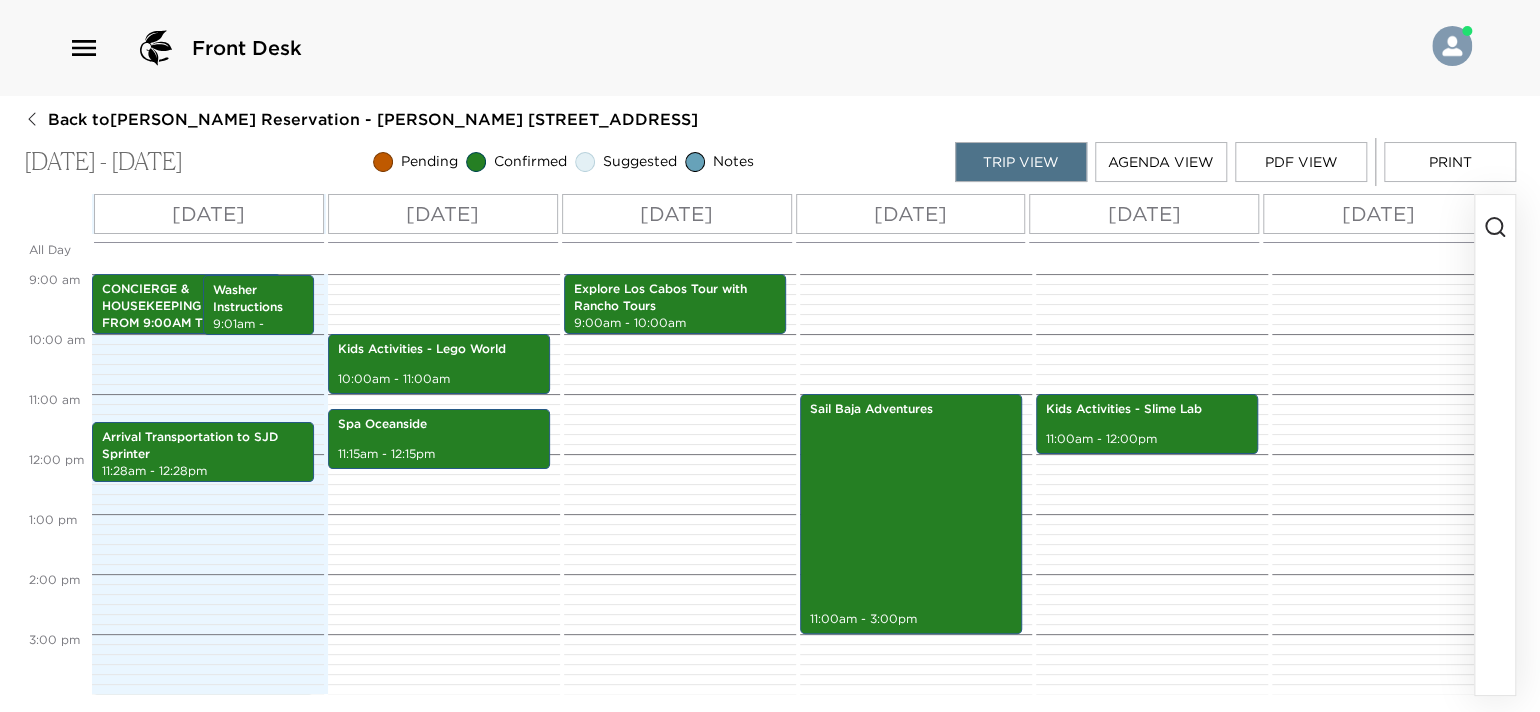 click on "[DATE]" at bounding box center [676, 214] 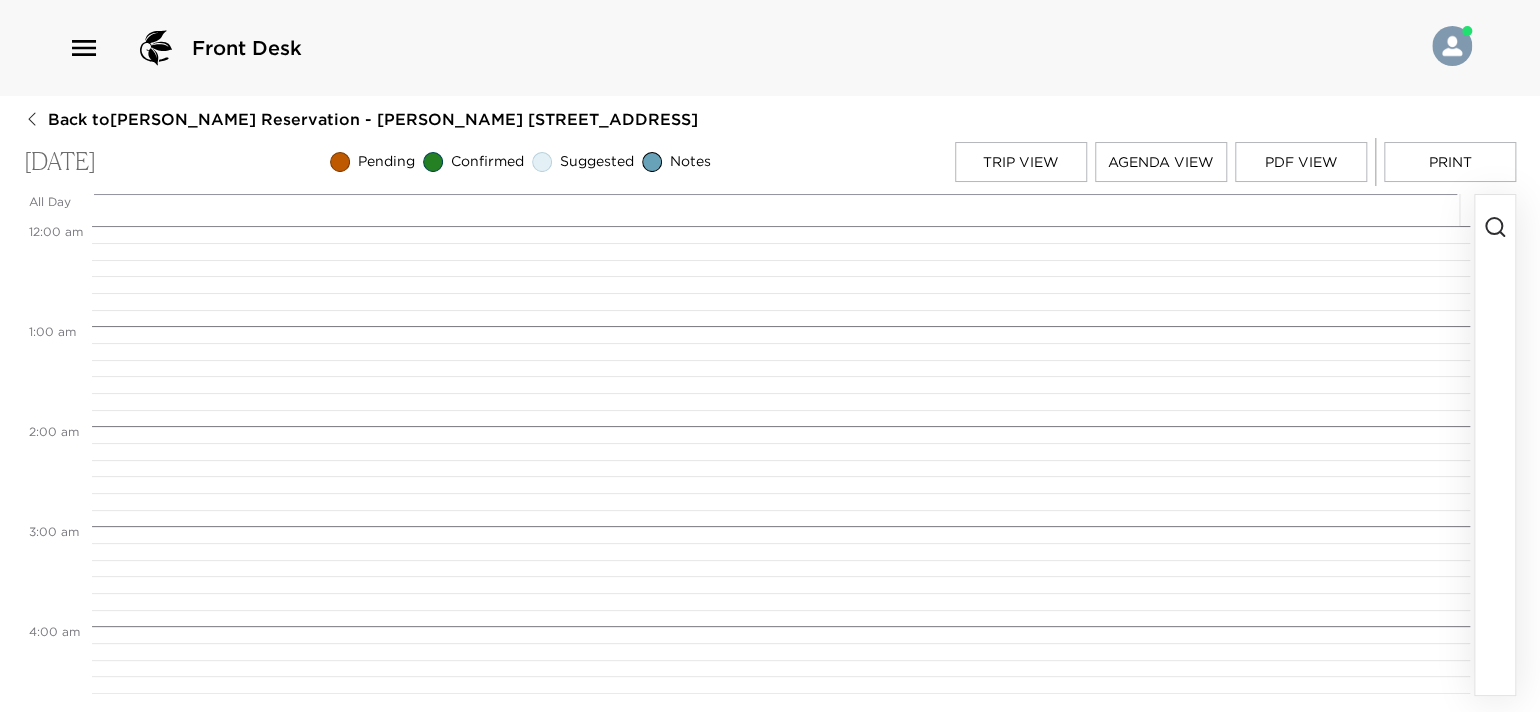 scroll, scrollTop: 900, scrollLeft: 0, axis: vertical 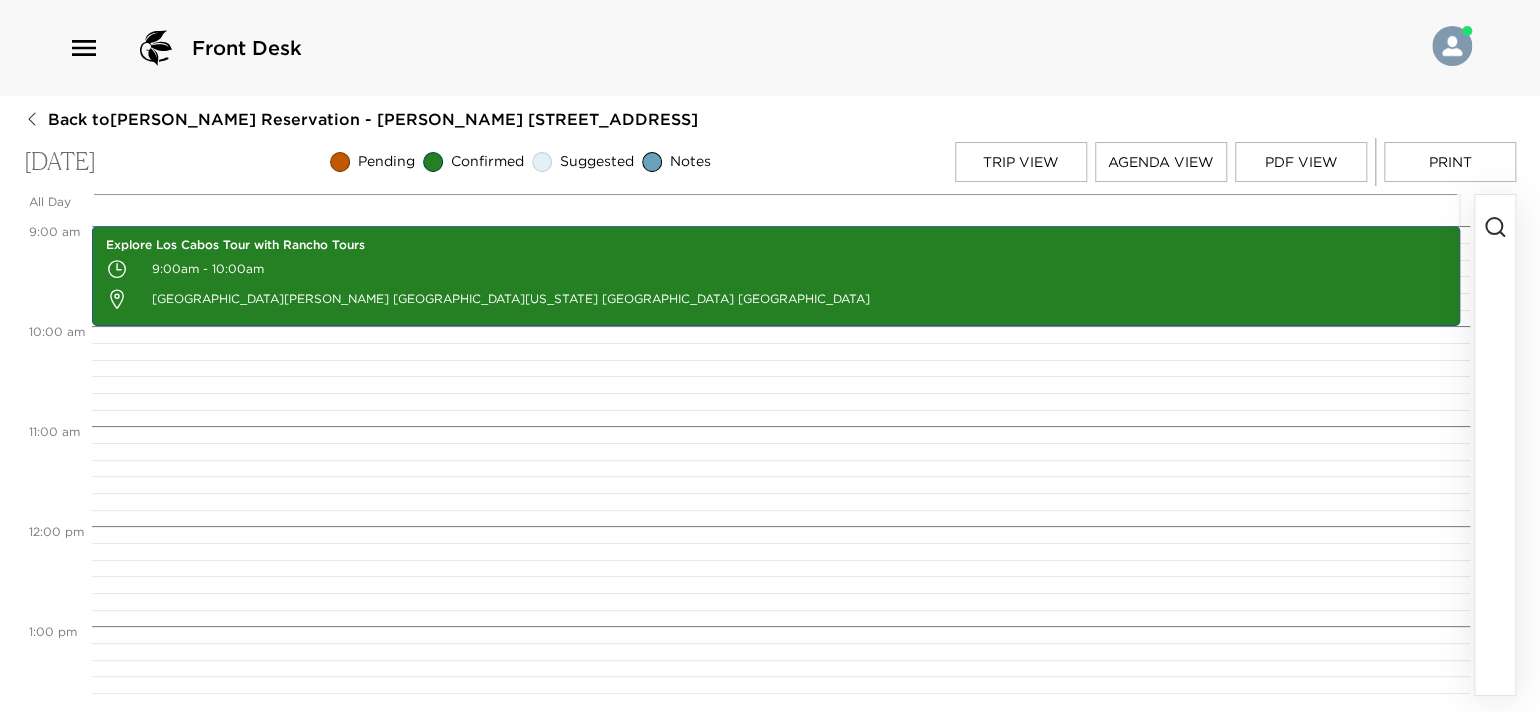click 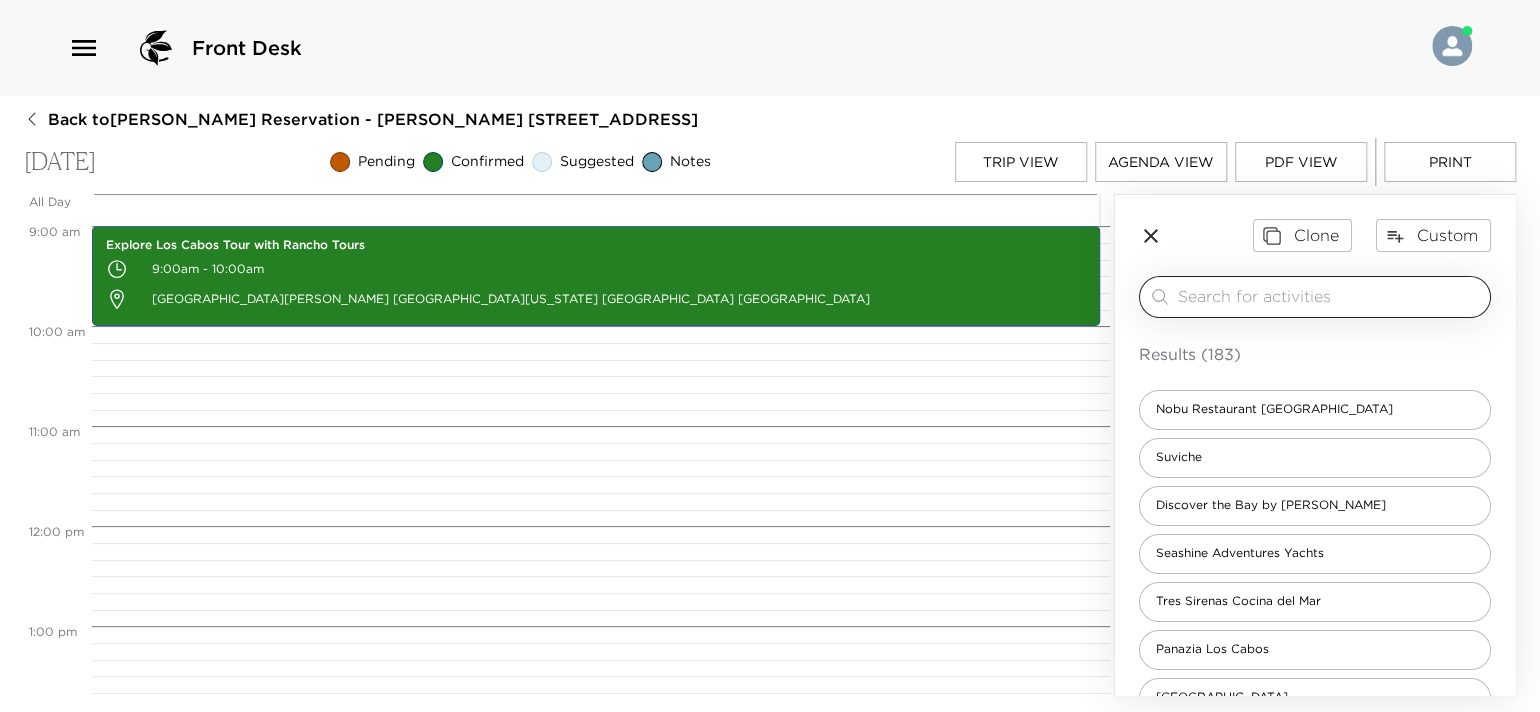 click at bounding box center (1330, 296) 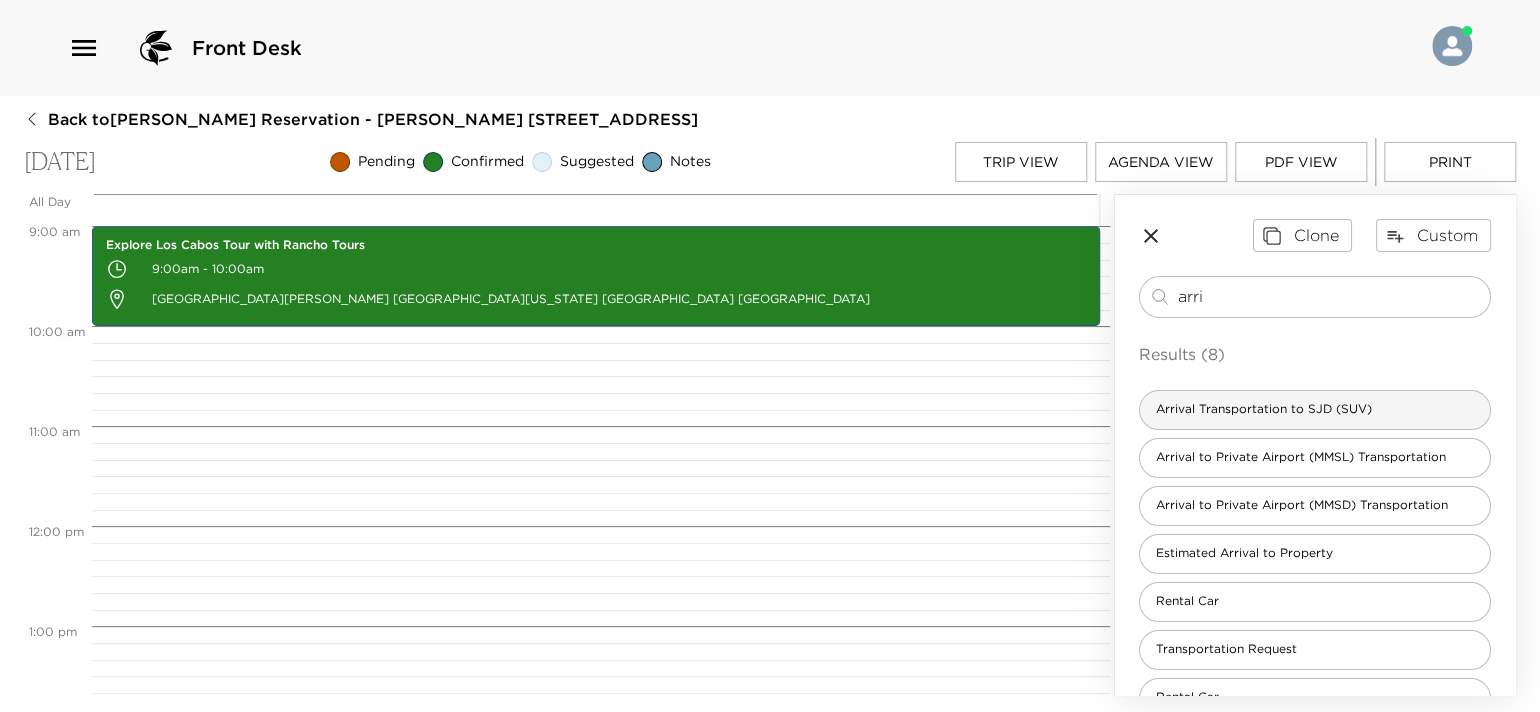 type on "arri" 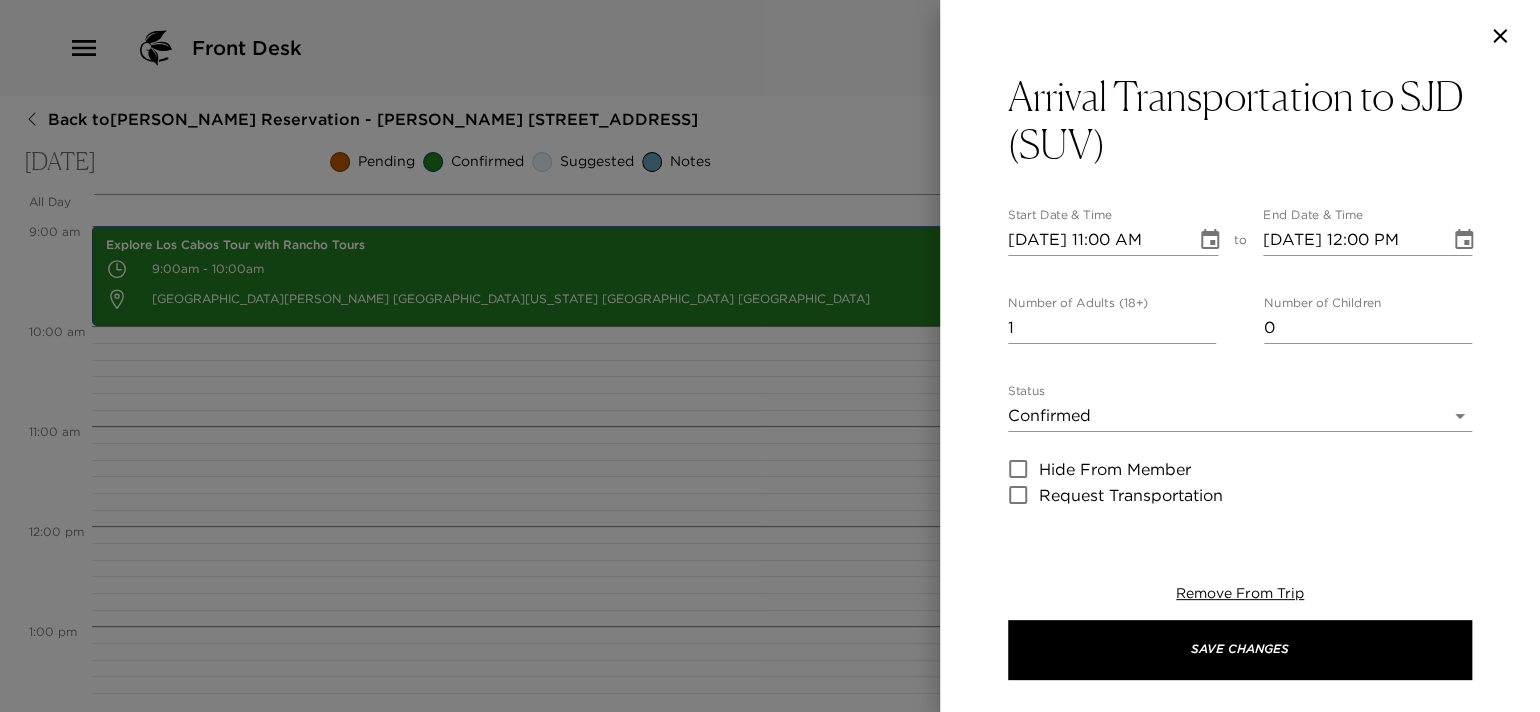 type on "$125 USD + tax SUV (1-5 passengers)
$245 USD + tax (Up to 15 passengers)
Flight information:
Kindly note, once you claim your luggage and clear customs you will exit through the sliding doors to your right. The timeshare personnel may try to approach you for solicitation -just ignore and proceed out the door. Passing the restaurant bar area at around 50 yards at the right side you will find the airport host in hut number 3 or 4. Our airport hosts are not allowed to enter the terminal for security reasons but will receive you outside the terminal. They are dressed in a lilac shirt and beige pants and will be holding a sign that says '[PERSON_NAME]'.
Should you wish to cancel the service, please give us a 24-hour notice to avoid being charged your service in full." 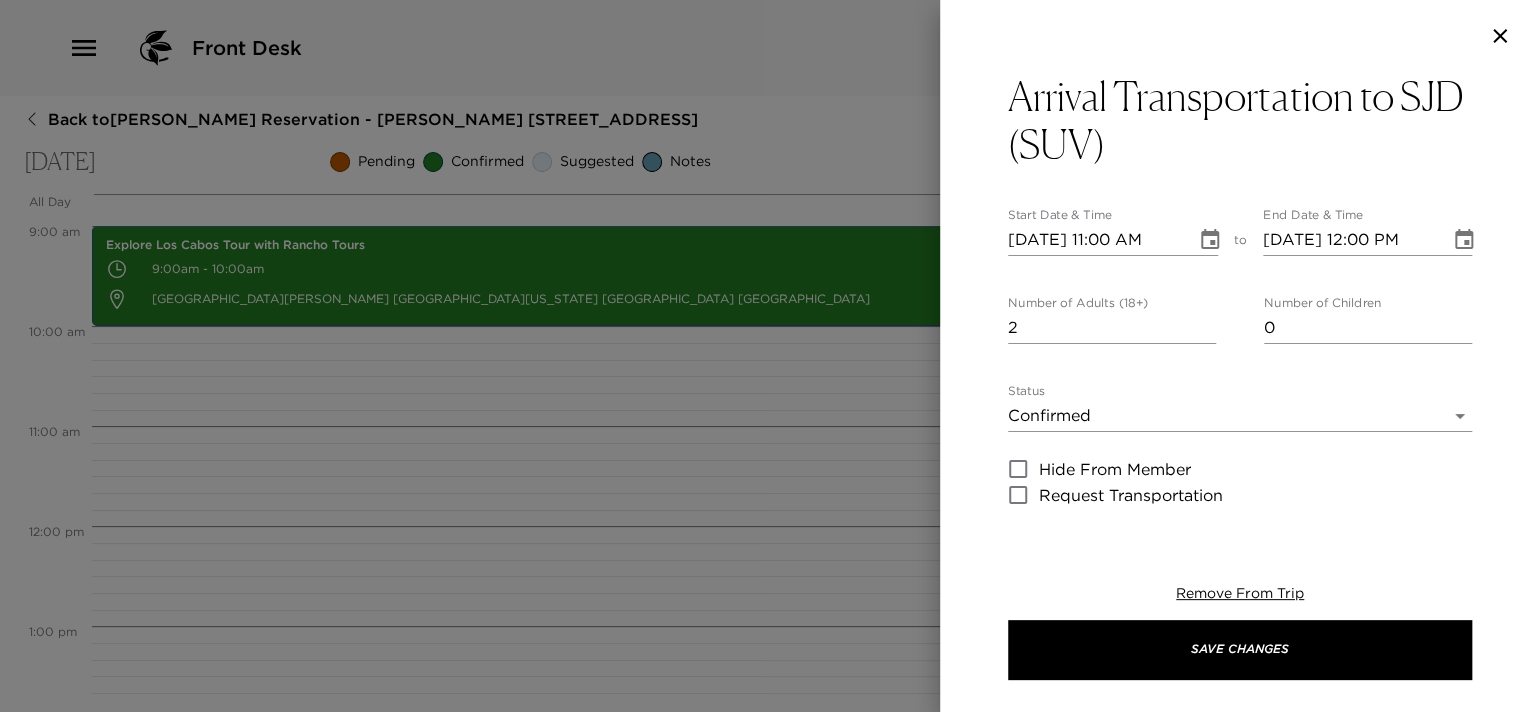 type on "2" 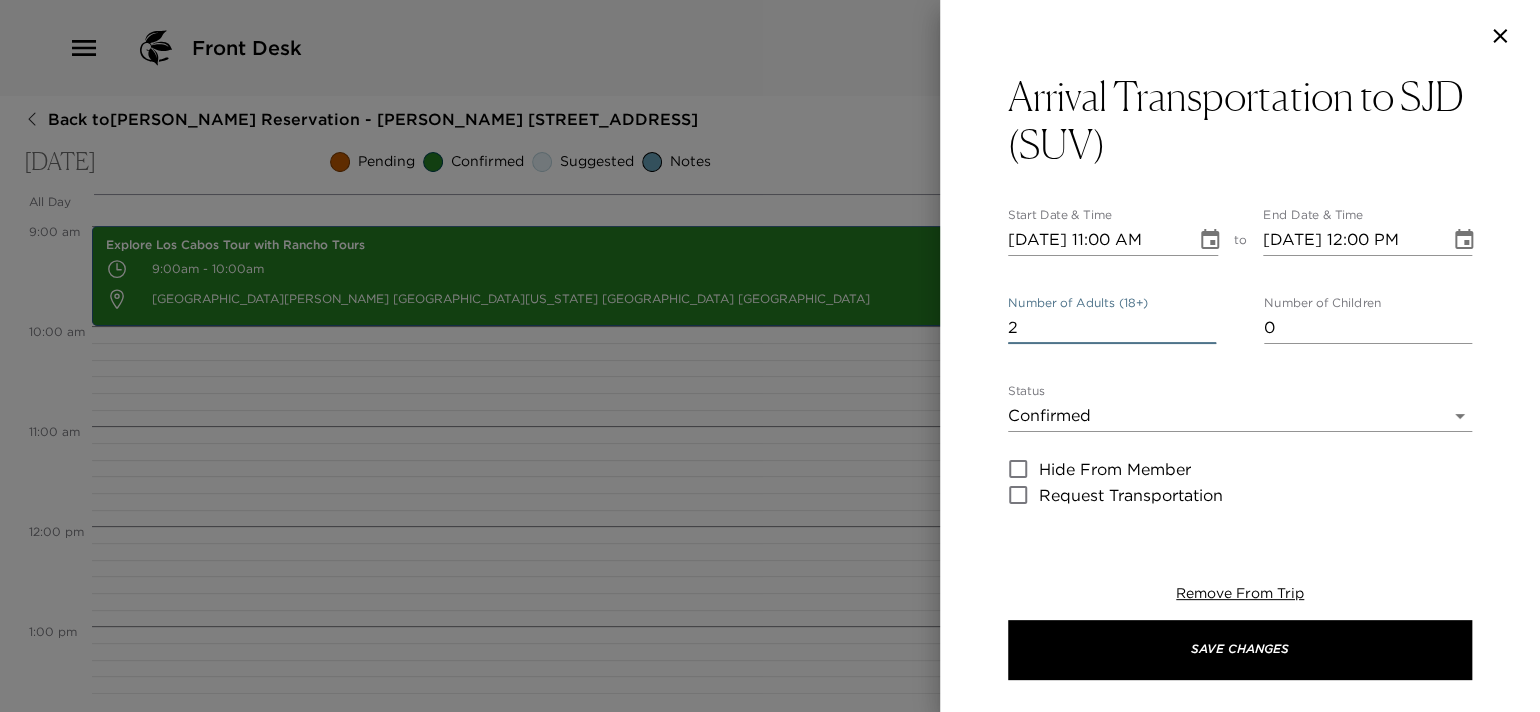 click on "[DATE] 11:00 AM" at bounding box center [1095, 240] 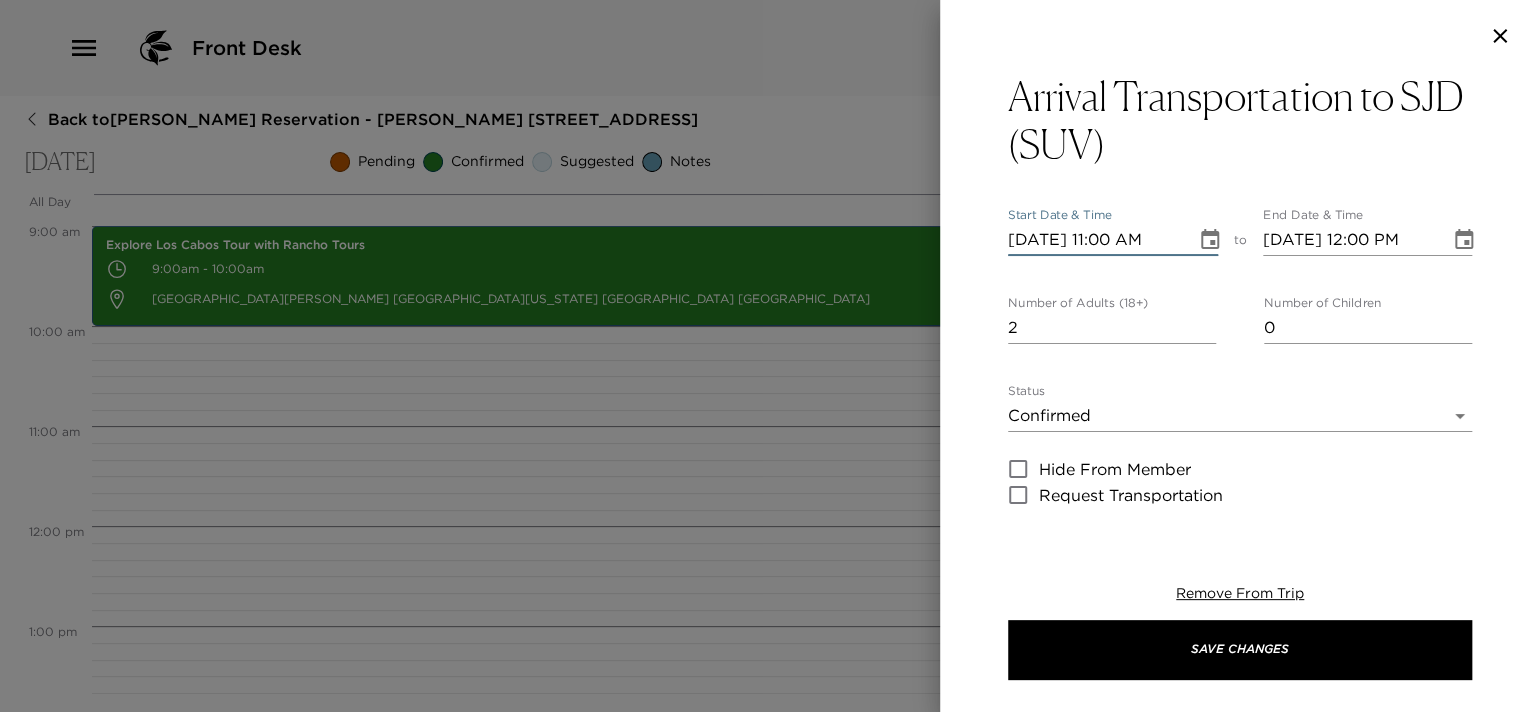 click on "[DATE] 11:00 AM" at bounding box center [1095, 240] 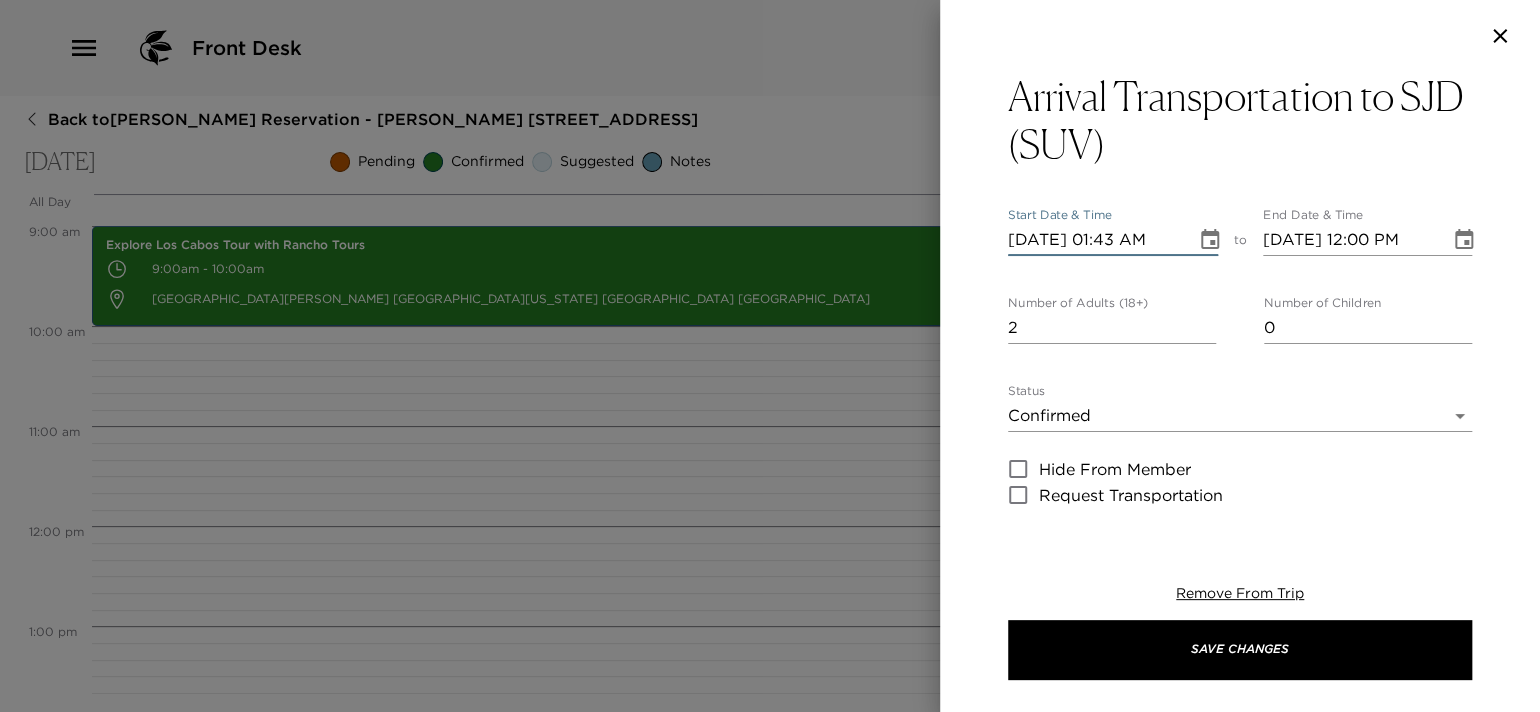 type on "[DATE] 01:43 PM" 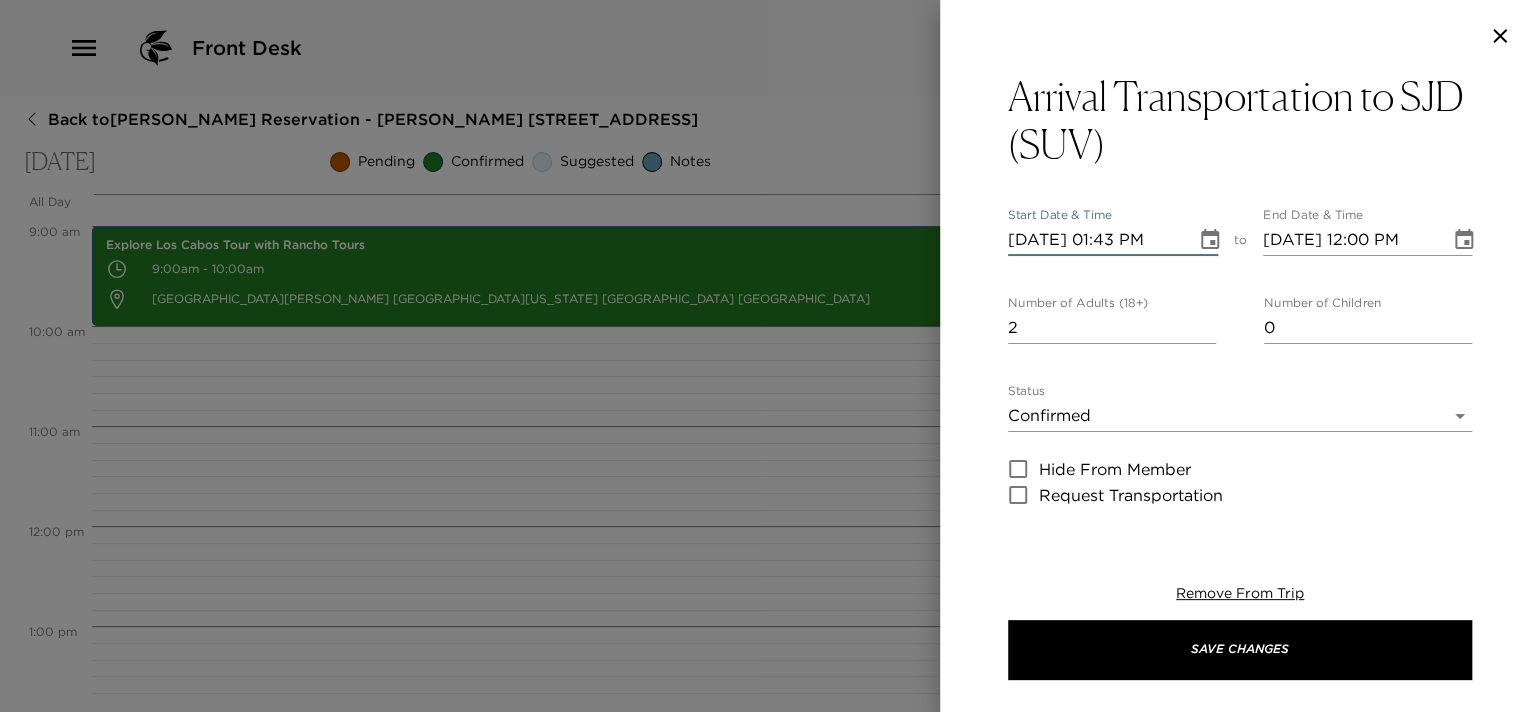 type on "[DATE] 02:43 PM" 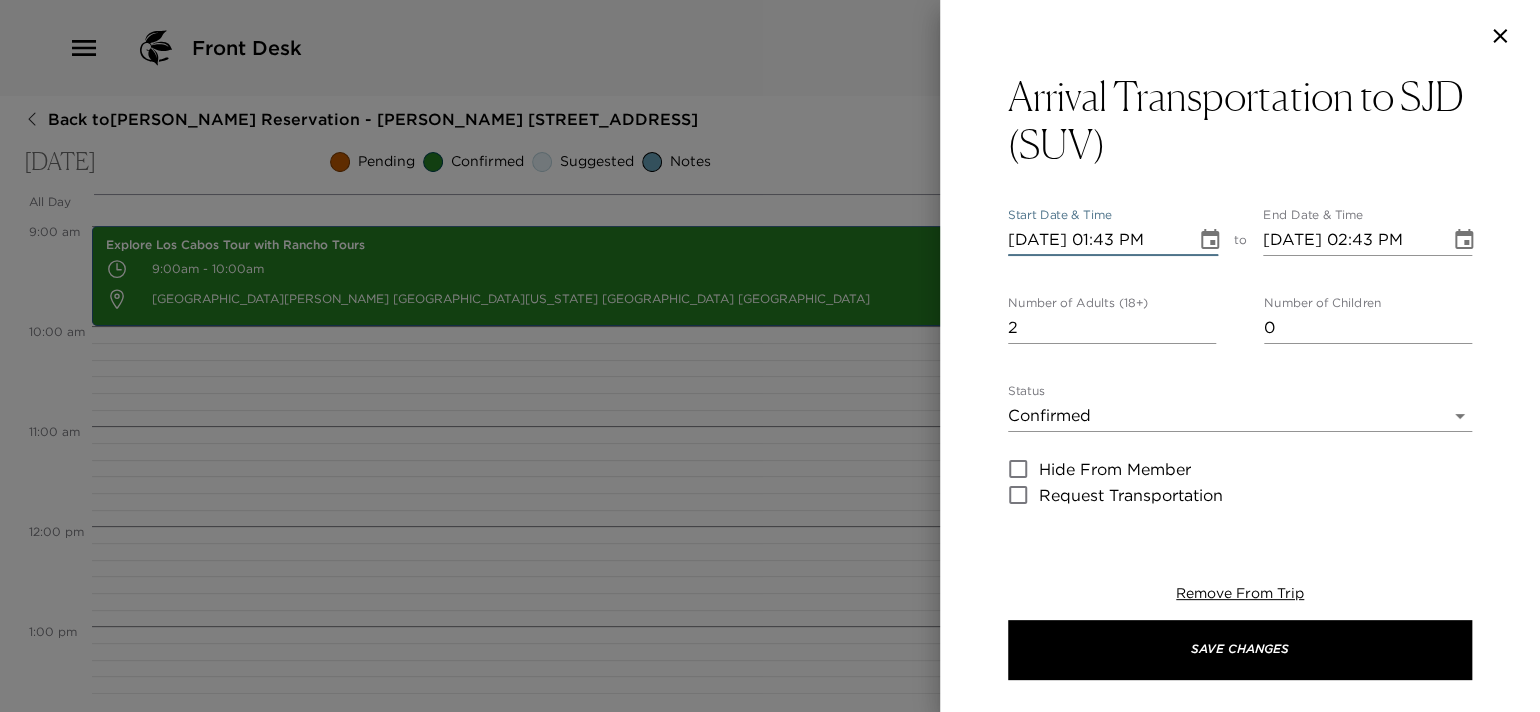 scroll, scrollTop: 399, scrollLeft: 0, axis: vertical 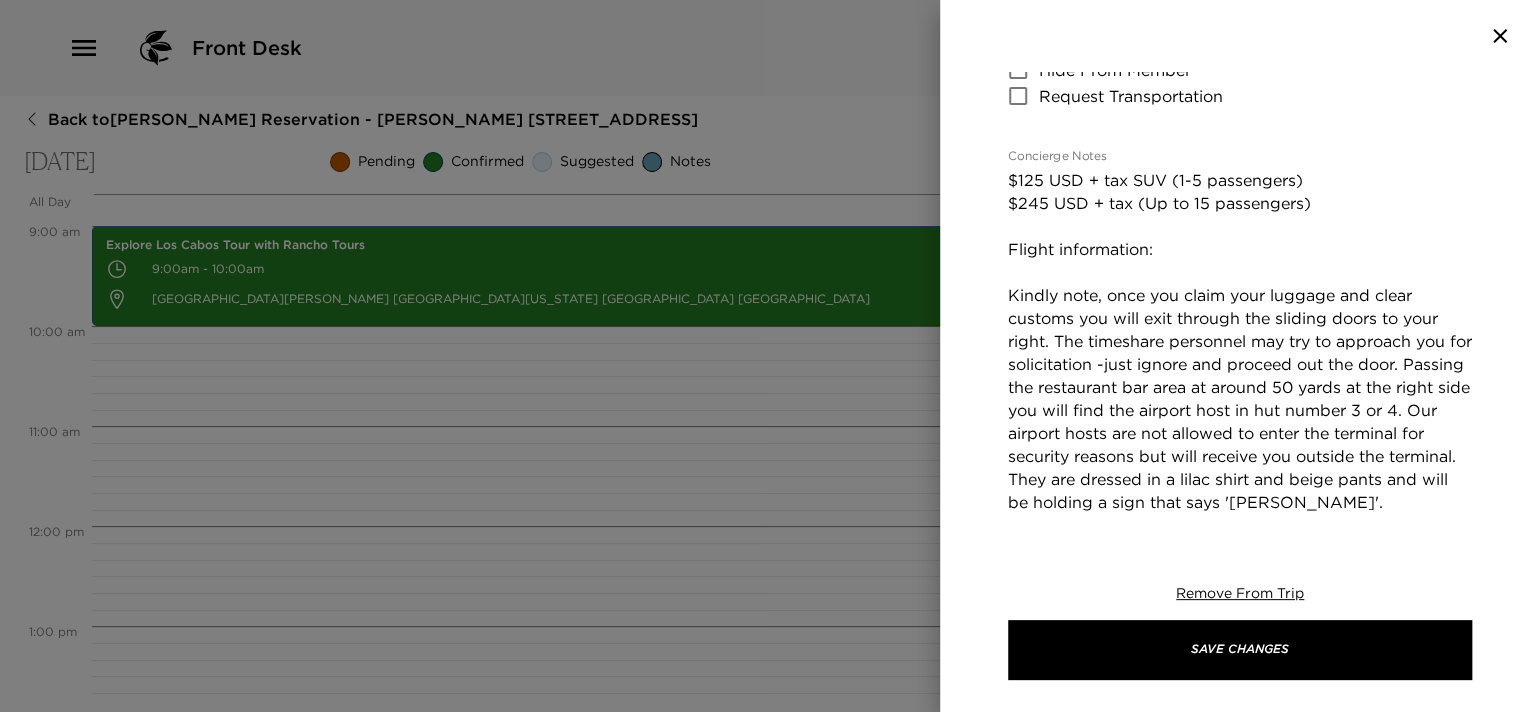 type on "[DATE] 01:43 PM" 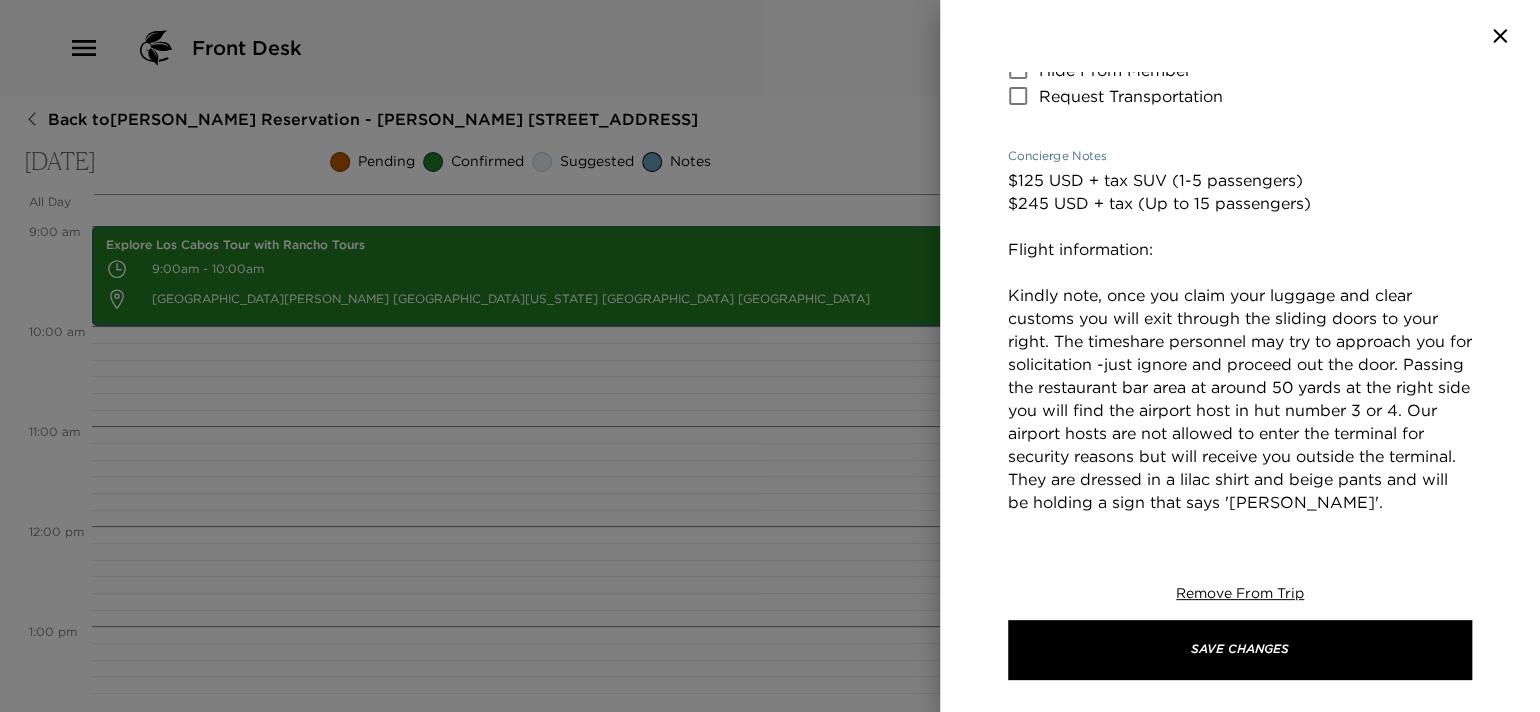 paste on "[PERSON_NAME]
[PERSON_NAME]" 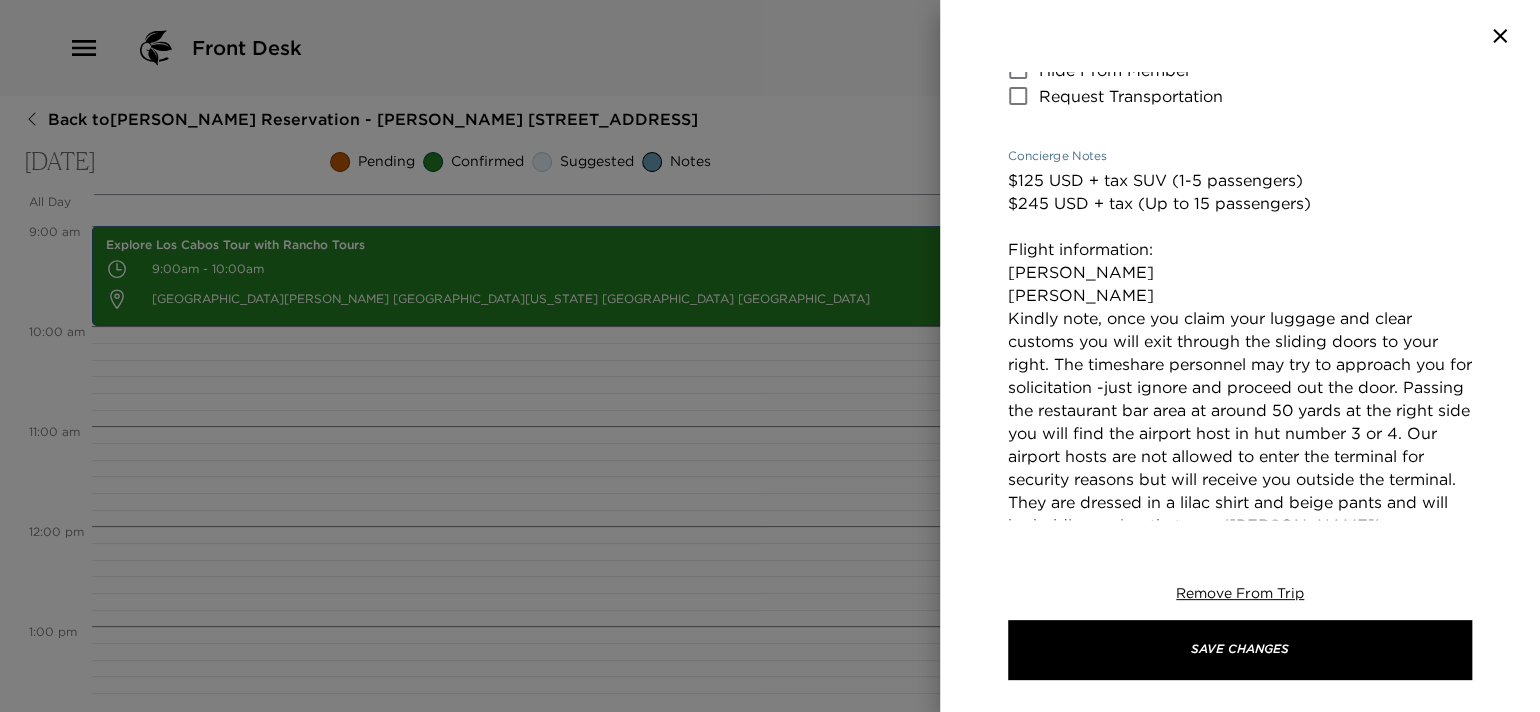 click on "$125 USD + tax SUV (1-5 passengers)
$245 USD + tax (Up to 15 passengers)
Flight information:
[PERSON_NAME]
[PERSON_NAME]
Kindly note, once you claim your luggage and clear customs you will exit through the sliding doors to your right. The timeshare personnel may try to approach you for solicitation -just ignore and proceed out the door. Passing the restaurant bar area at around 50 yards at the right side you will find the airport host in hut number 3 or 4. Our airport hosts are not allowed to enter the terminal for security reasons but will receive you outside the terminal. They are dressed in a lilac shirt and beige pants and will be holding a sign that says '[PERSON_NAME]'.
Should you wish to cancel the service, please give us a 24-hour notice to avoid being charged your service in full." at bounding box center [1240, 410] 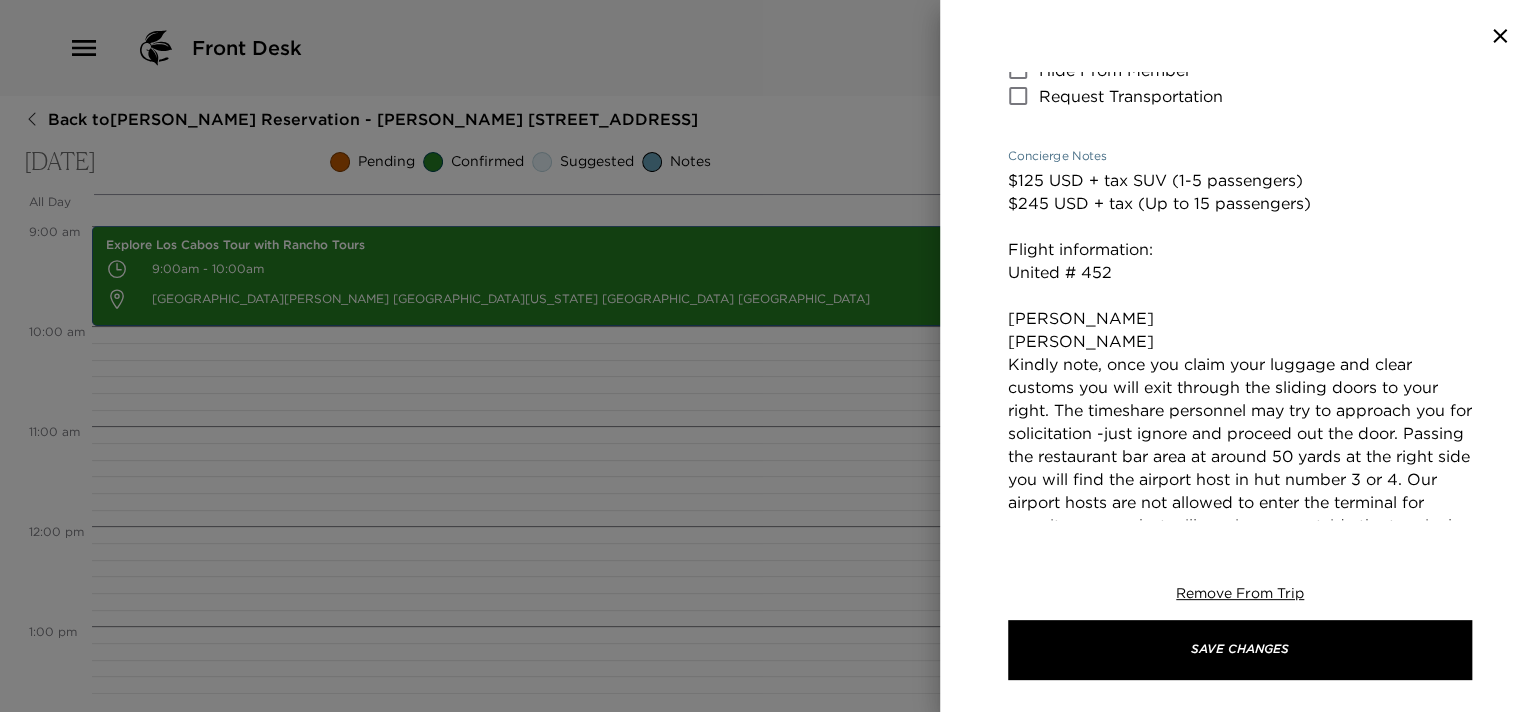 click on "$125 USD + tax SUV (1-5 passengers)
$245 USD + tax (Up to 15 passengers)
Flight information:
United # 452
[PERSON_NAME]
[PERSON_NAME]
Kindly note, once you claim your luggage and clear customs you will exit through the sliding doors to your right. The timeshare personnel may try to approach you for solicitation -just ignore and proceed out the door. Passing the restaurant bar area at around 50 yards at the right side you will find the airport host in hut number 3 or 4. Our airport hosts are not allowed to enter the terminal for security reasons but will receive you outside the terminal. They are dressed in a lilac shirt and beige pants and will be holding a sign that says '[PERSON_NAME]'.
Should you wish to cancel the service, please give us a 24-hour notice to avoid being charged your service in full." at bounding box center [1240, 433] 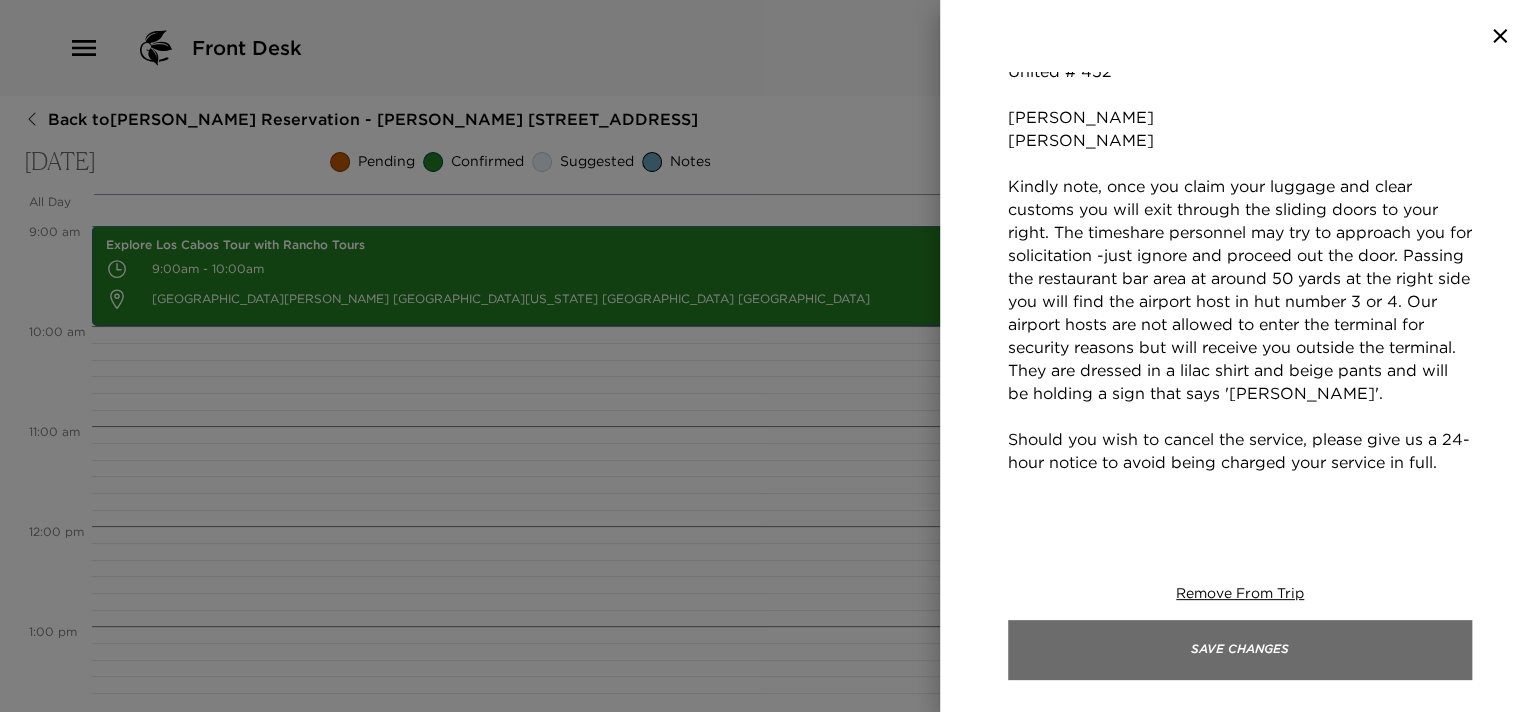 type on "$125 USD + tax SUV (1-5 passengers)
$245 USD + tax (Up to 15 passengers)
Flight information:
United # 452
[PERSON_NAME]
[PERSON_NAME]
Kindly note, once you claim your luggage and clear customs you will exit through the sliding doors to your right. The timeshare personnel may try to approach you for solicitation -just ignore and proceed out the door. Passing the restaurant bar area at around 50 yards at the right side you will find the airport host in hut number 3 or 4. Our airport hosts are not allowed to enter the terminal for security reasons but will receive you outside the terminal. They are dressed in a lilac shirt and beige pants and will be holding a sign that says '[PERSON_NAME]'.
Should you wish to cancel the service, please give us a 24-hour notice to avoid being charged your service in full." 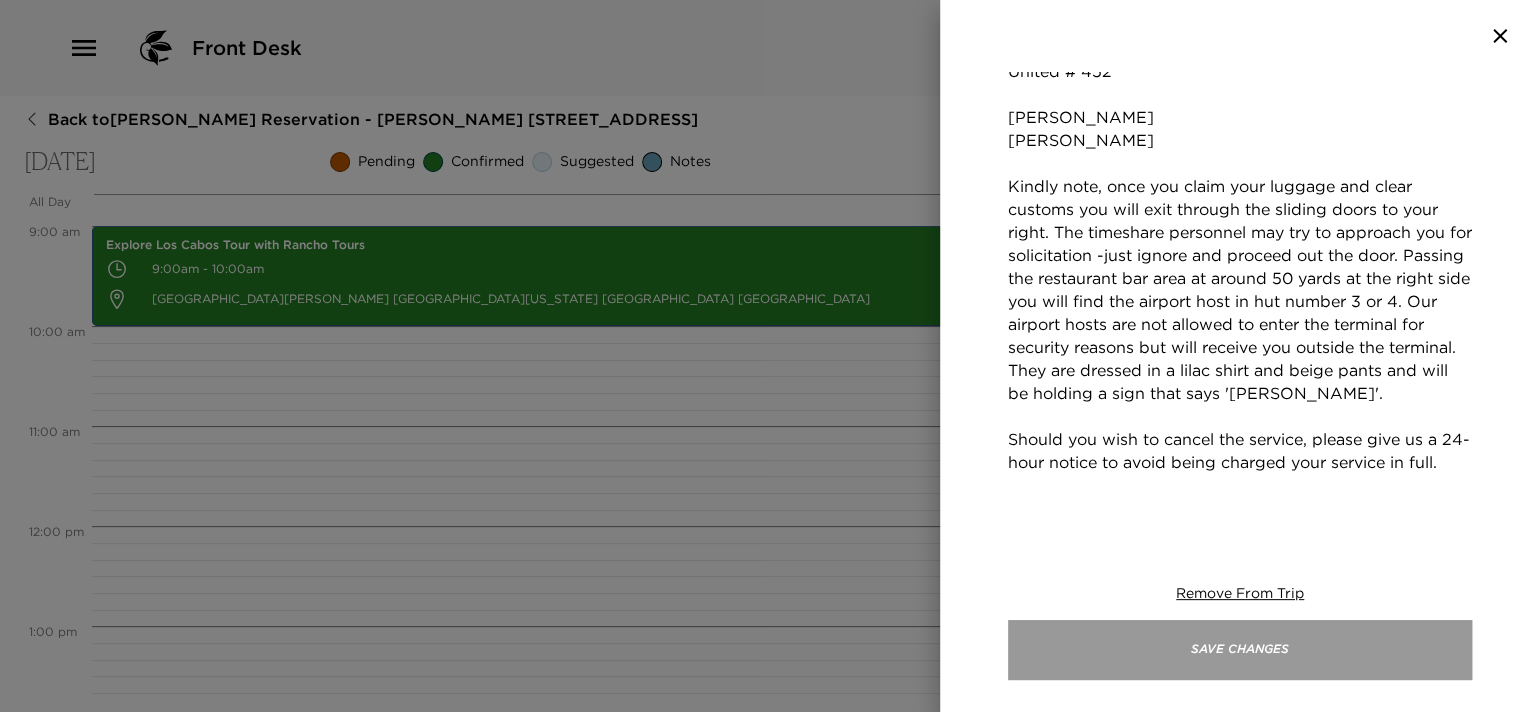 click on "Save Changes" at bounding box center (1240, 650) 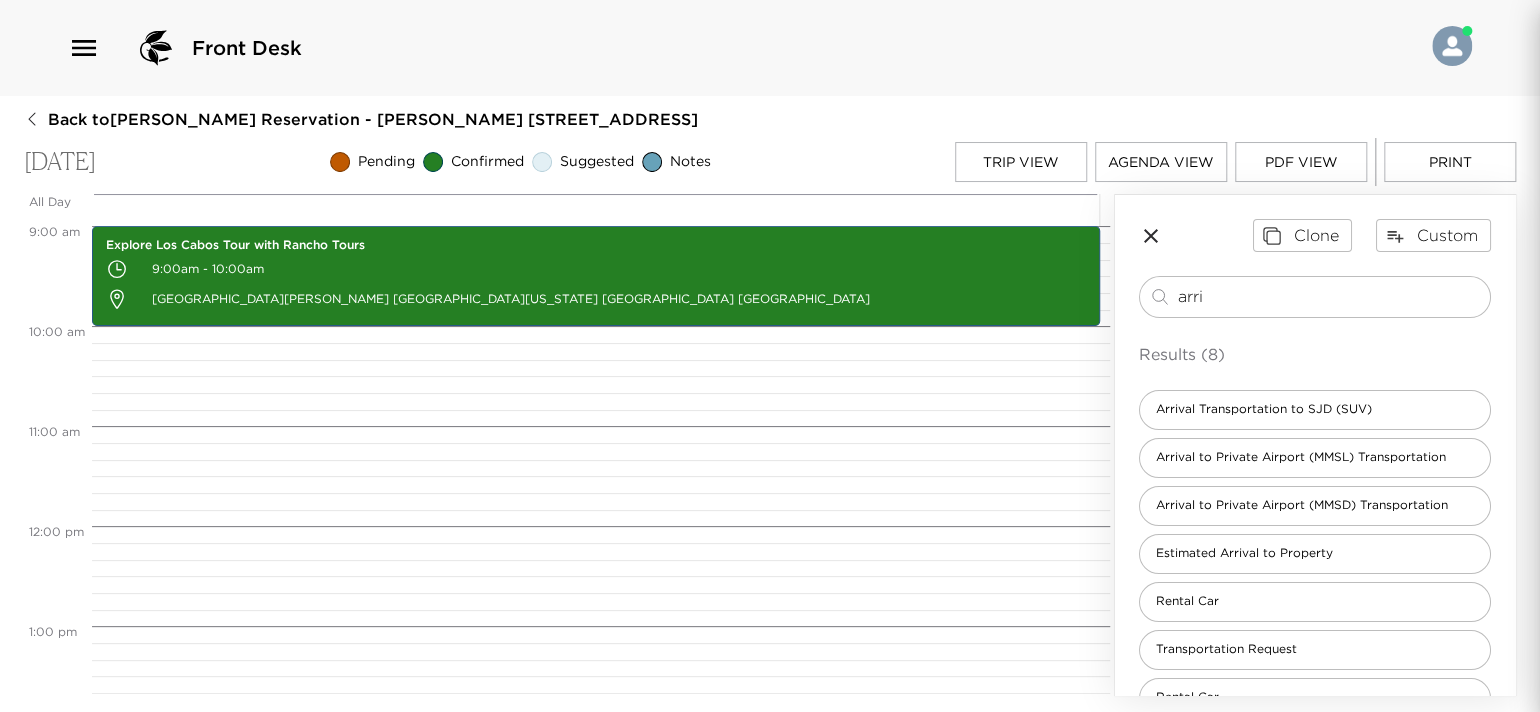 scroll, scrollTop: 600, scrollLeft: 0, axis: vertical 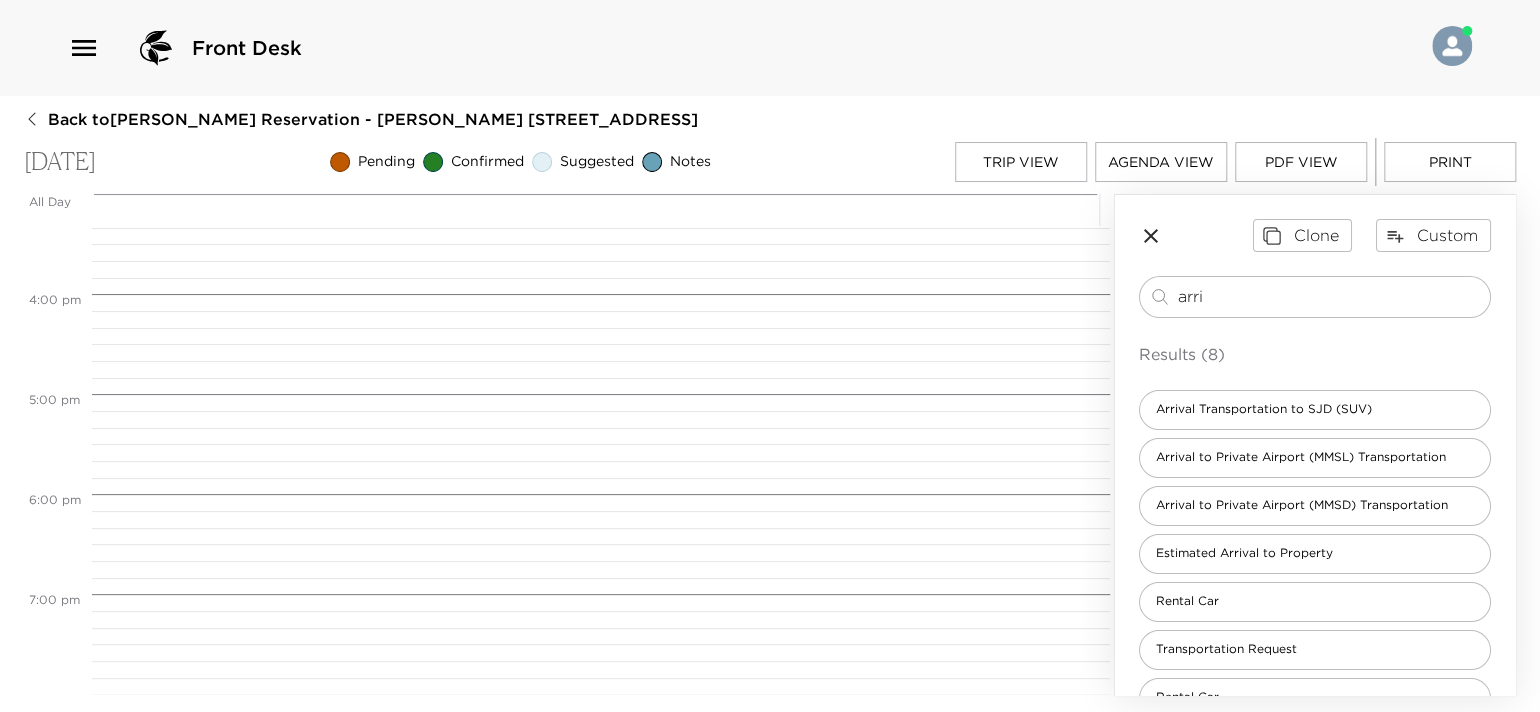 click on "Agenda View" at bounding box center [1161, 162] 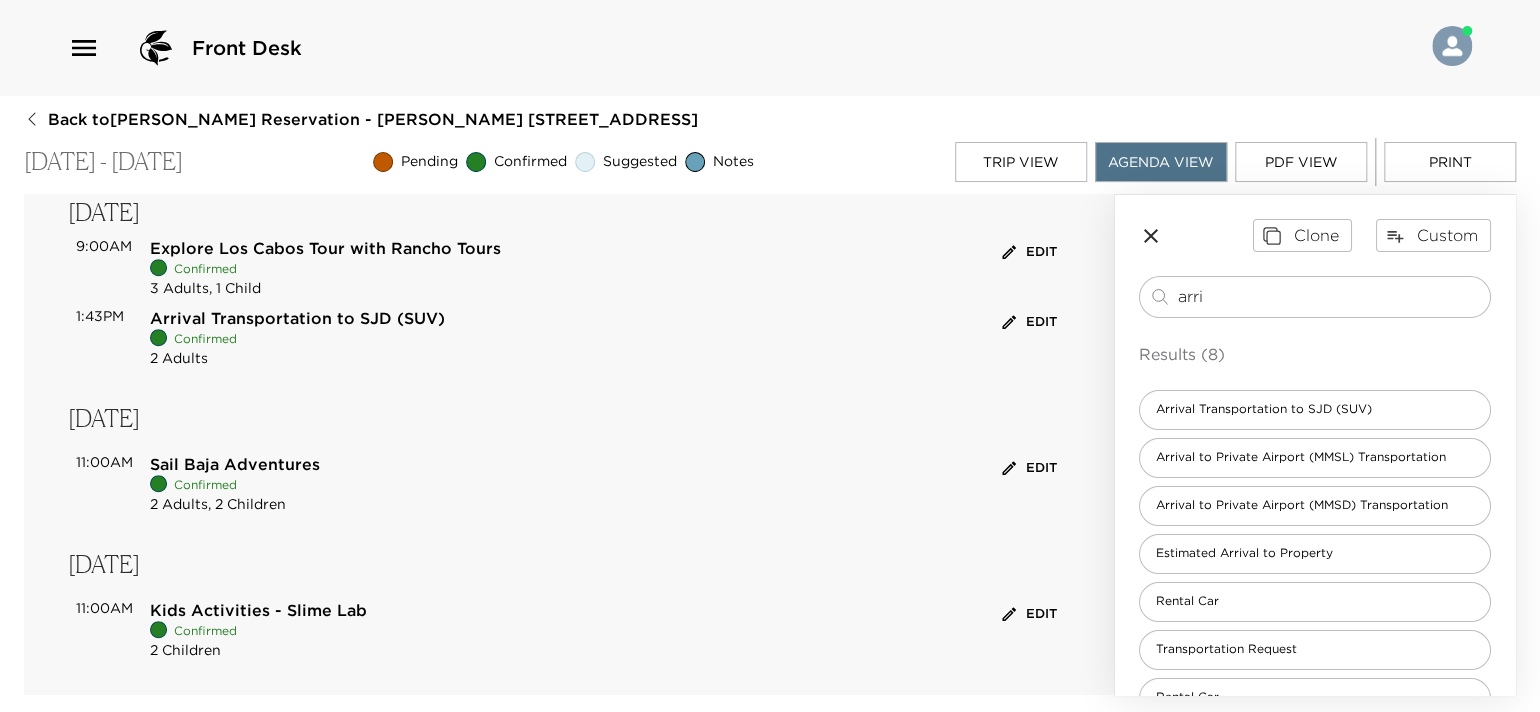 scroll, scrollTop: 647, scrollLeft: 0, axis: vertical 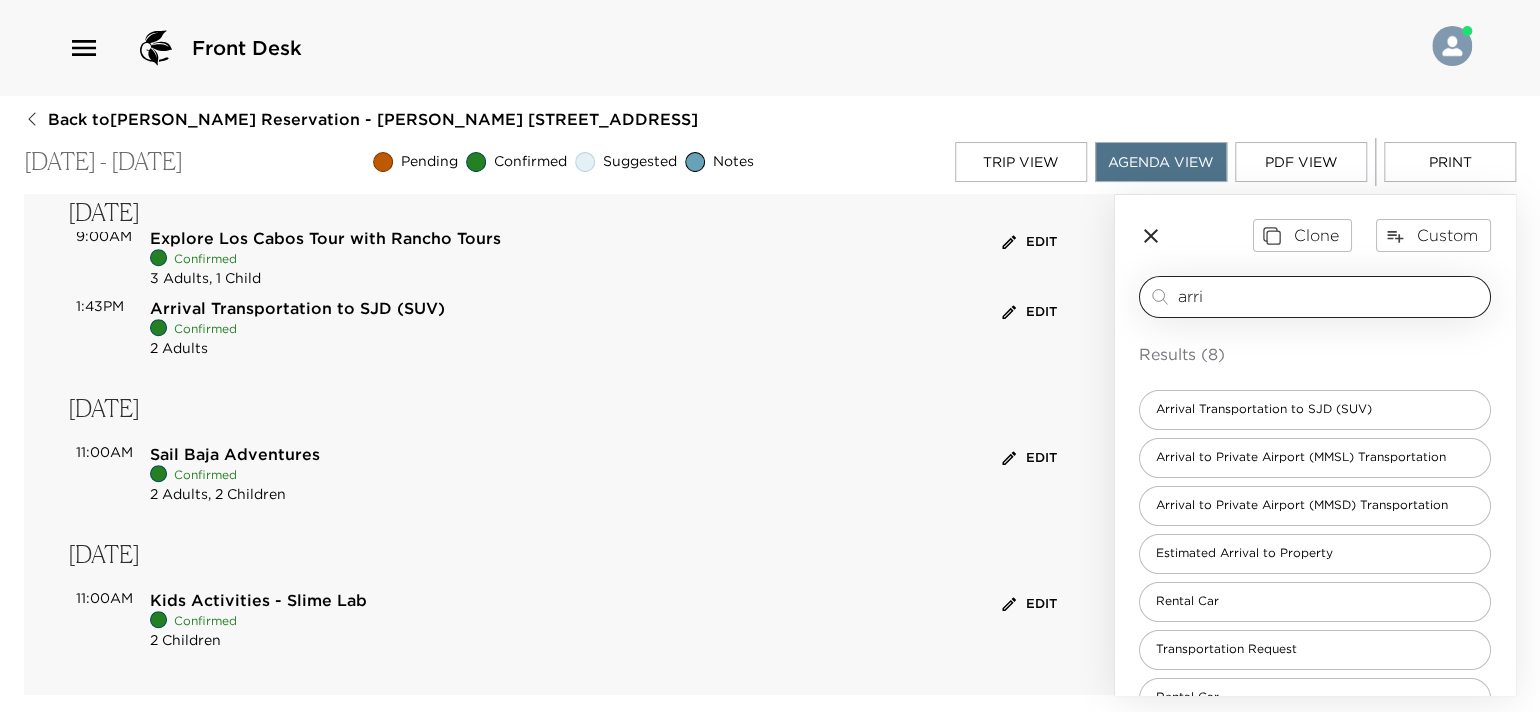 drag, startPoint x: 1228, startPoint y: 297, endPoint x: 1143, endPoint y: 308, distance: 85.70881 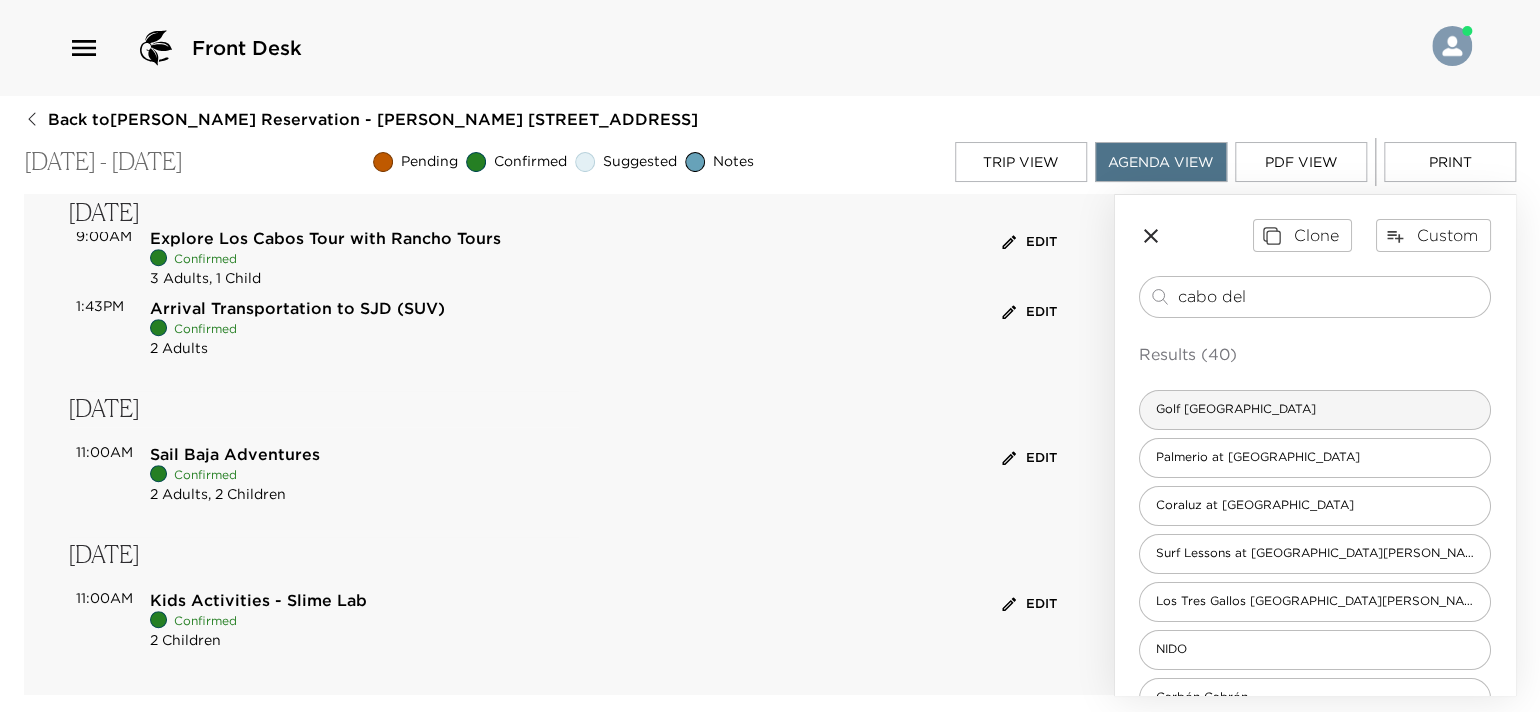 type on "cabo del" 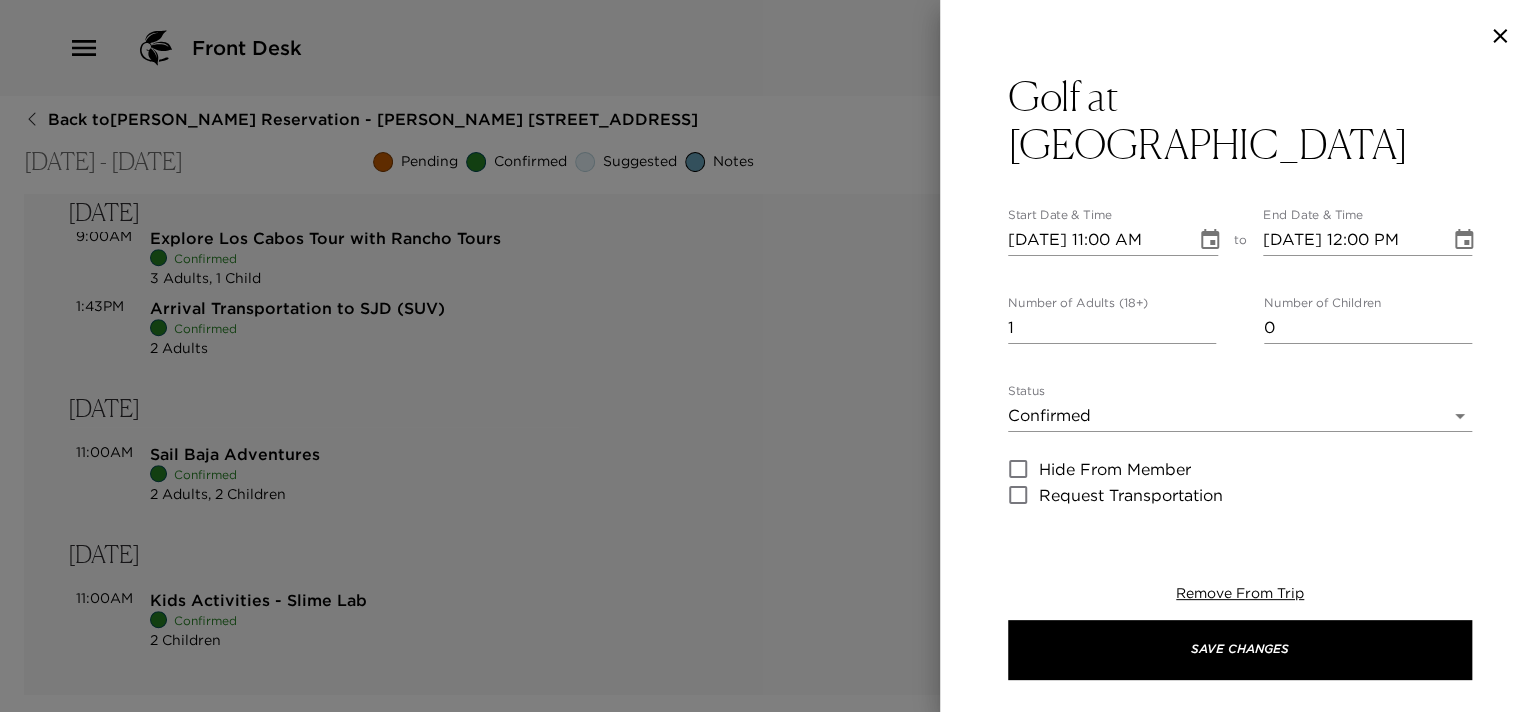 click 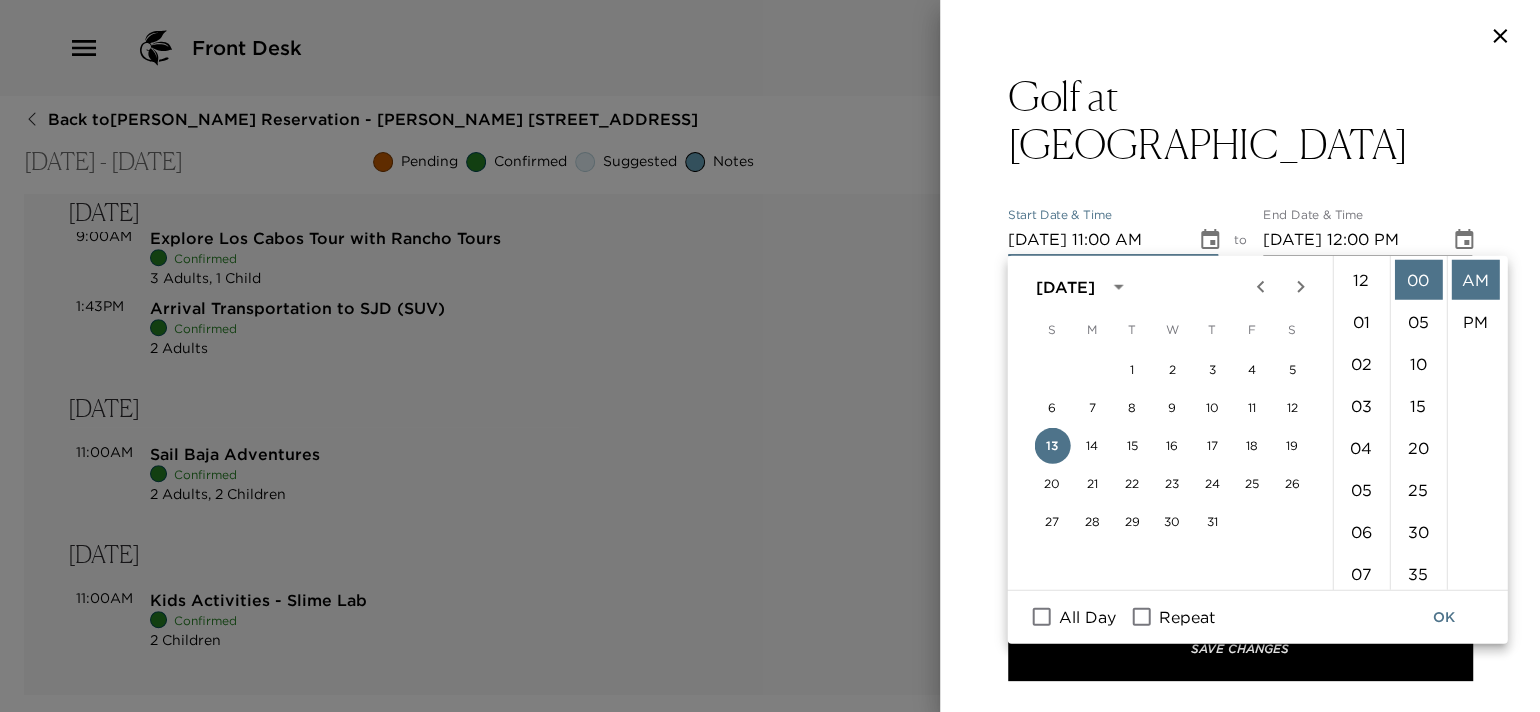 scroll, scrollTop: 461, scrollLeft: 0, axis: vertical 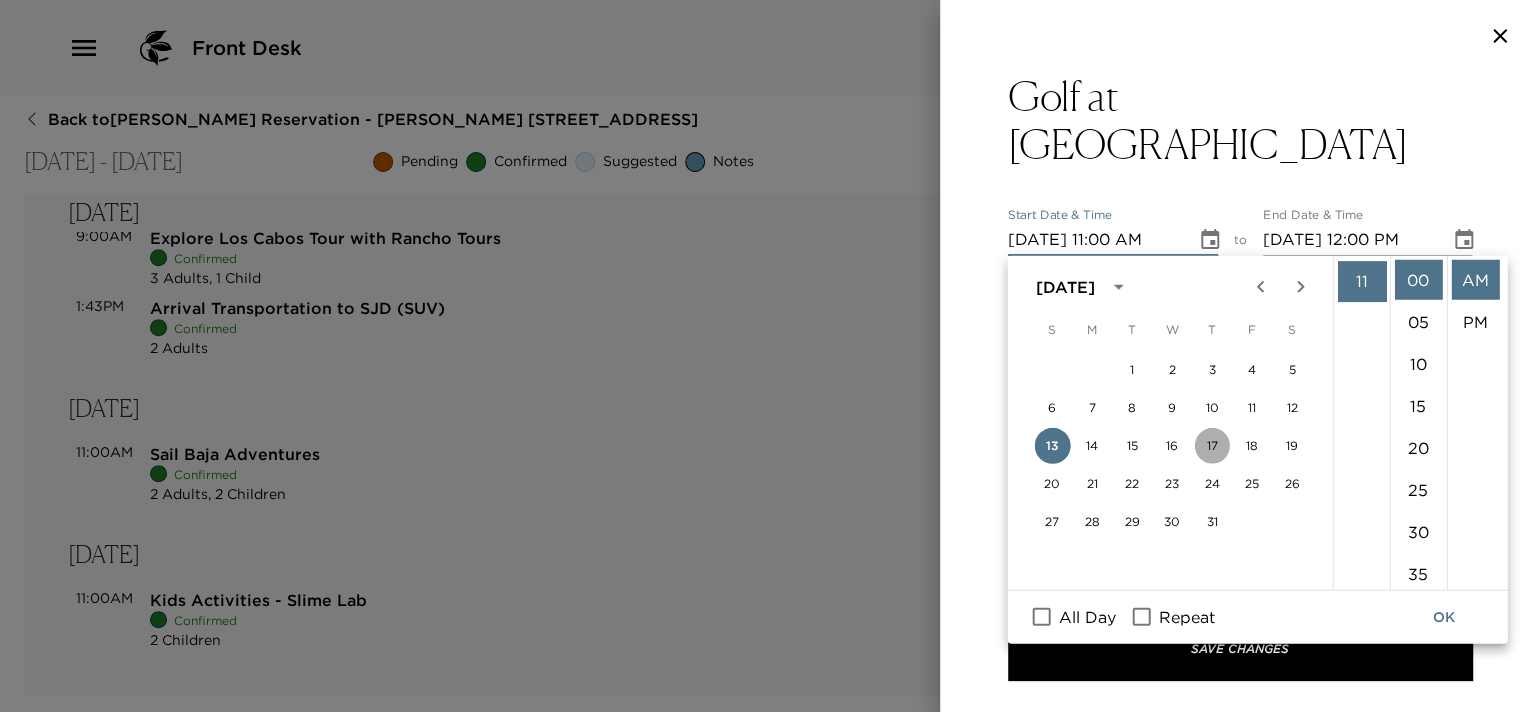 click on "17" at bounding box center (1212, 446) 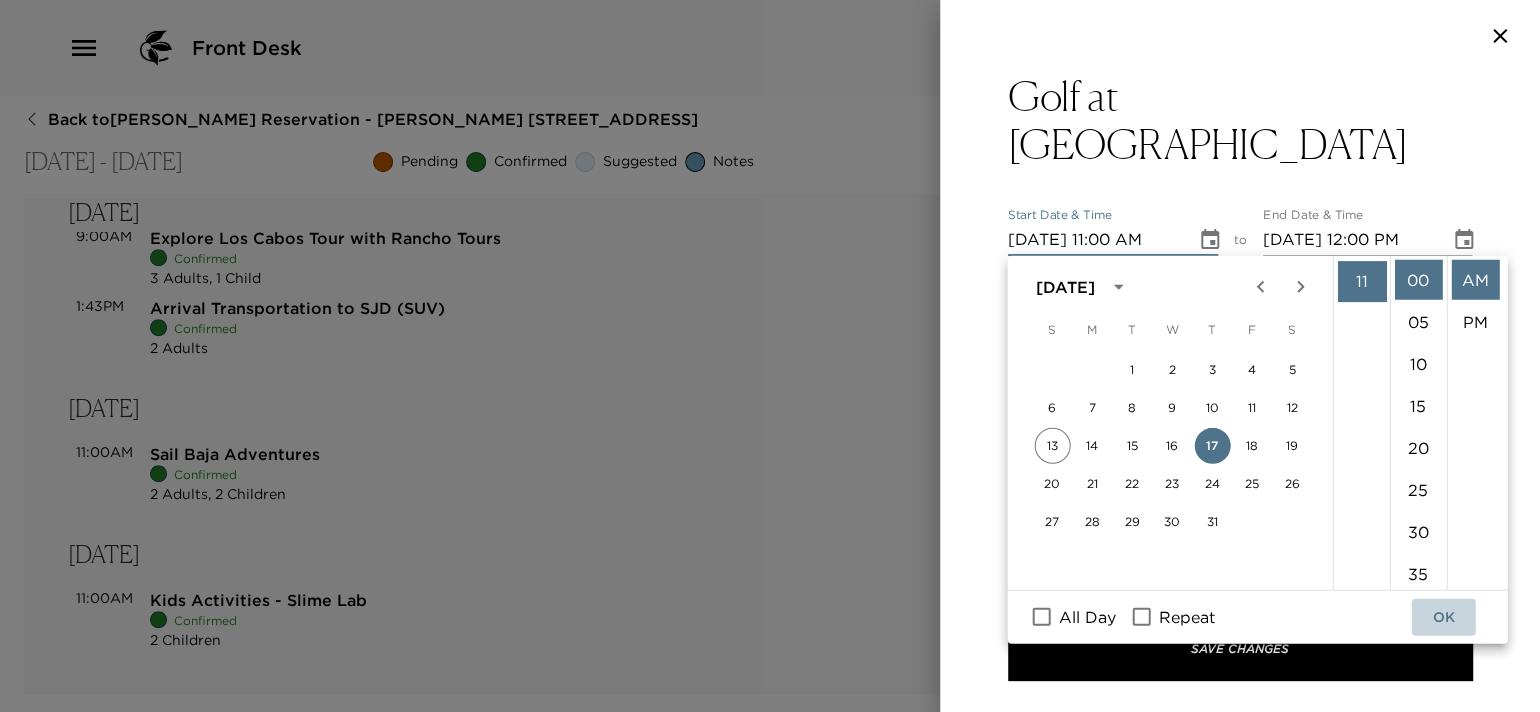 click on "OK" at bounding box center [1443, 617] 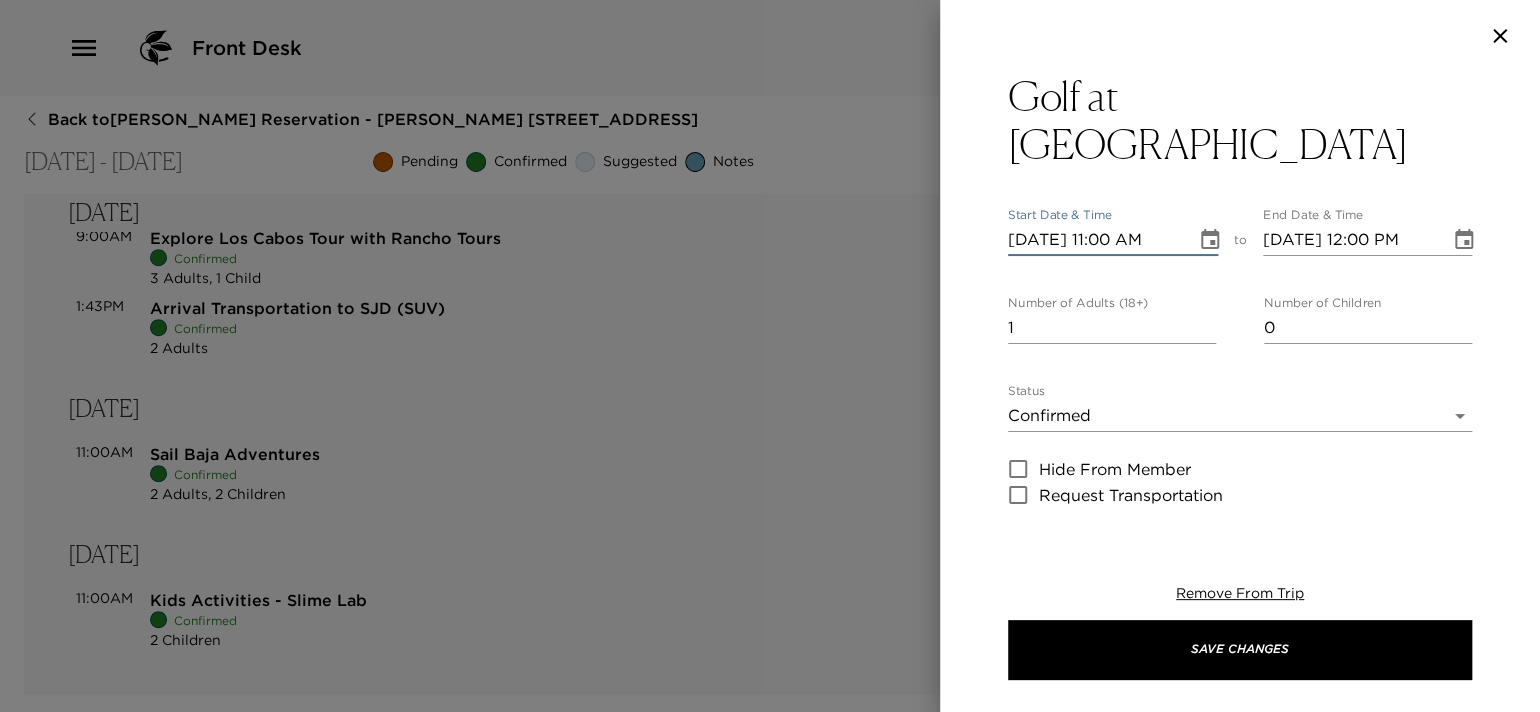 click on "[DATE] 11:00 AM" at bounding box center [1095, 240] 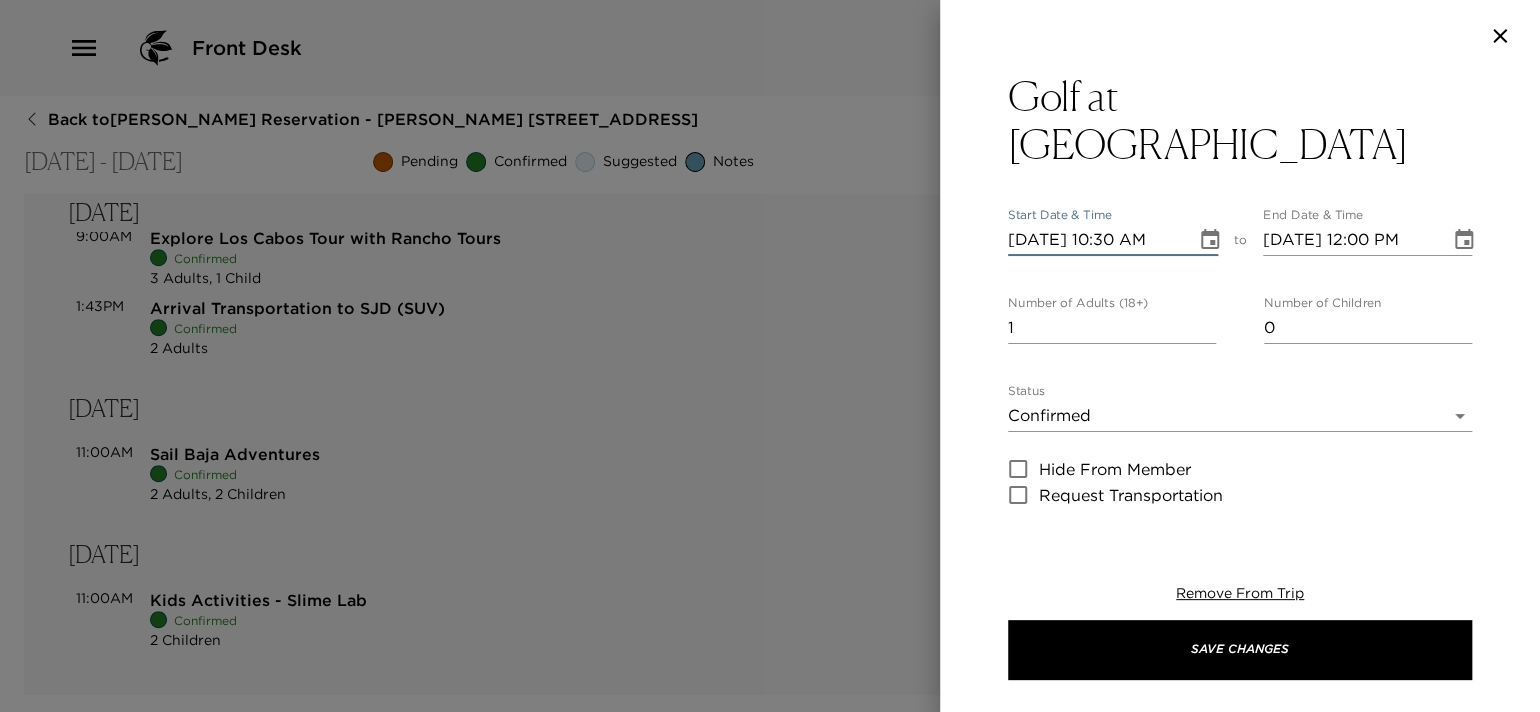 type on "[DATE] 10:30 AM" 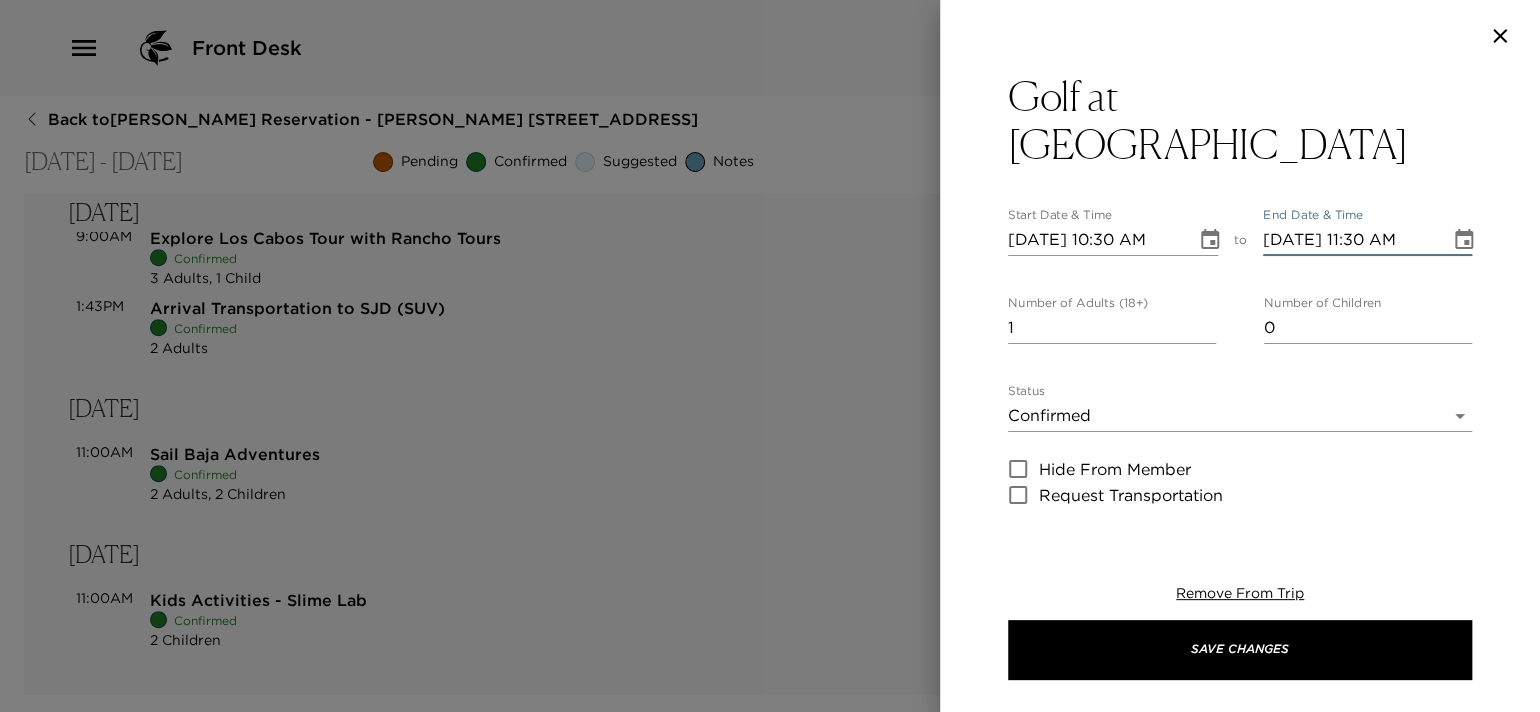type on "[DATE] 11:30 AM" 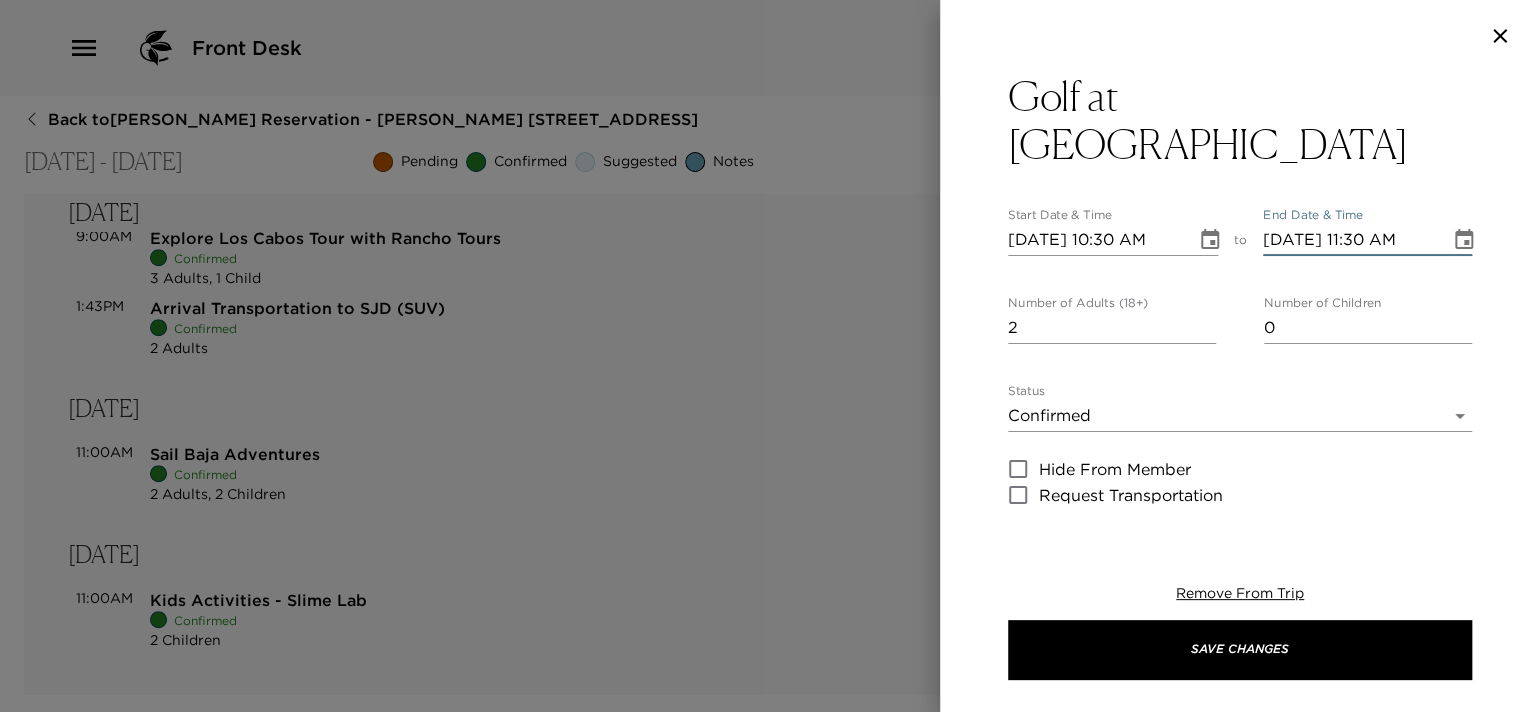 type on "2" 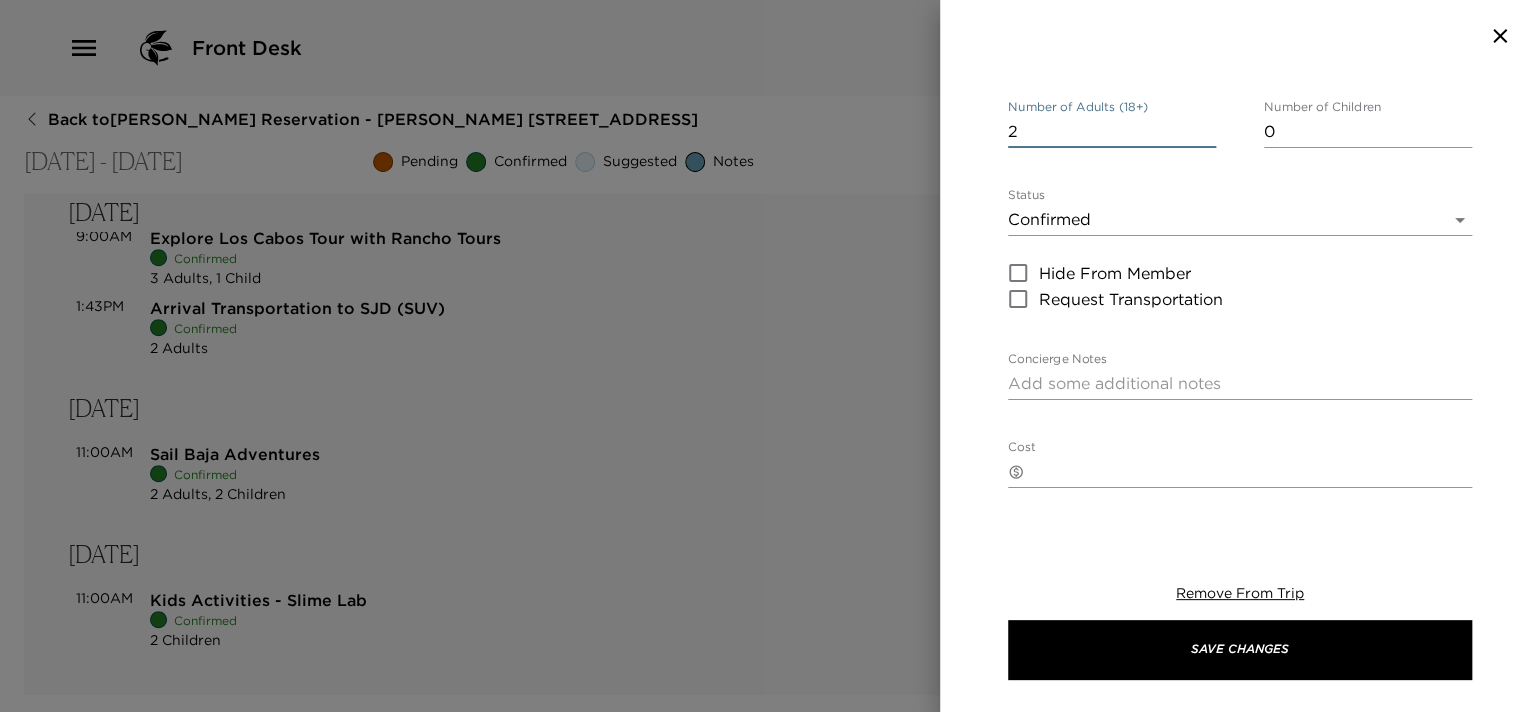 scroll, scrollTop: 399, scrollLeft: 0, axis: vertical 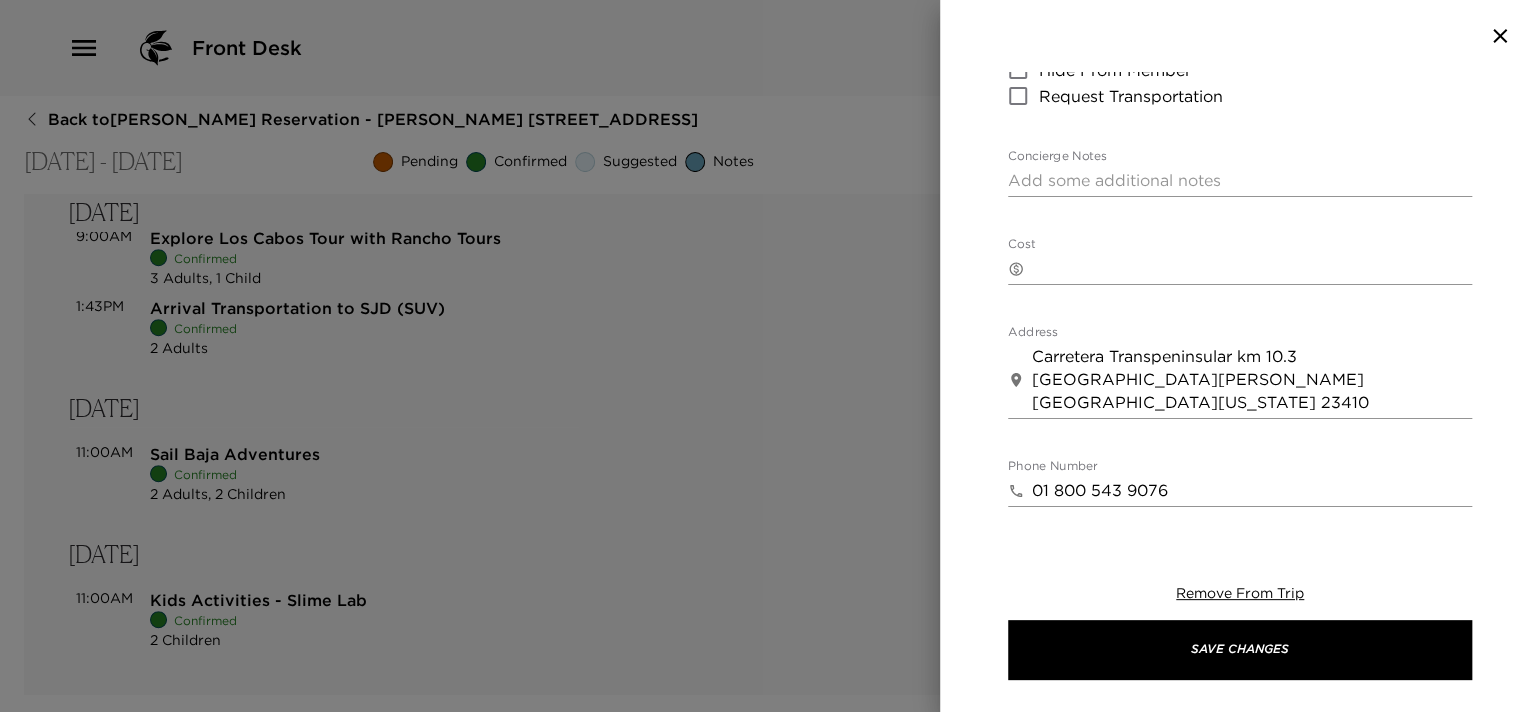click on "Concierge Notes" at bounding box center [1240, 180] 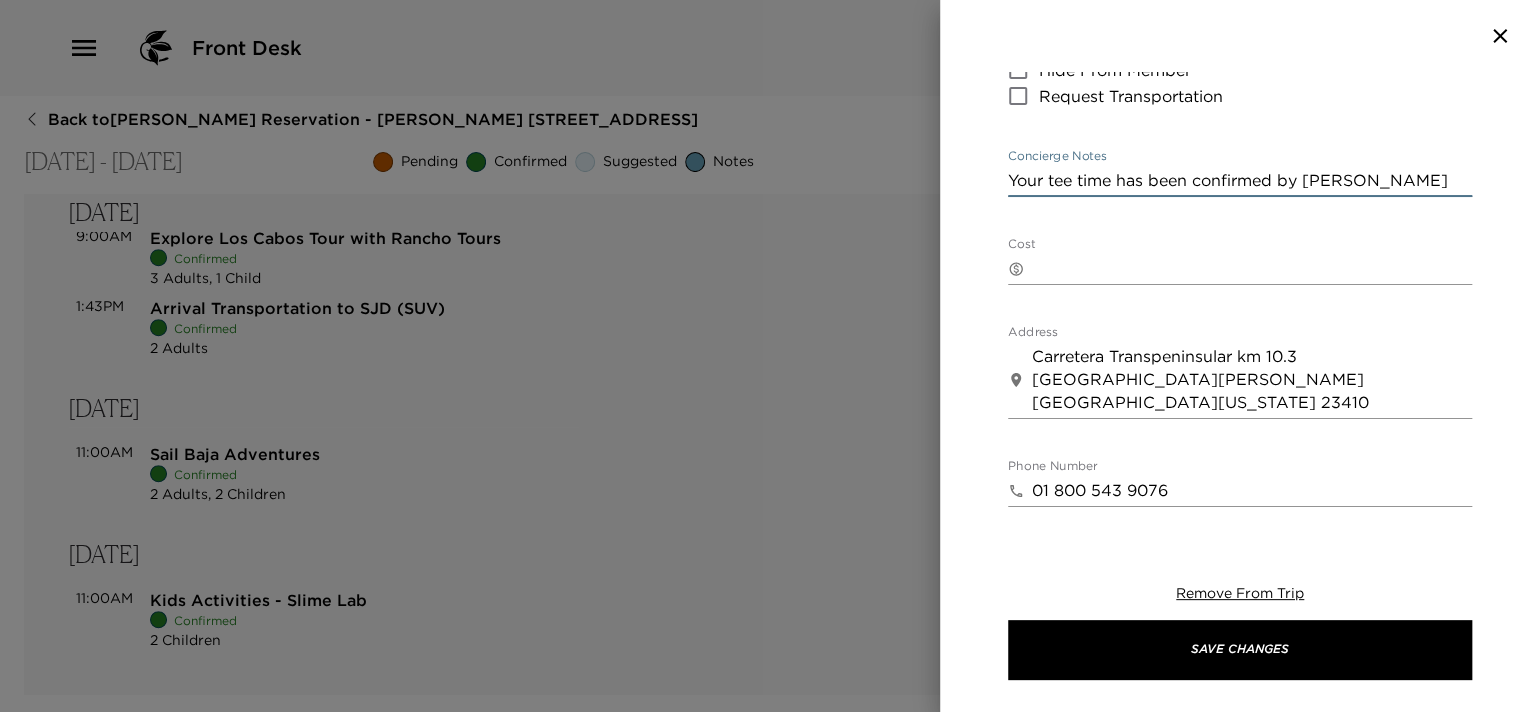 type on "Your tee time has been confirmed by [PERSON_NAME]" 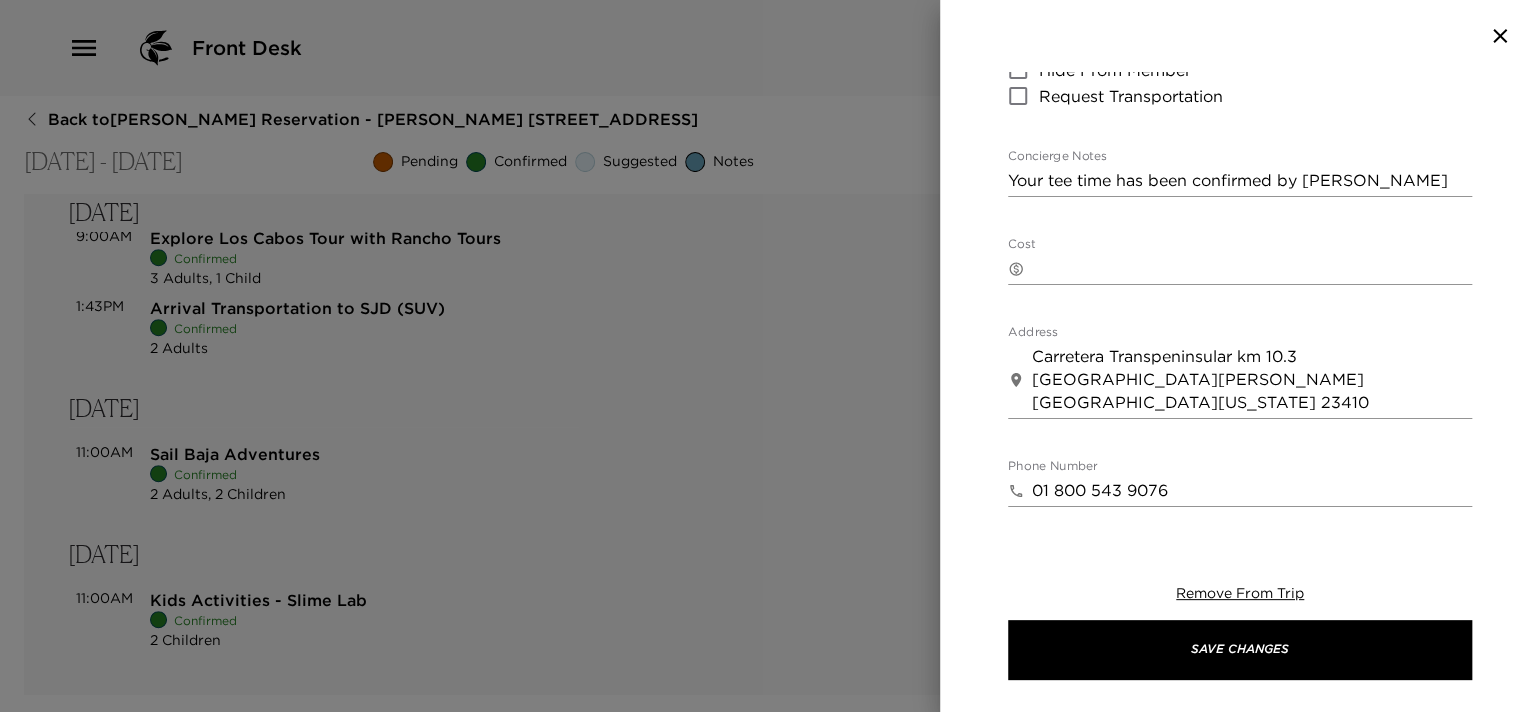 click on "Cost" at bounding box center (1252, 268) 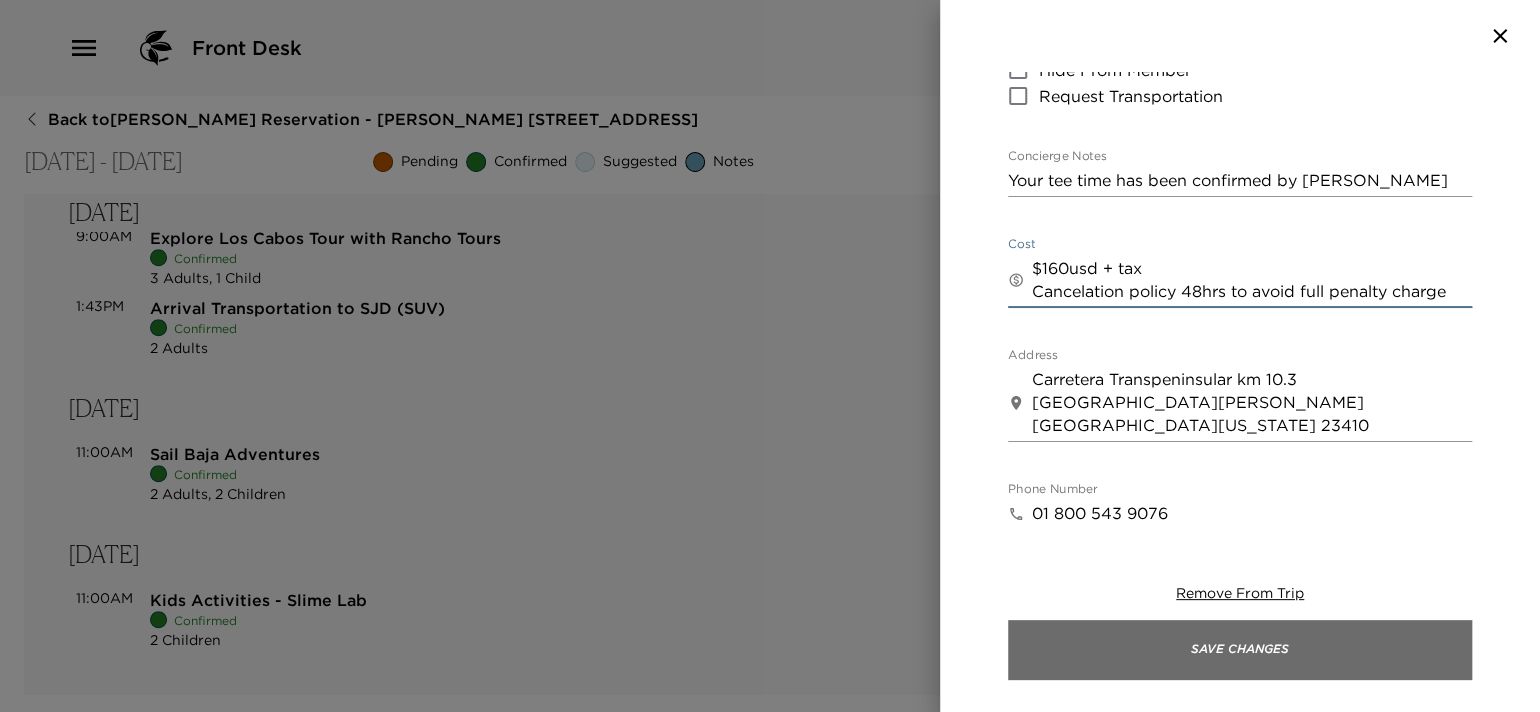 type on "$160usd + tax
Cancelation policy 48hrs to avoid full penalty charge" 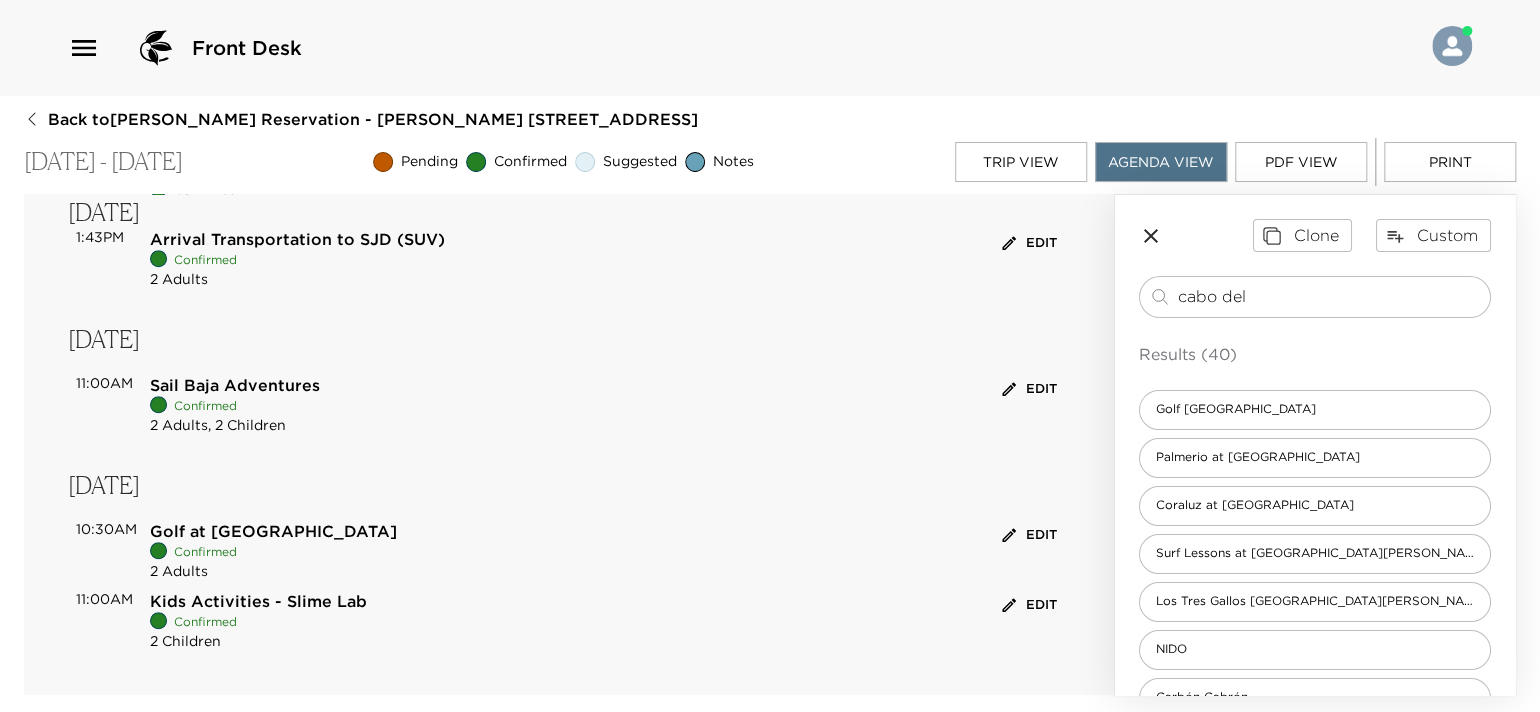 scroll, scrollTop: 717, scrollLeft: 0, axis: vertical 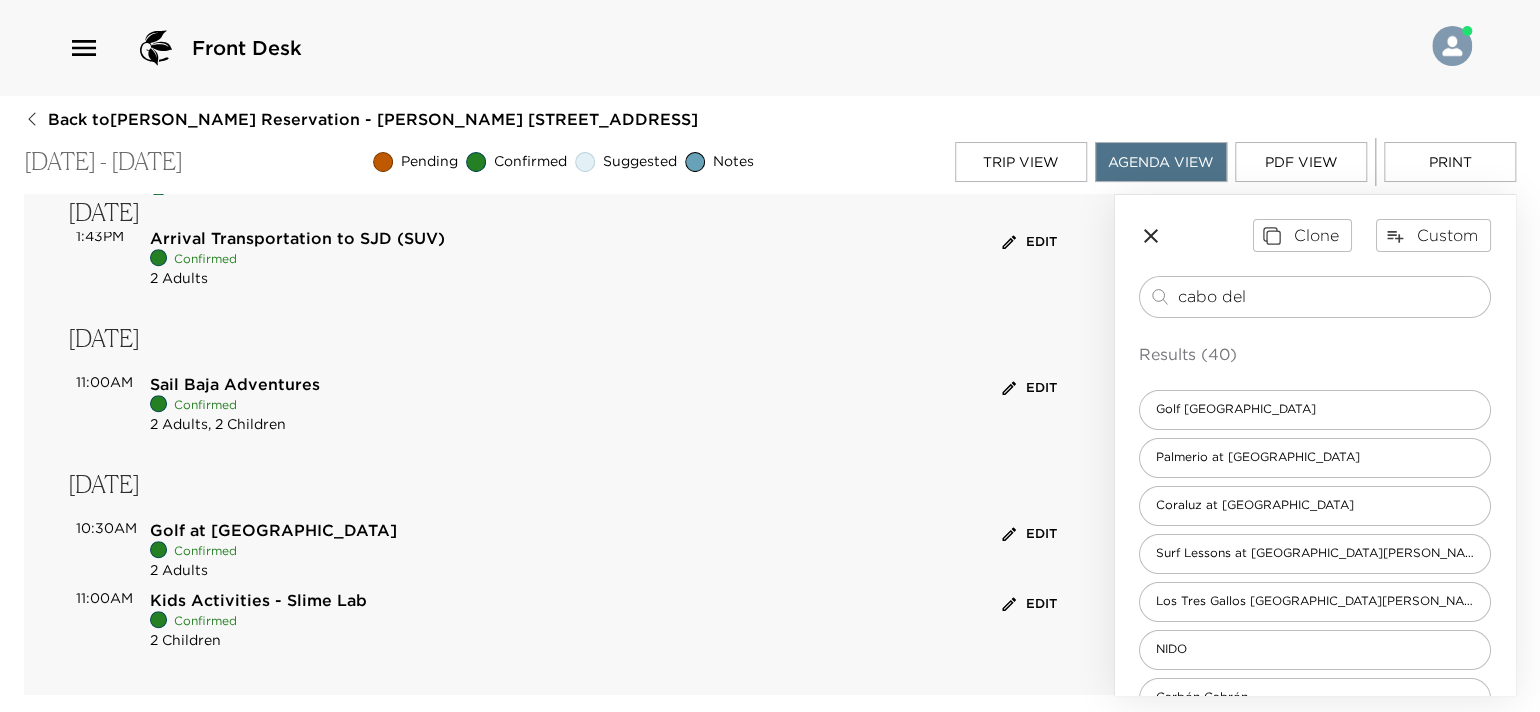 click on "PDF View" at bounding box center [1301, 162] 